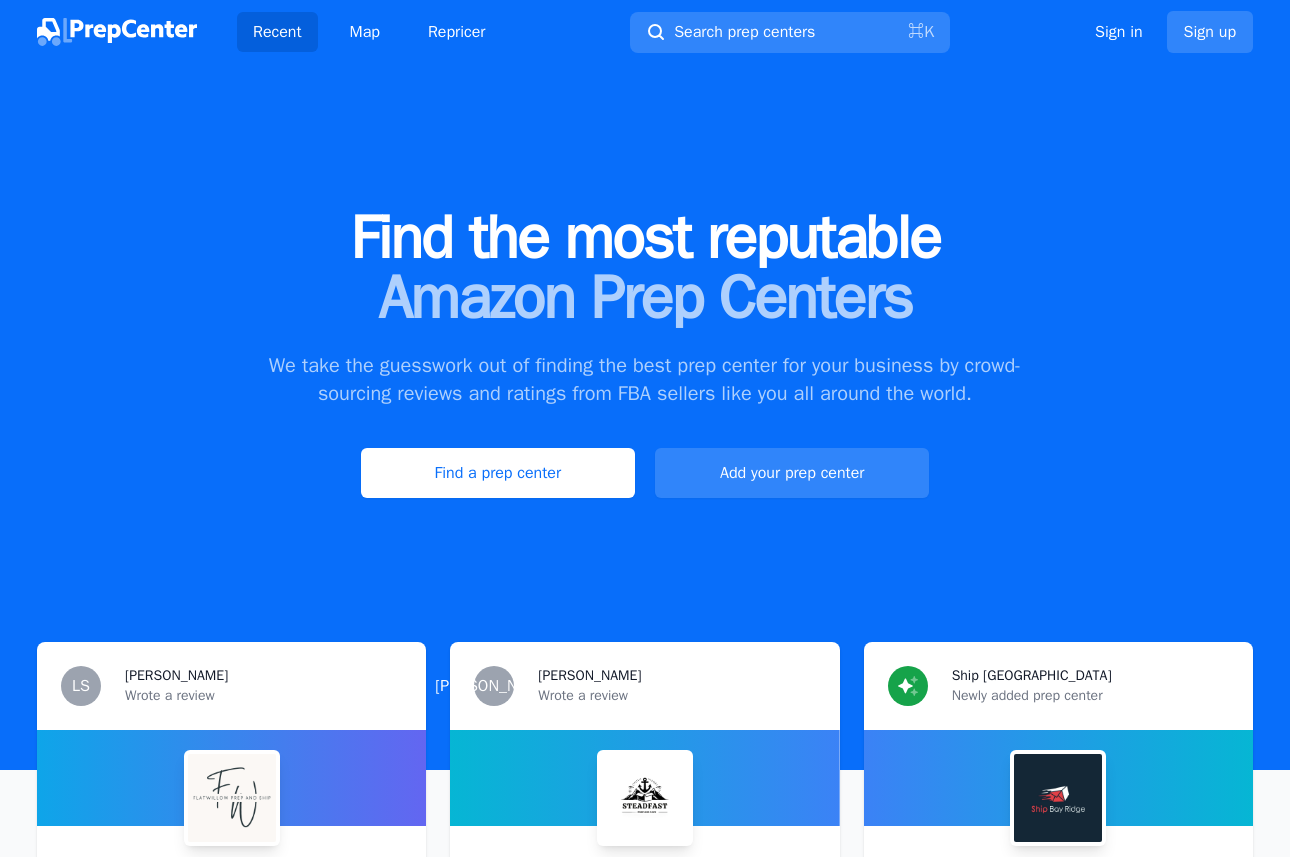 scroll, scrollTop: 0, scrollLeft: 0, axis: both 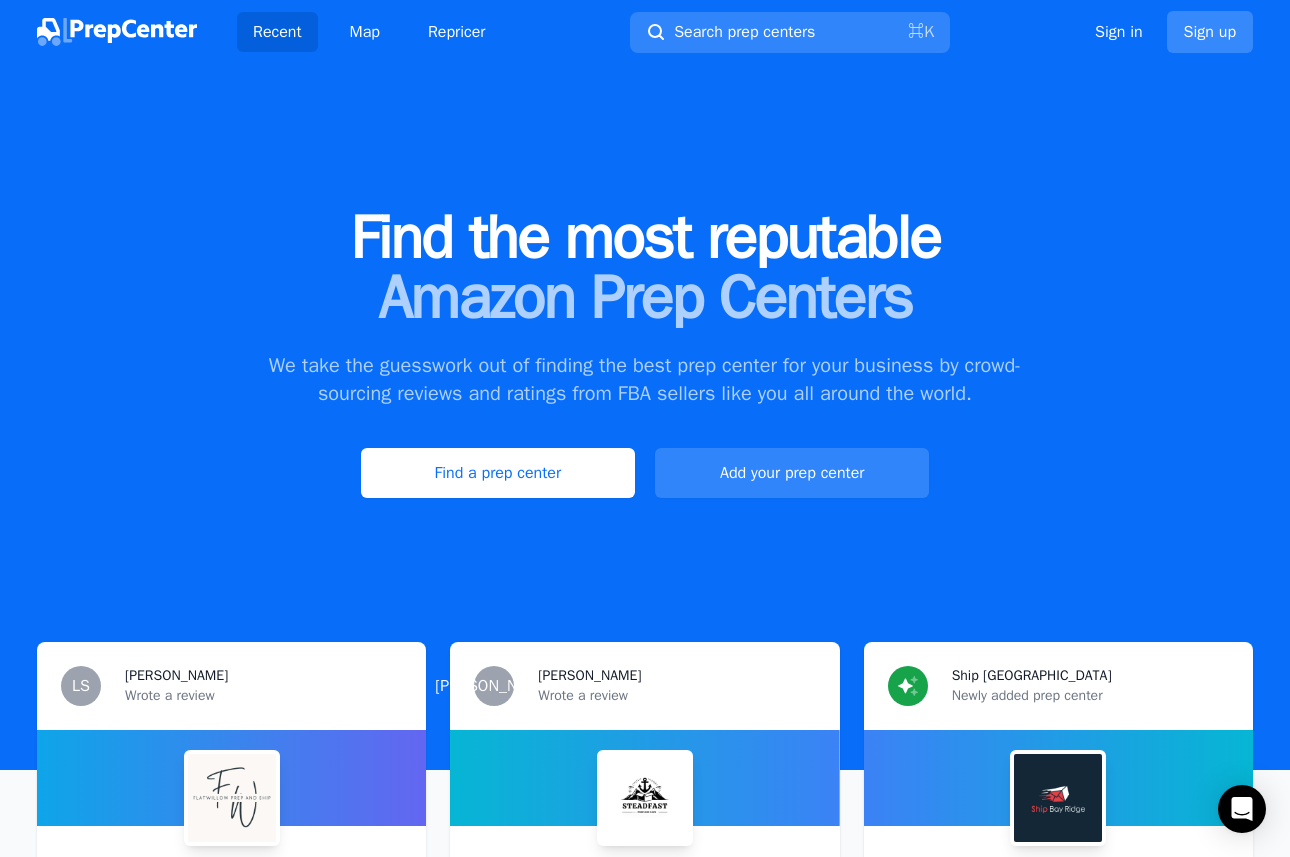 click on "Sign up" at bounding box center [1210, 32] 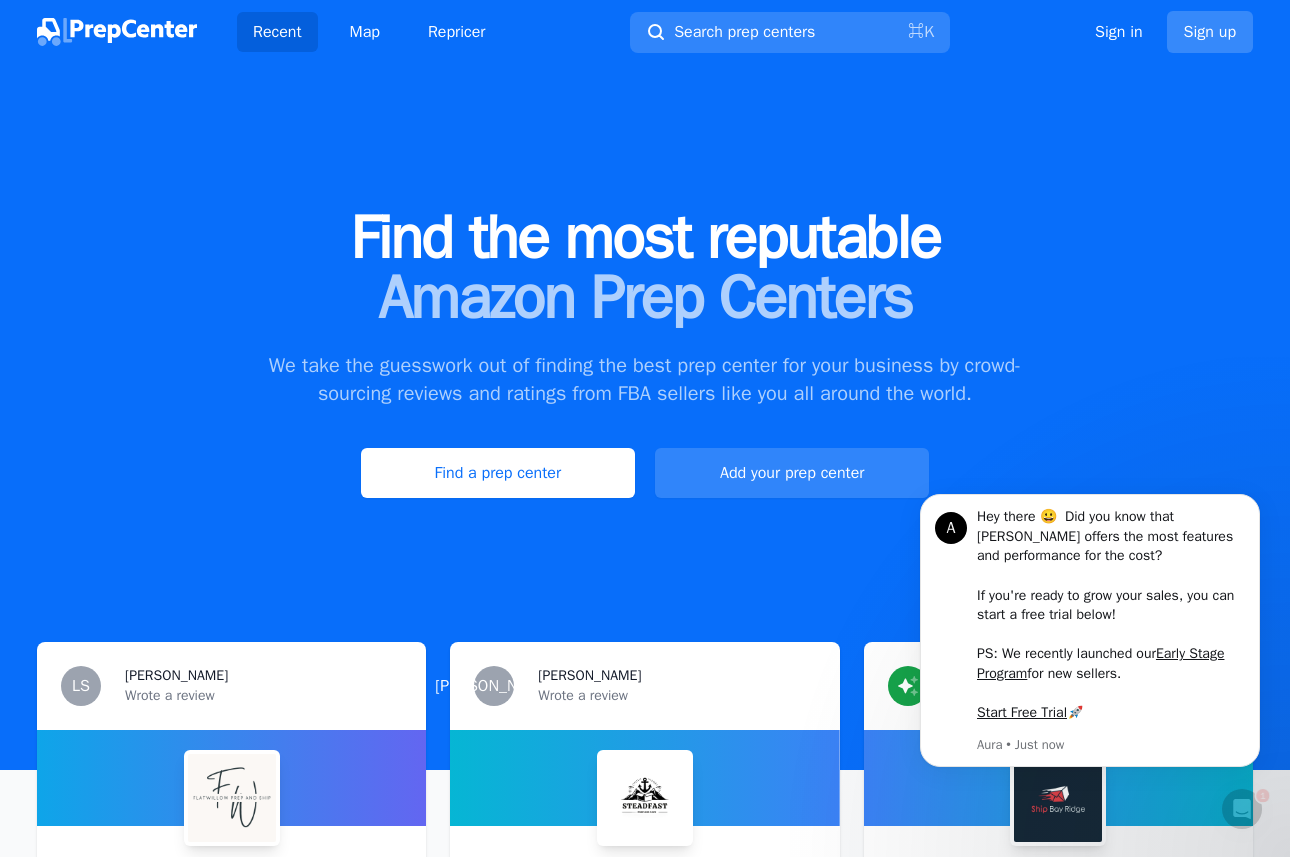 scroll, scrollTop: 0, scrollLeft: 0, axis: both 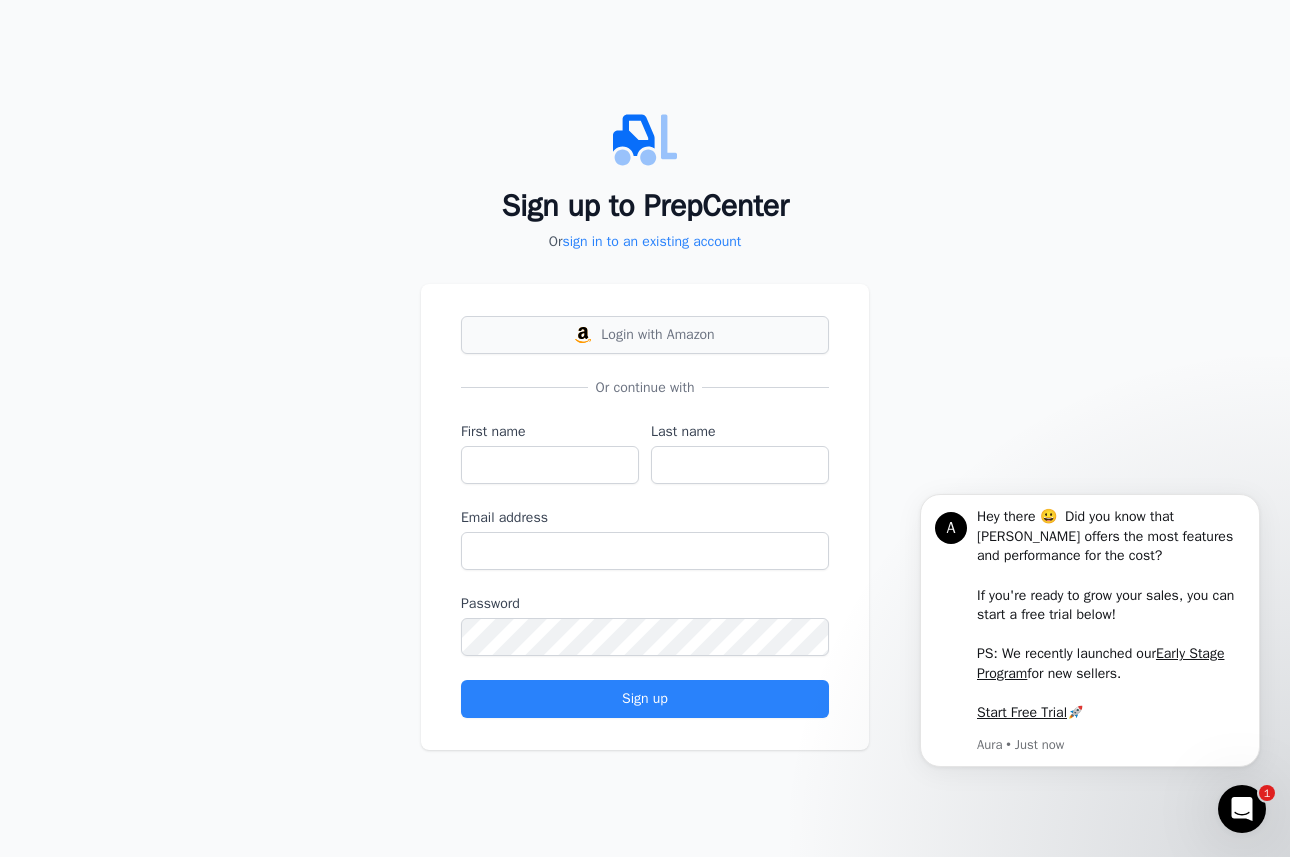 click on "Login with Amazon" at bounding box center (657, 335) 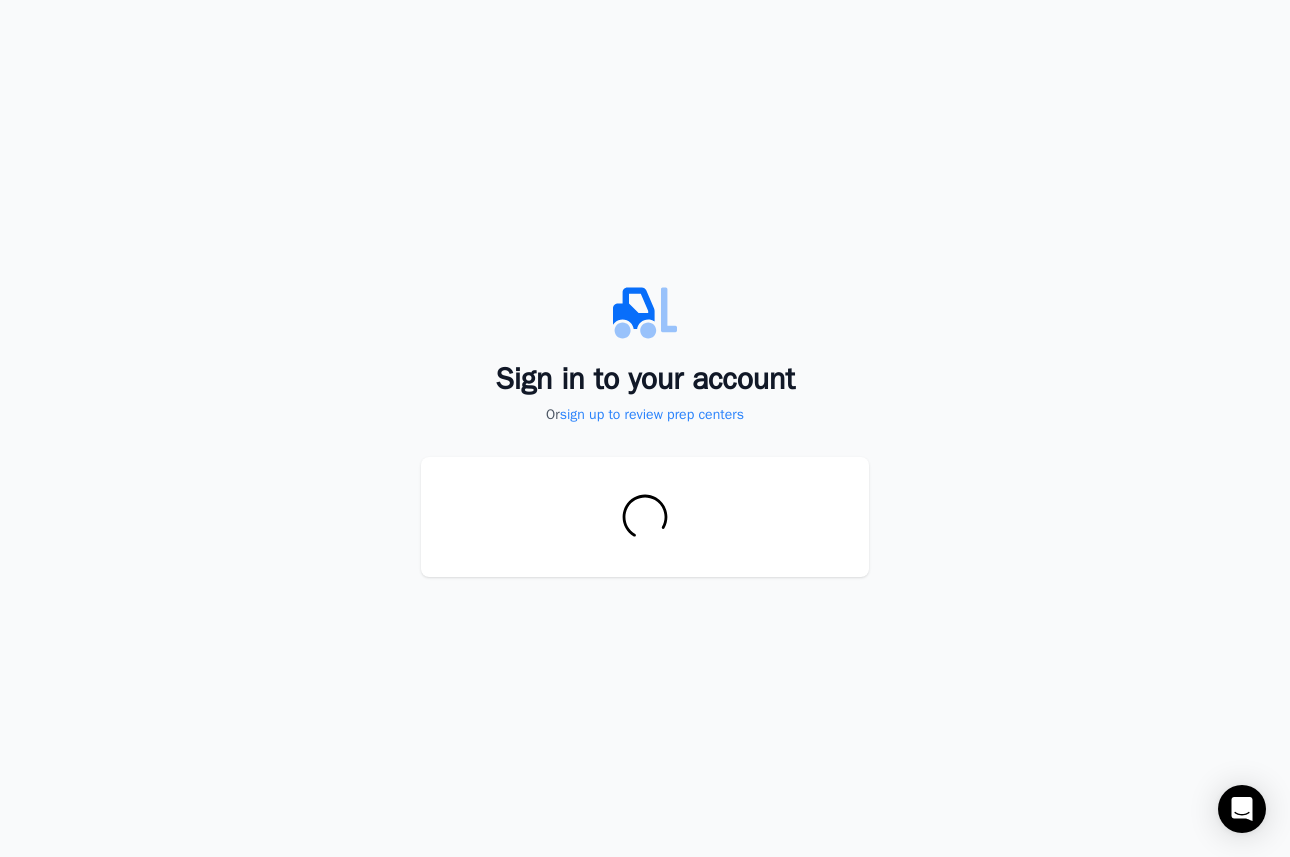 scroll, scrollTop: 0, scrollLeft: 0, axis: both 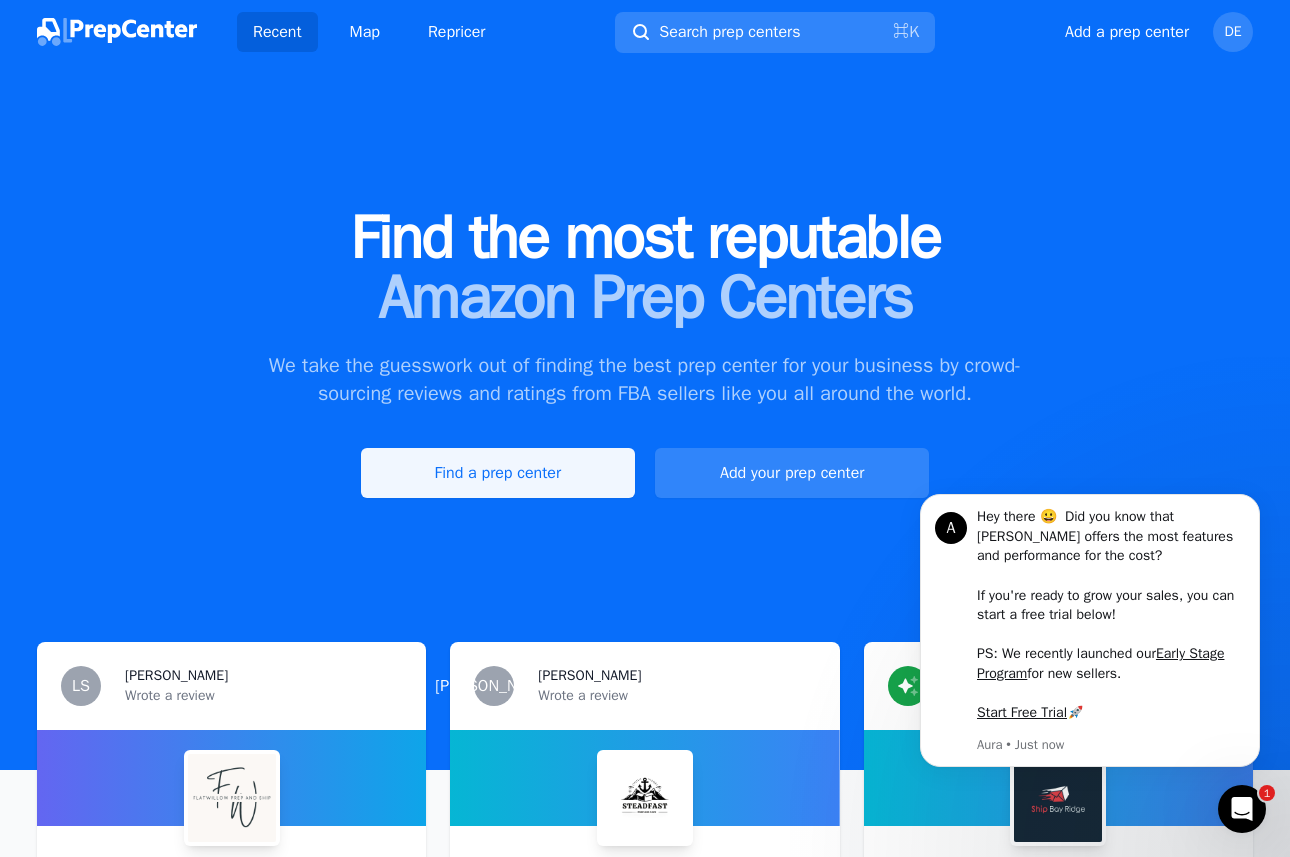 click on "Find a prep center" at bounding box center (498, 473) 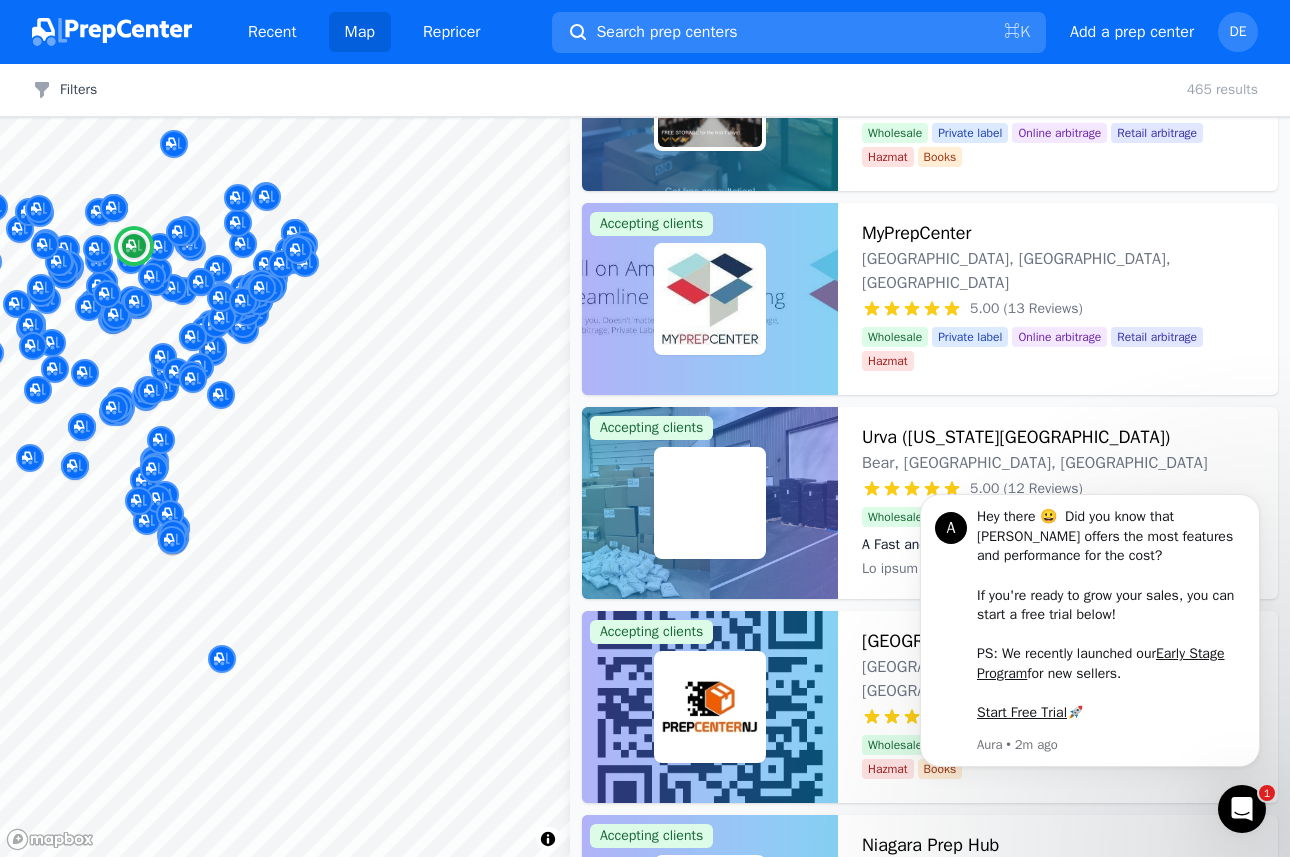 scroll, scrollTop: 2785, scrollLeft: 0, axis: vertical 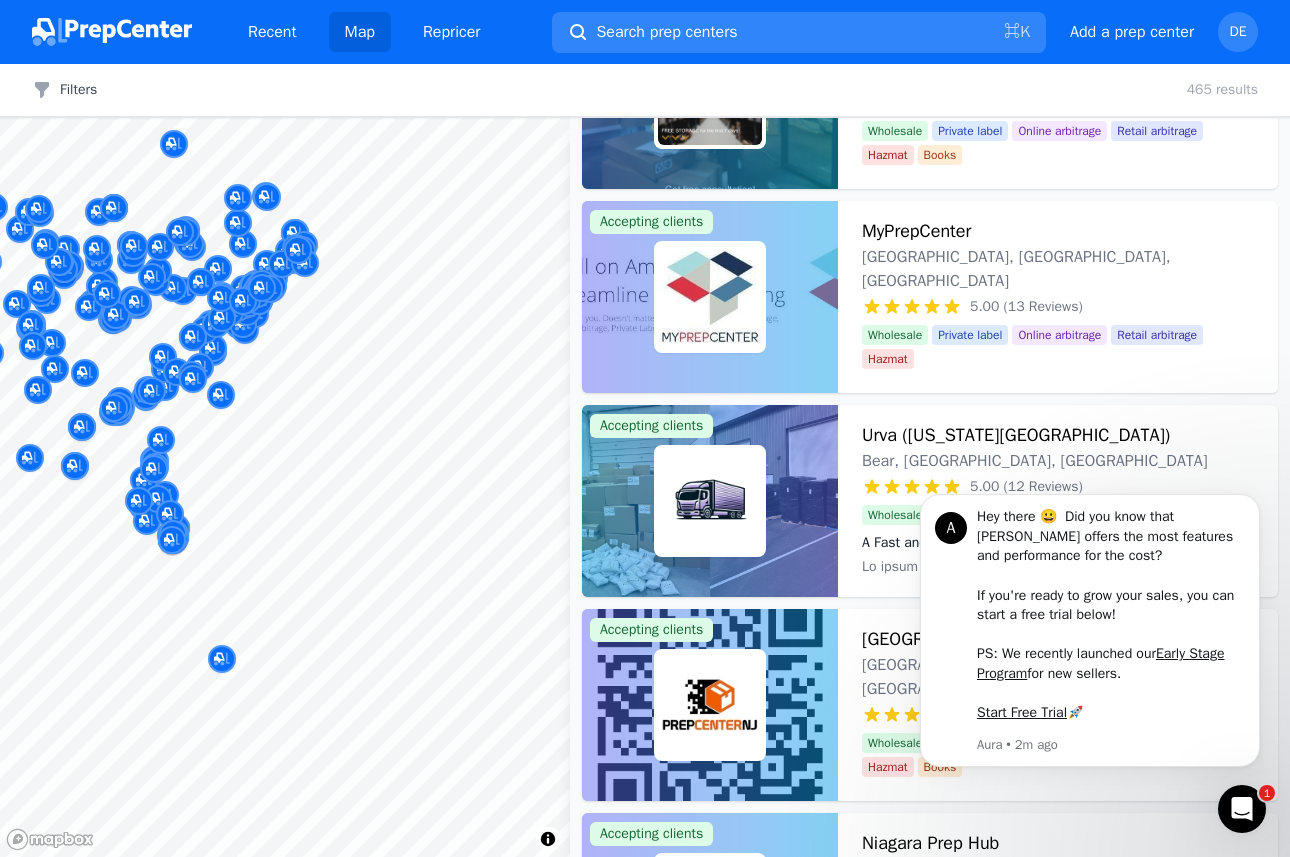 drag, startPoint x: 305, startPoint y: 396, endPoint x: 593, endPoint y: 345, distance: 292.48077 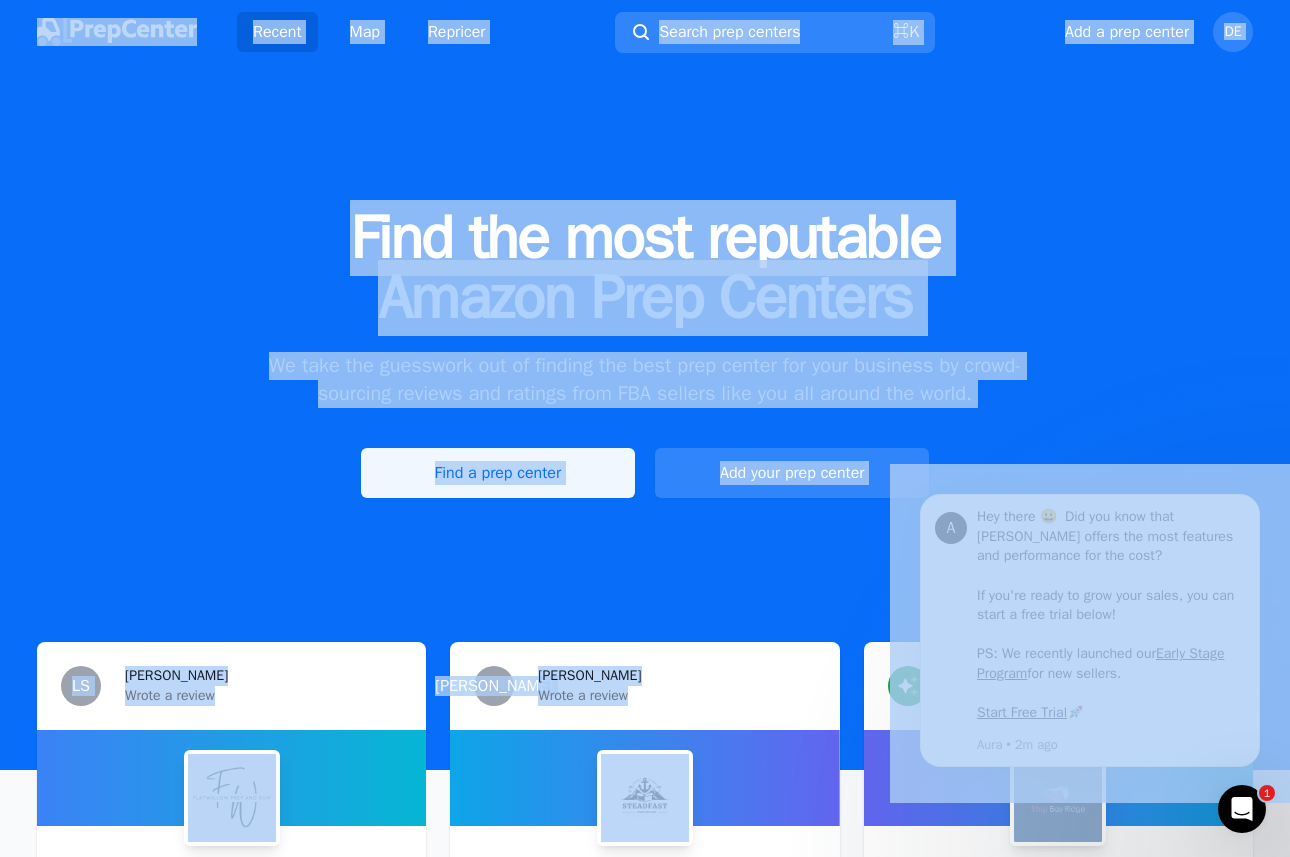 click on "Find a prep center" at bounding box center (498, 473) 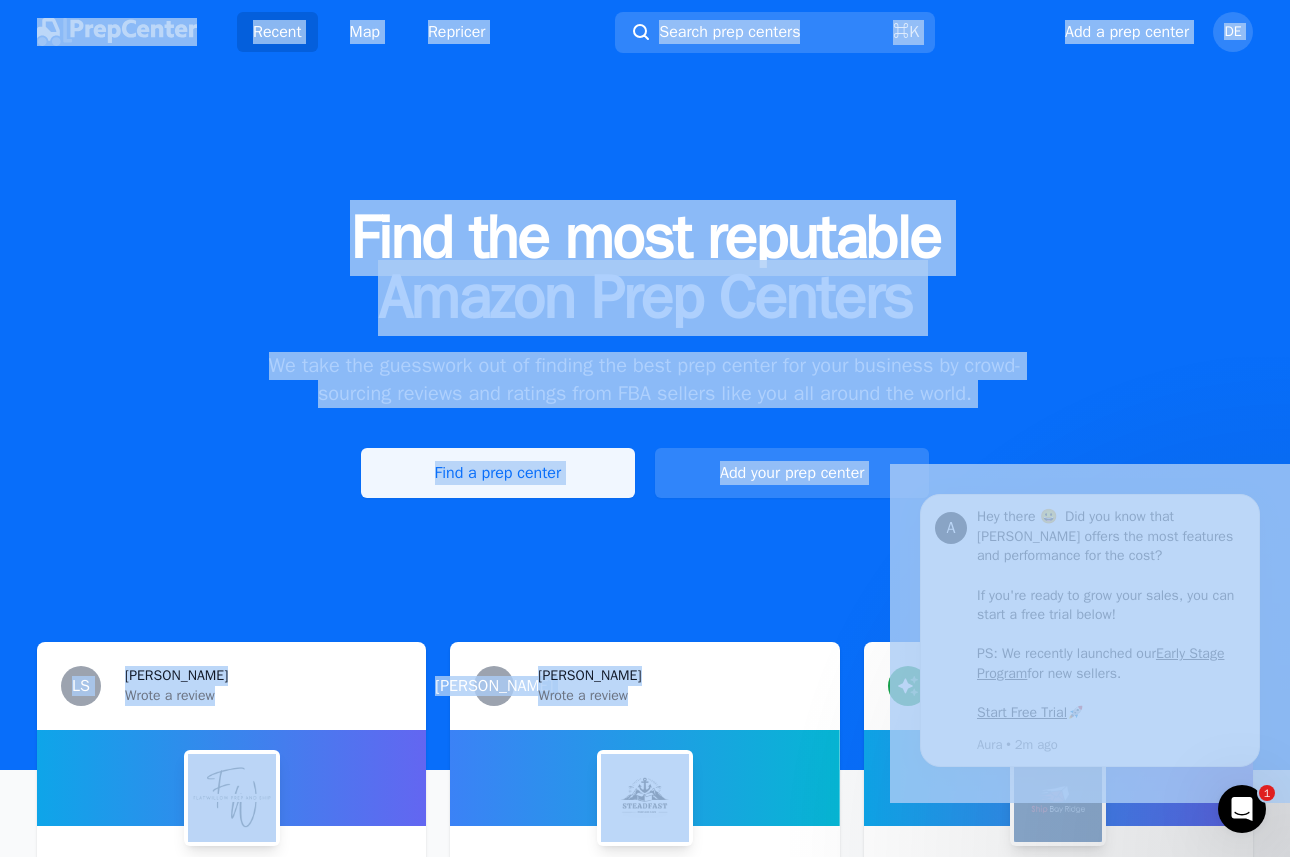 click on "Find a prep center" at bounding box center [498, 473] 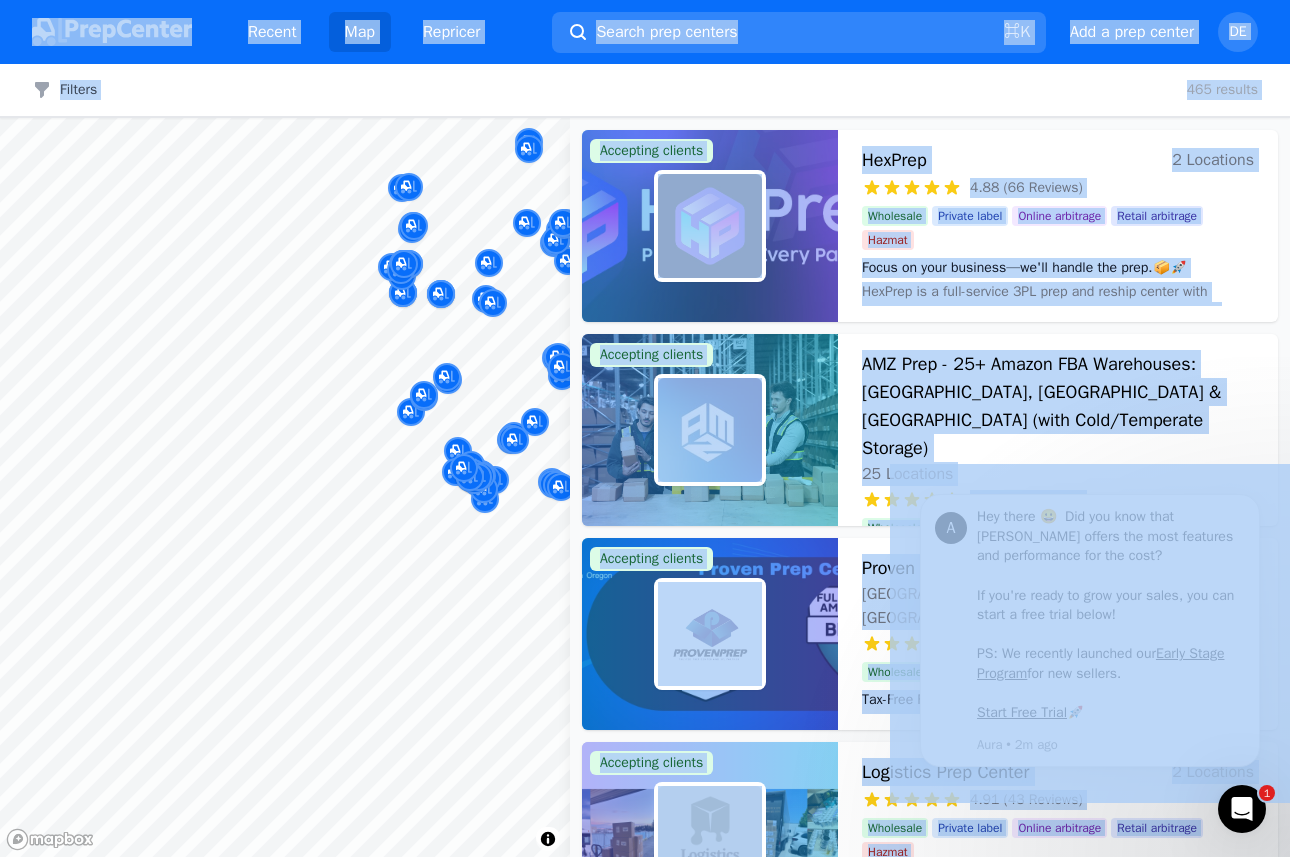 click on "Recent Map Repricer Search prep centers ⌘ K Open main menu Add a prep center Open user menu DE Filters Filters Clear all 465 results Map © Mapbox   © OpenStreetMap   Improve this map Accepting clients HexPrep 2 Locations 4.88 (66 Reviews) Focus on your business—we'll handle the prep.📦🚀 Wholesale Private label Online arbitrage Retail arbitrage Hazmat Focus on your business—we'll handle the prep.📦🚀 HexPrep is a full-service 3PL prep and reship center with locations in tax-free [US_STATE] and [GEOGRAPHIC_DATA], dedicated to providing efficient, reliable, and cost-effective solutions for sellers. With the best rates available and rapid turnaround times, HexPrep specializes in tax-free reshipping and preparation services. Our expertise in 3PL ensures that whether you're scaling up or starting out, your business logistics are handled with precision and speed.
Accepting clients AMZ Prep - 25+ Amazon FBA Warehouses: [GEOGRAPHIC_DATA], [GEOGRAPHIC_DATA] & [GEOGRAPHIC_DATA] (with Cold/Temperate Storage) 25 Locations 4.87 (61 Reviews) Wholesale Books 1" at bounding box center [645, 428] 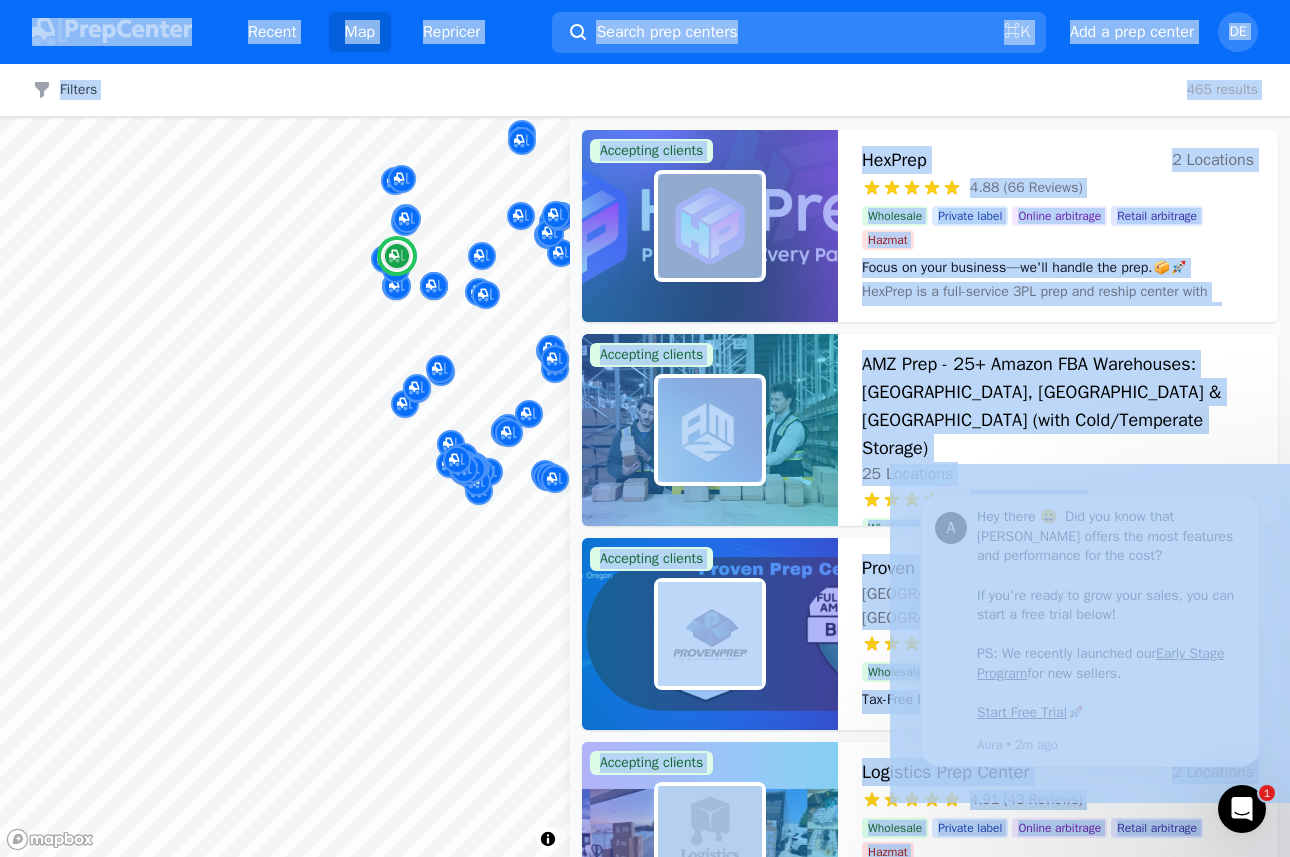 click on "HexPrep 2 Locations" at bounding box center [1058, 160] 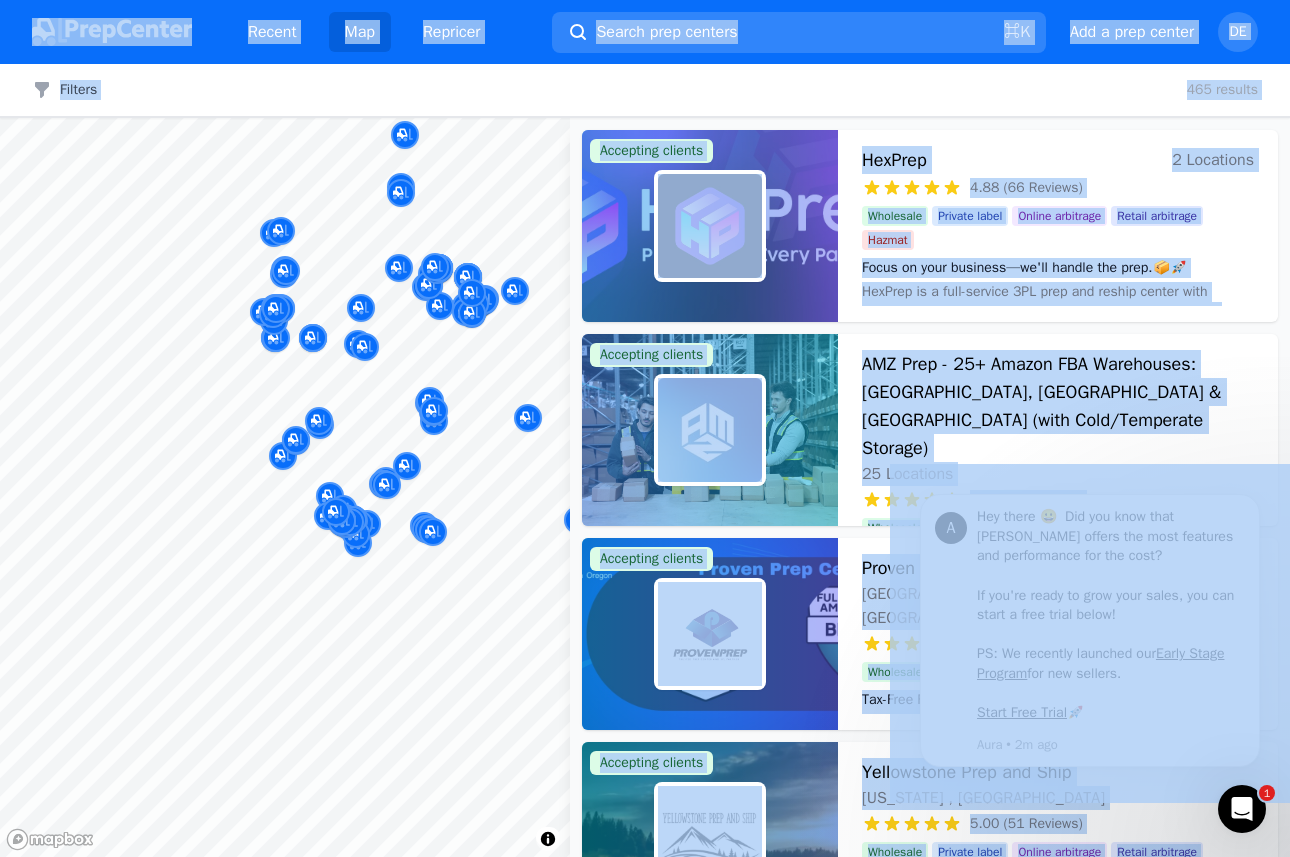 click on "Recent Map Repricer Search prep centers ⌘ K Open main menu Add a prep center Open user menu DE Filters Filters Clear all 465 results Map © Mapbox   © OpenStreetMap   Improve this map Accepting clients HexPrep 2 Locations 4.88 (66 Reviews) Focus on your business—we'll handle the prep.📦🚀 Wholesale Private label Online arbitrage Retail arbitrage Hazmat Focus on your business—we'll handle the prep.📦🚀 HexPrep is a full-service 3PL prep and reship center with locations in tax-free [US_STATE] and [GEOGRAPHIC_DATA], dedicated to providing efficient, reliable, and cost-effective solutions for sellers. With the best rates available and rapid turnaround times, HexPrep specializes in tax-free reshipping and preparation services. Our expertise in 3PL ensures that whether you're scaling up or starting out, your business logistics are handled with precision and speed.
Accepting clients AMZ Prep - 25+ Amazon FBA Warehouses: [GEOGRAPHIC_DATA], [GEOGRAPHIC_DATA] & [GEOGRAPHIC_DATA] (with Cold/Temperate Storage) 25 Locations 4.87 (61 Reviews) Wholesale Books 1" at bounding box center [645, 428] 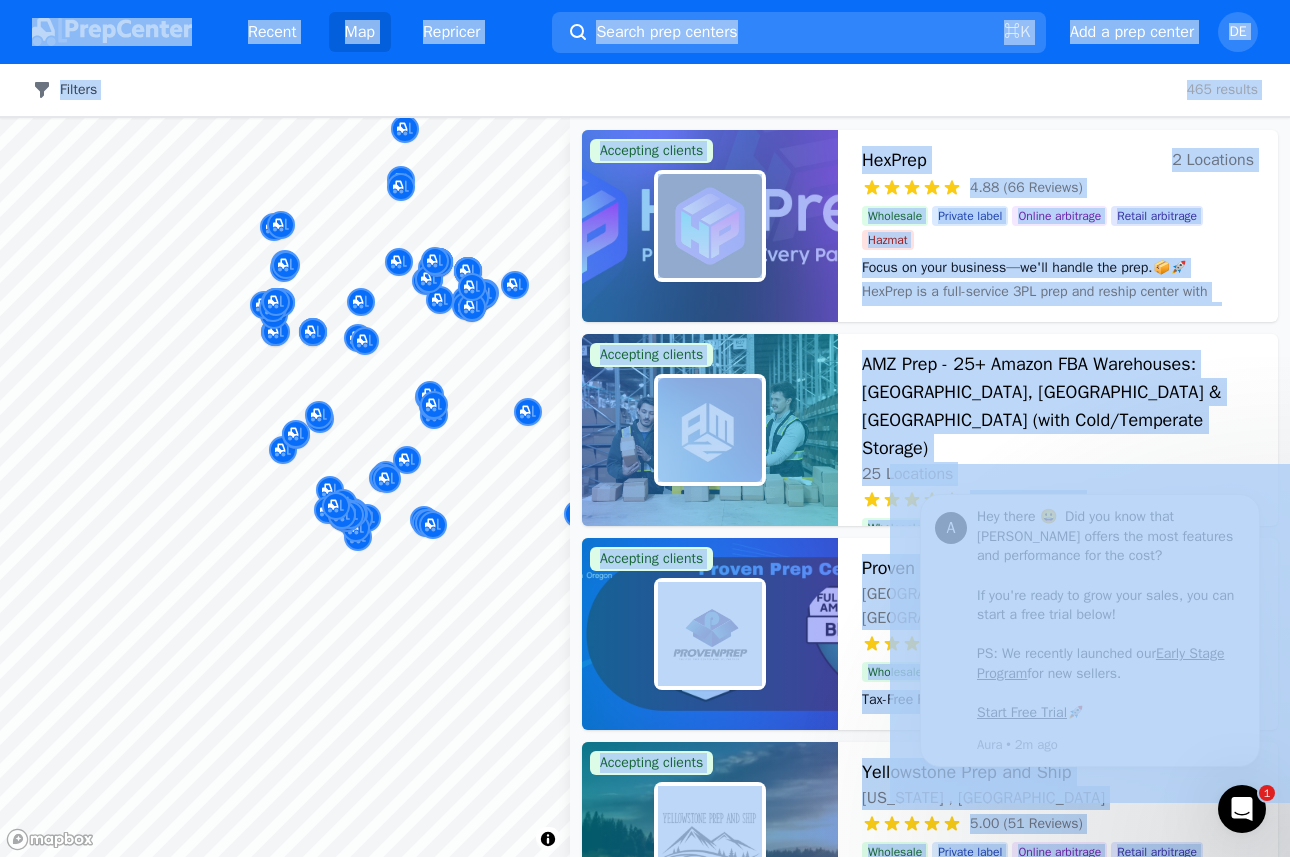 click on "Filters" at bounding box center (64, 90) 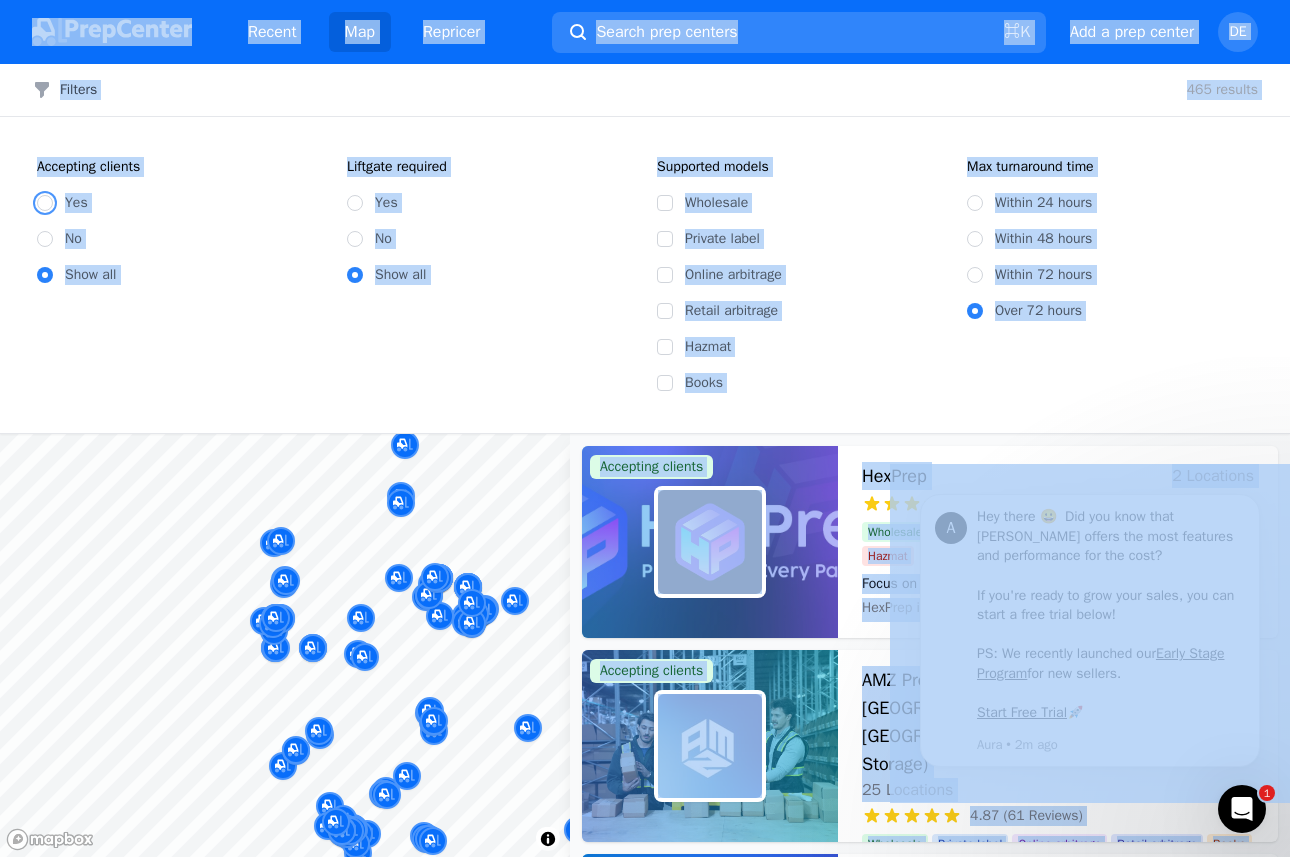 click on "Yes" at bounding box center [45, 203] 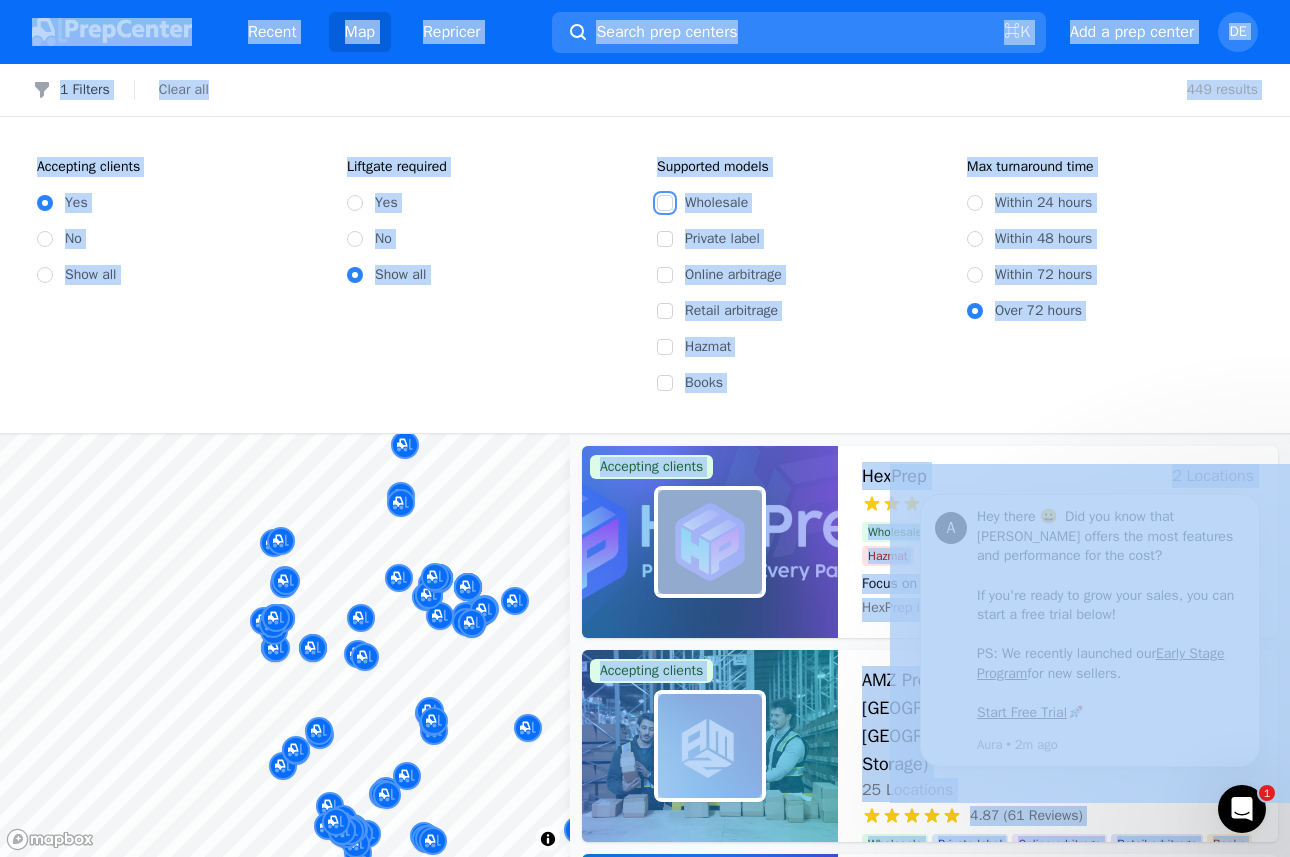 click on "Wholesale" at bounding box center (665, 203) 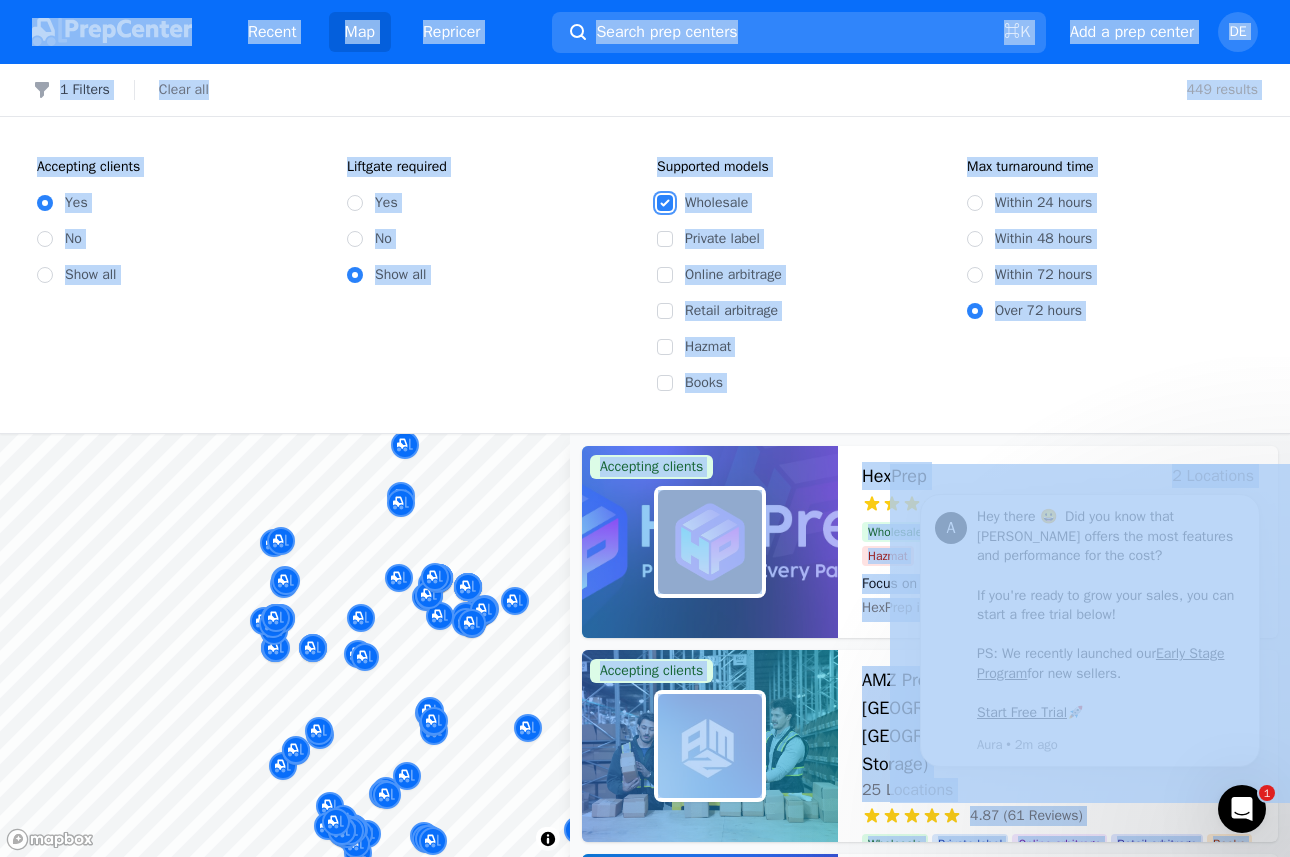 checkbox on "true" 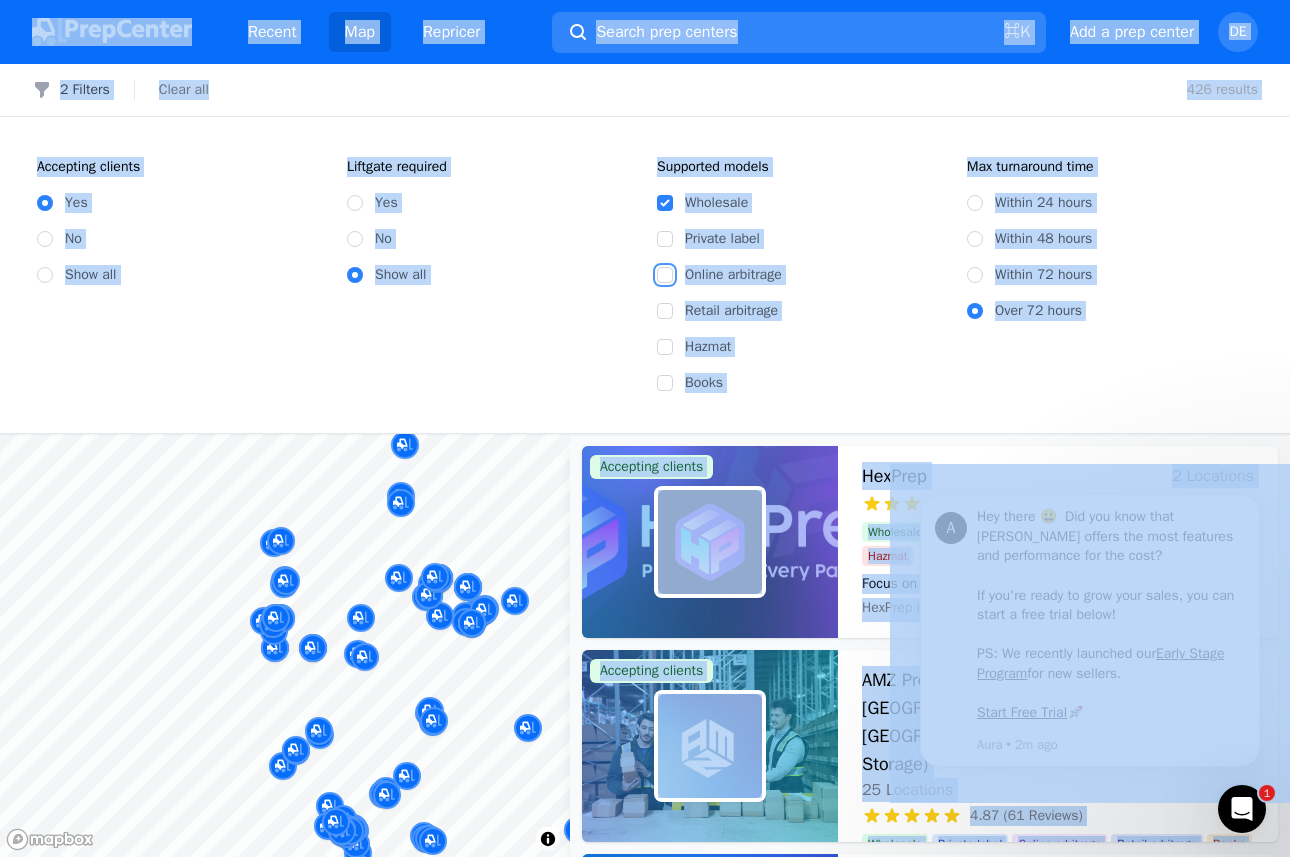 click on "Online arbitrage" at bounding box center [665, 275] 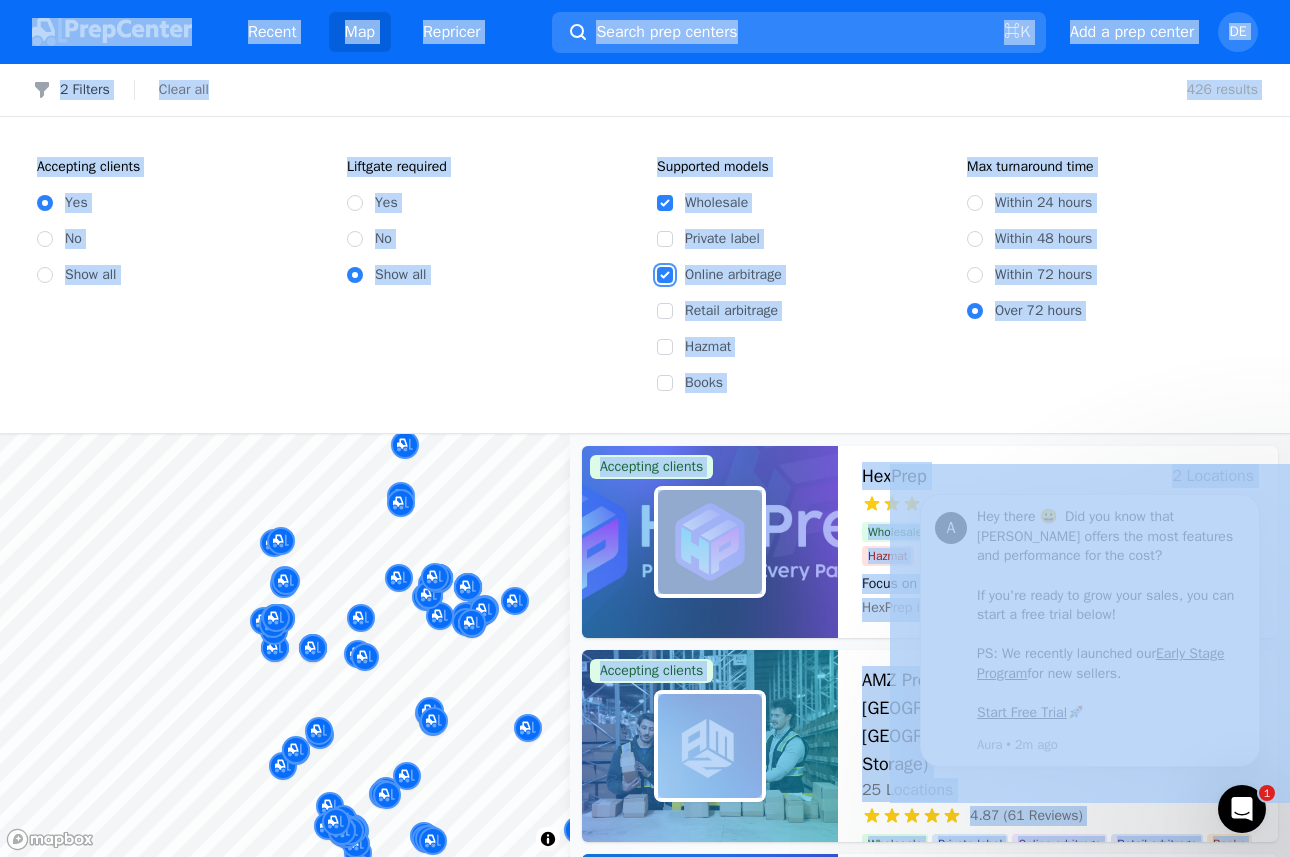 checkbox on "true" 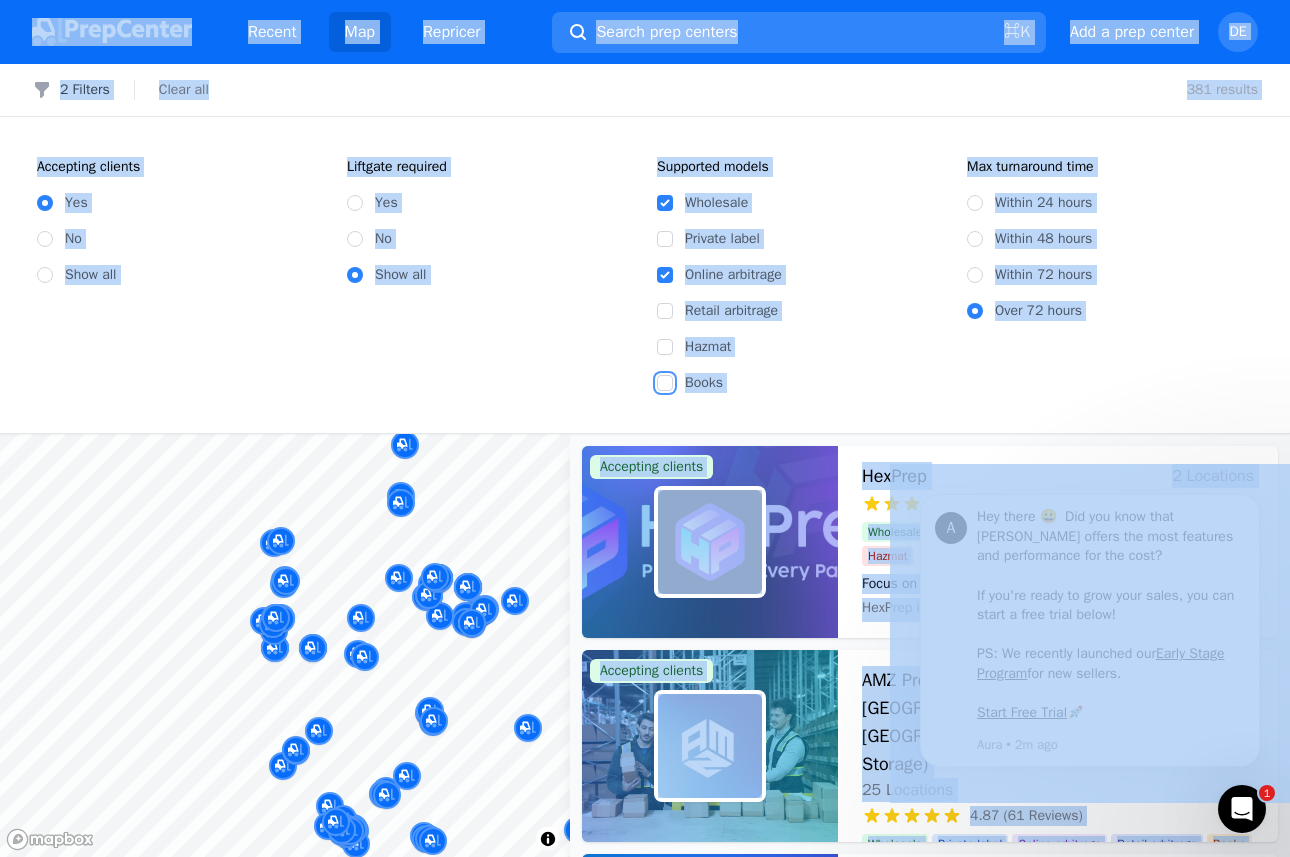 click on "Books" at bounding box center [665, 383] 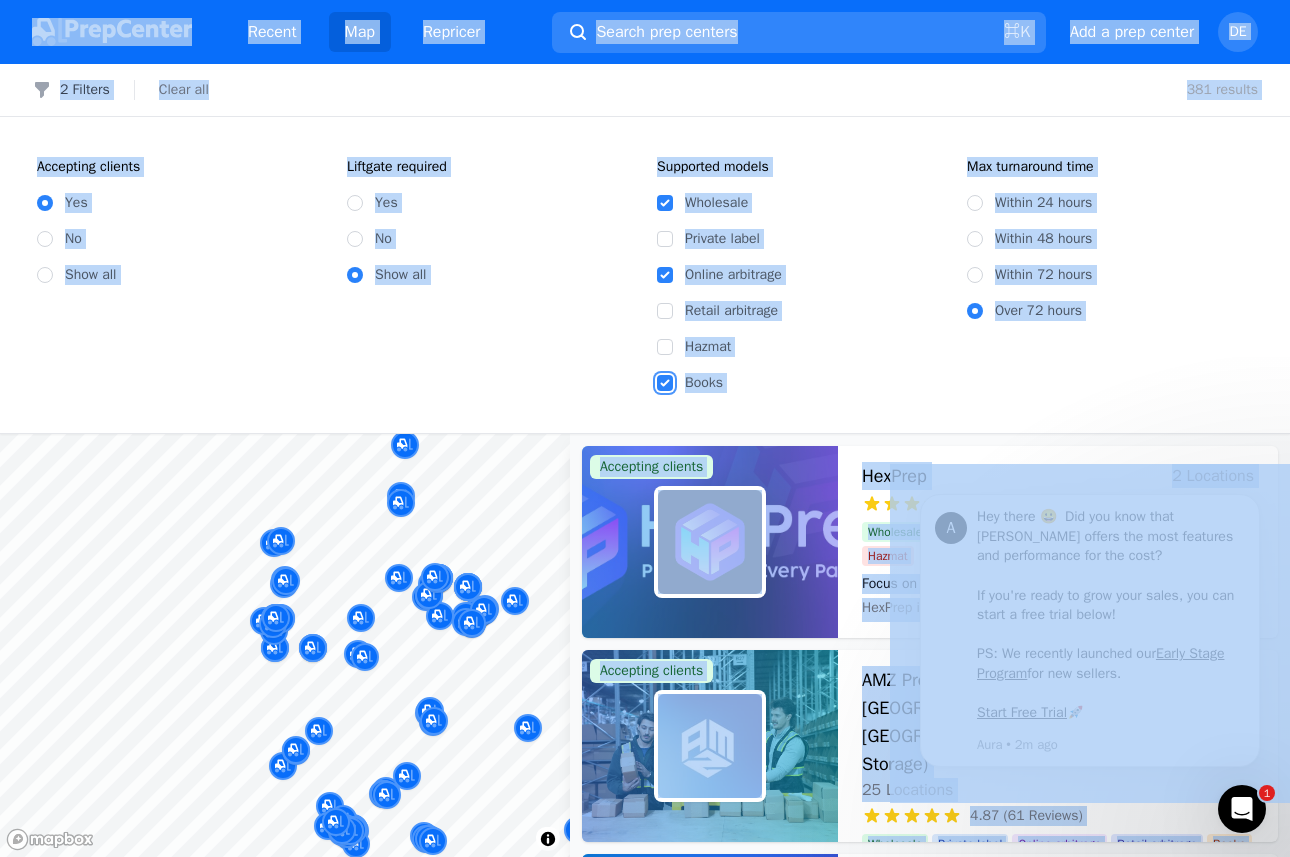 checkbox on "true" 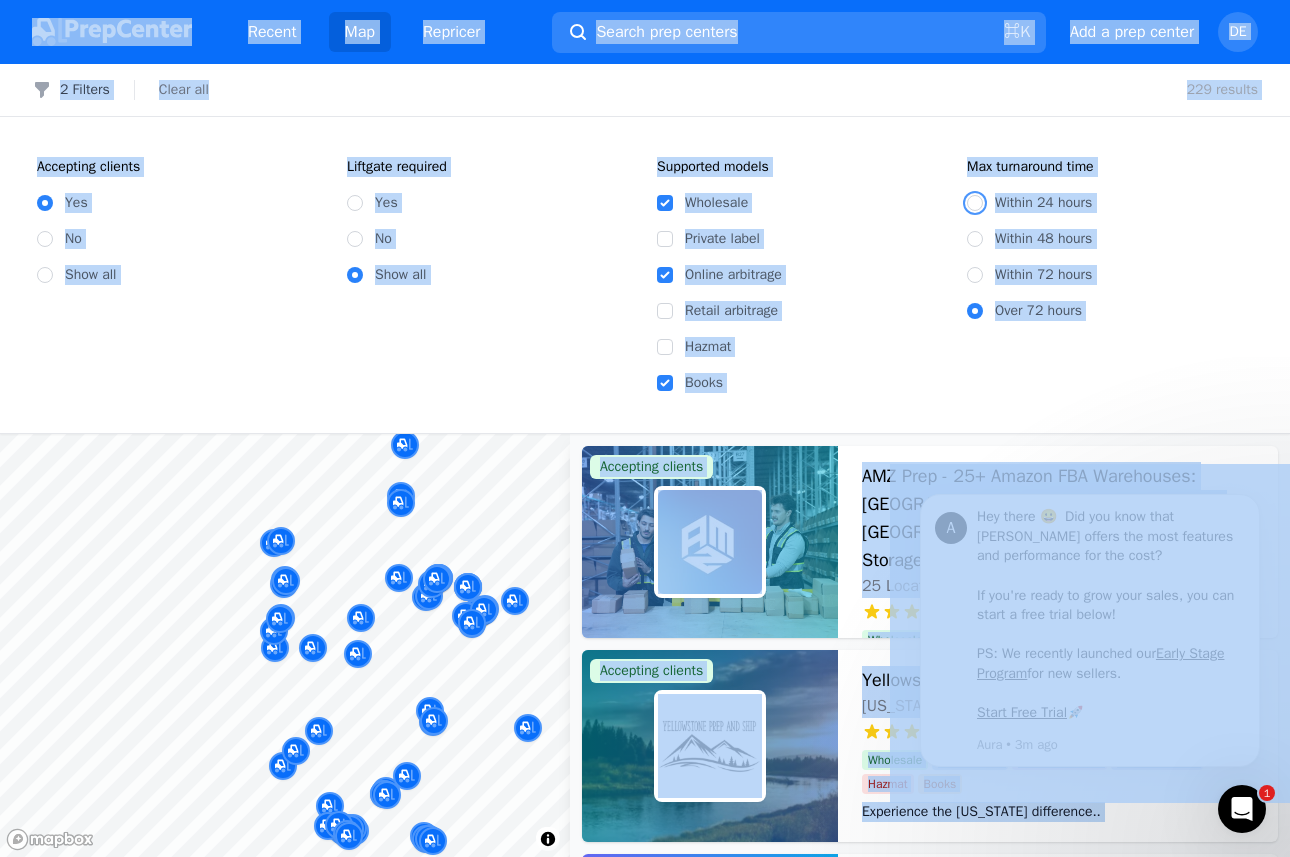 click on "Within 24 hours" at bounding box center [975, 203] 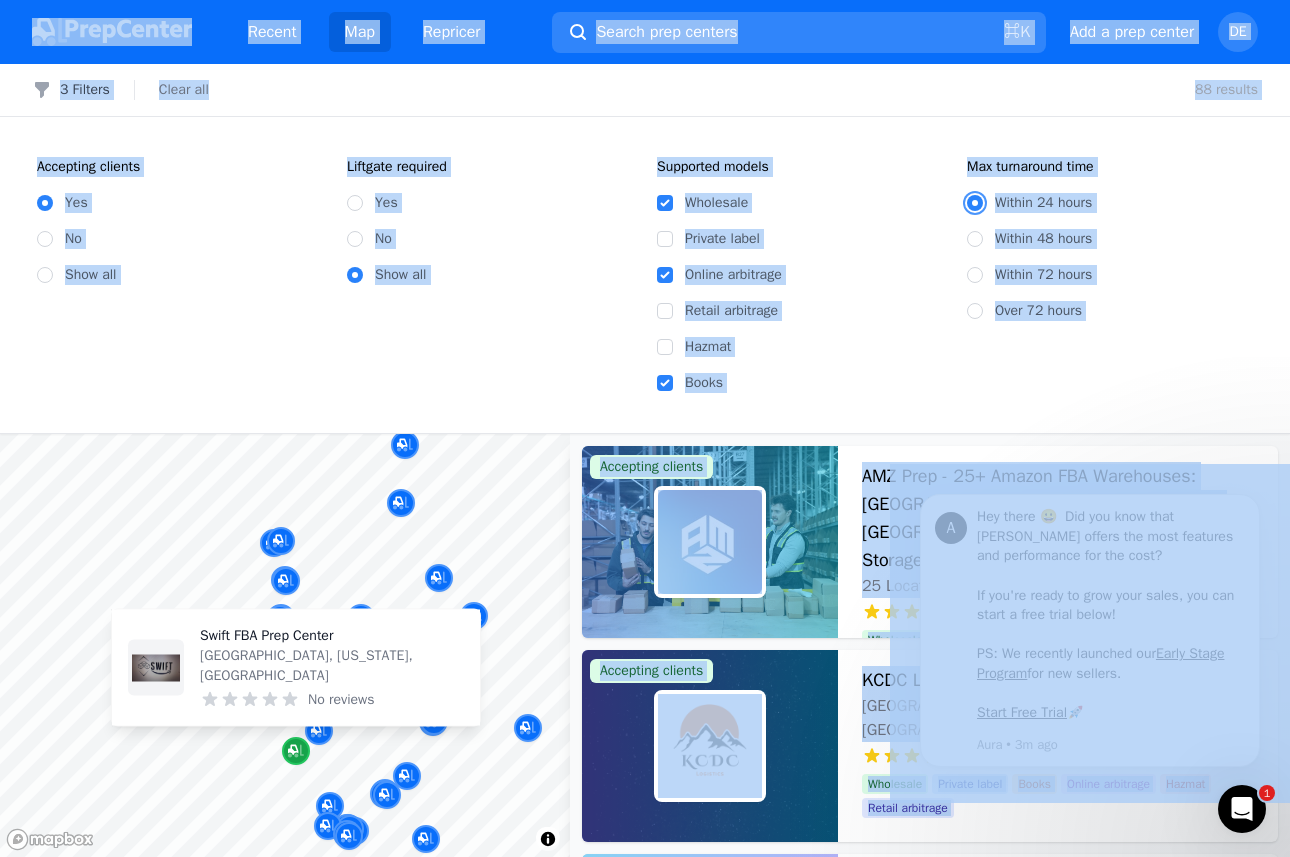 click 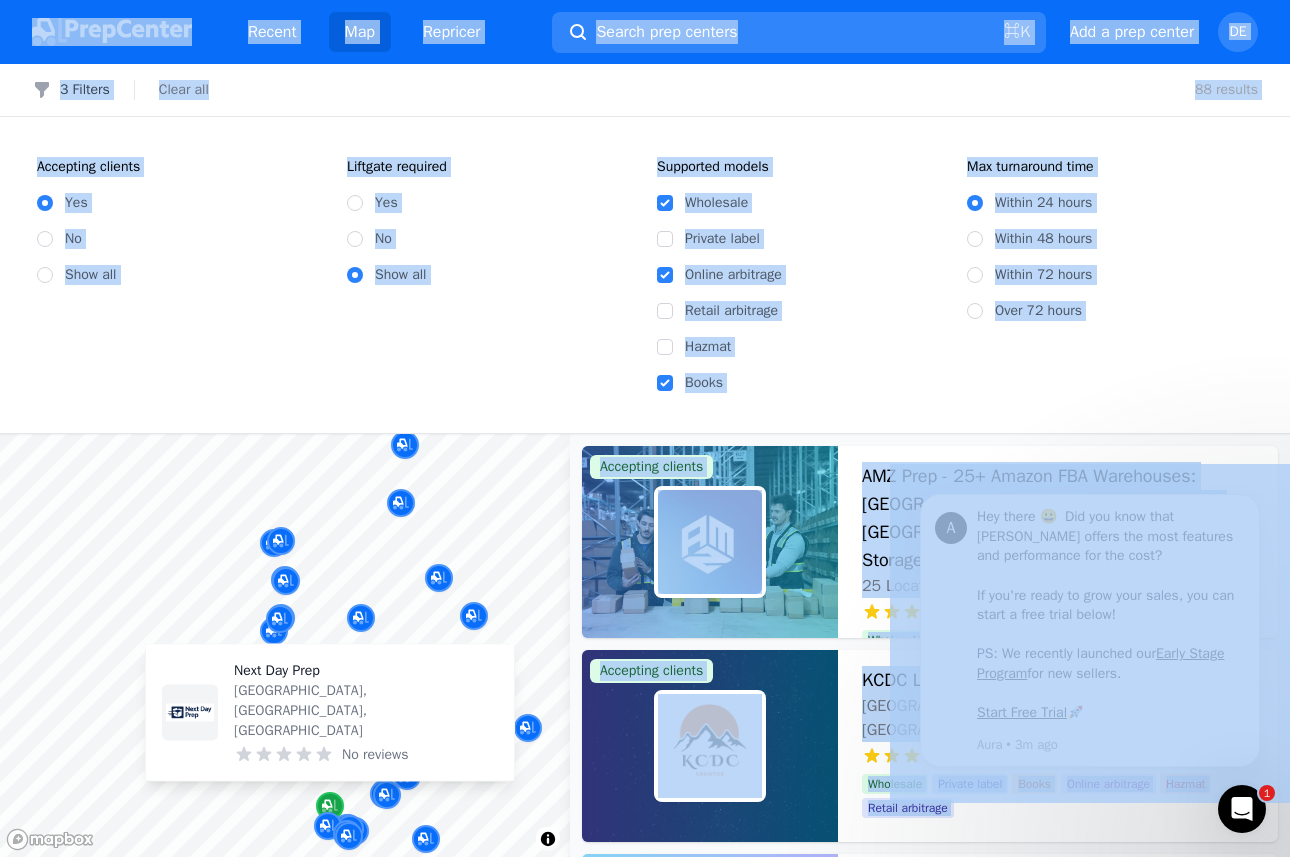 click 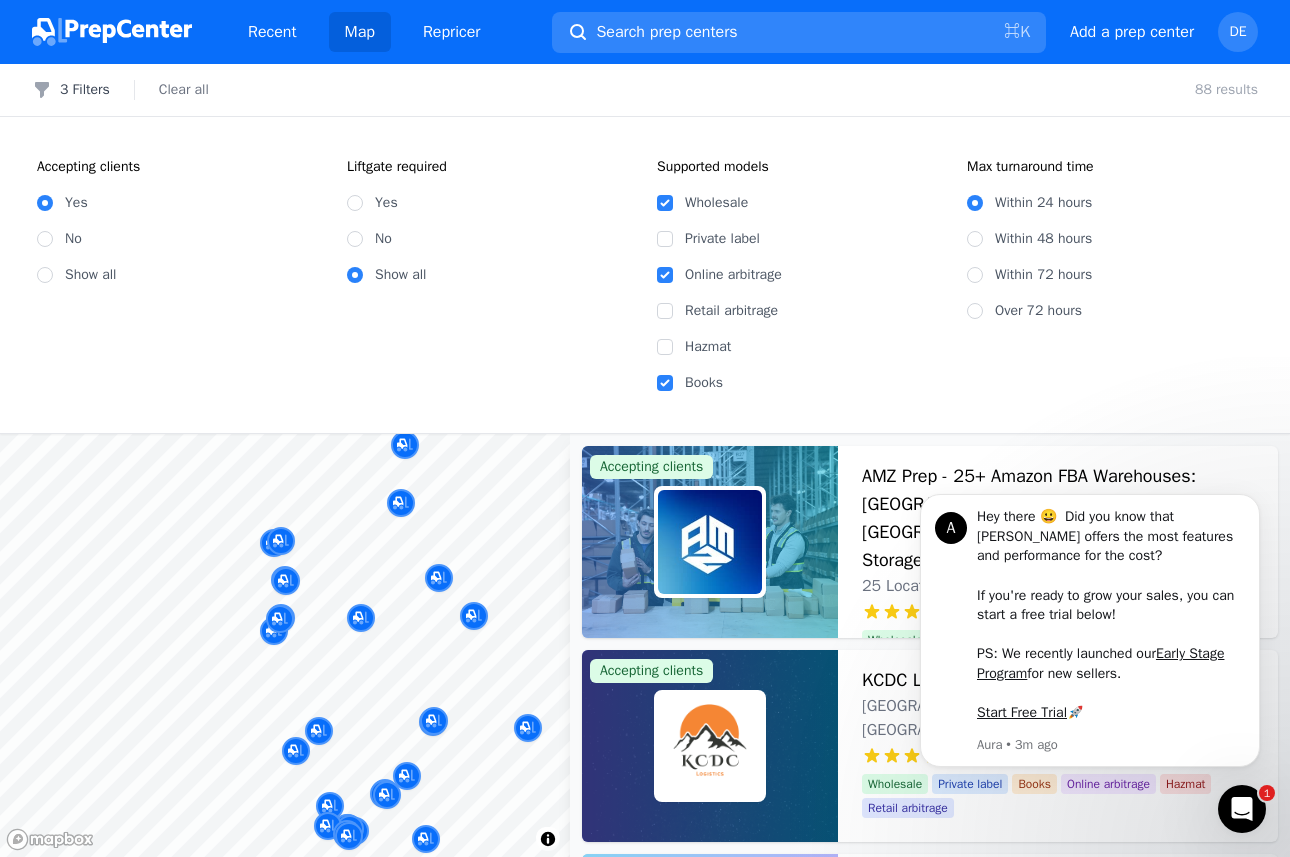 click at bounding box center (296, 730) 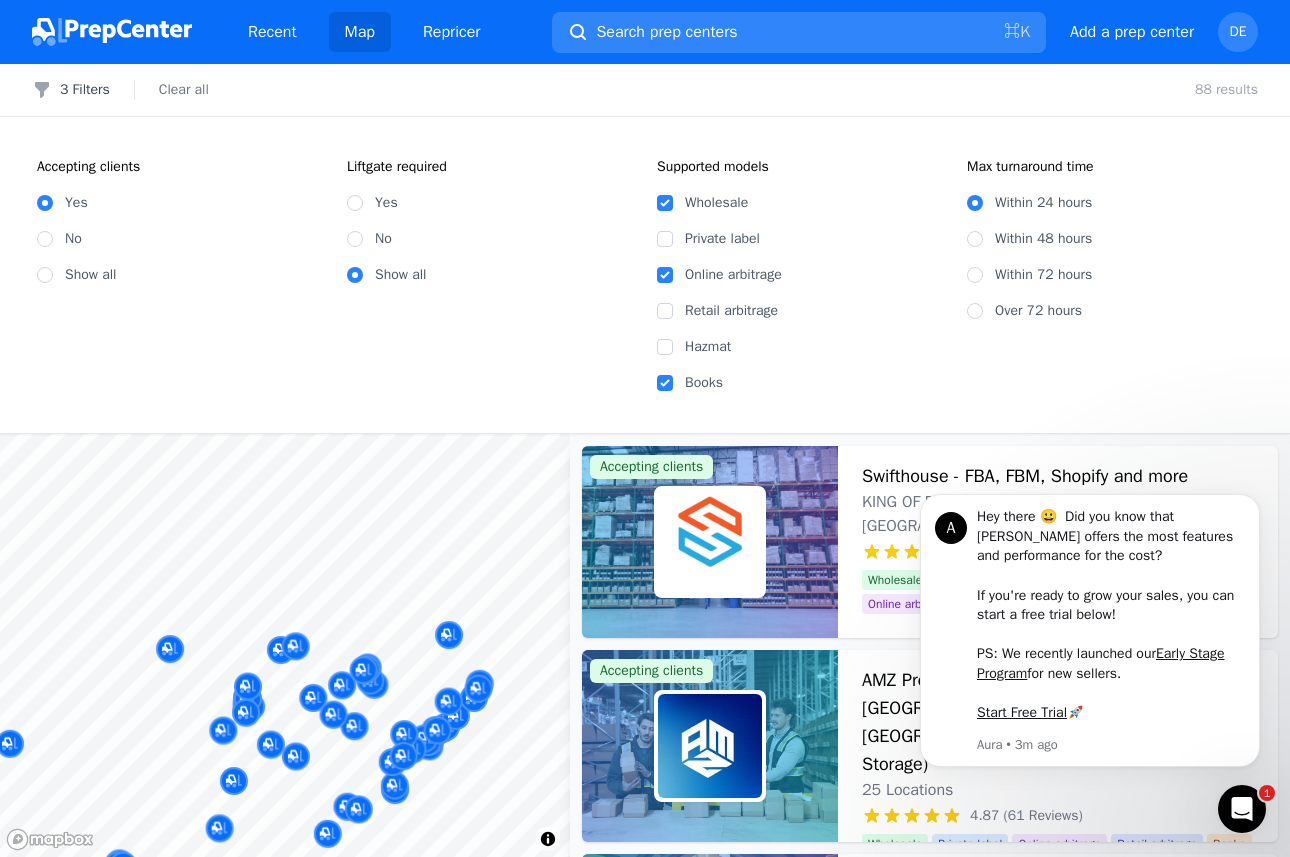 click on "Recent Map Repricer Search prep centers ⌘ K Open main menu Add a prep center Open user menu DE Filters 3 Filters Clear all 88 results Accepting clients Yes No Show all Liftgate required Yes No Show all Supported models Wholesale Private label Online arbitrage Retail arbitrage Hazmat Books Max turnaround time Within 24 hours Within 48 hours Within 72 hours Over 72 hours Map © Mapbox   © OpenStreetMap   Improve this map Accepting clients Swifthouse - FBA, FBM, Shopify and more KING OF [GEOGRAPHIC_DATA], [GEOGRAPHIC_DATA] - [US_STATE], [GEOGRAPHIC_DATA] 4.98 (62 Reviews) Your Fulfillment Partner, From Startup to Scale. Wholesale Private label Hazmat Books Retail arbitrage Online arbitrage Your Fulfillment Partner, From Startup to Scale. Accepting clients AMZ Prep - 25+ Amazon FBA Warehouses: [GEOGRAPHIC_DATA], [GEOGRAPHIC_DATA] & [GEOGRAPHIC_DATA] (with Cold/Temperate Storage) 25 Locations 4.87 (61 Reviews) Global FBA & FBM Mastered: Your Products, Every Market, One Solution Wholesale Private label Online arbitrage Retail arbitrage Books Accepting clients Itemsurf Fulfillment Center 1" at bounding box center [645, 428] 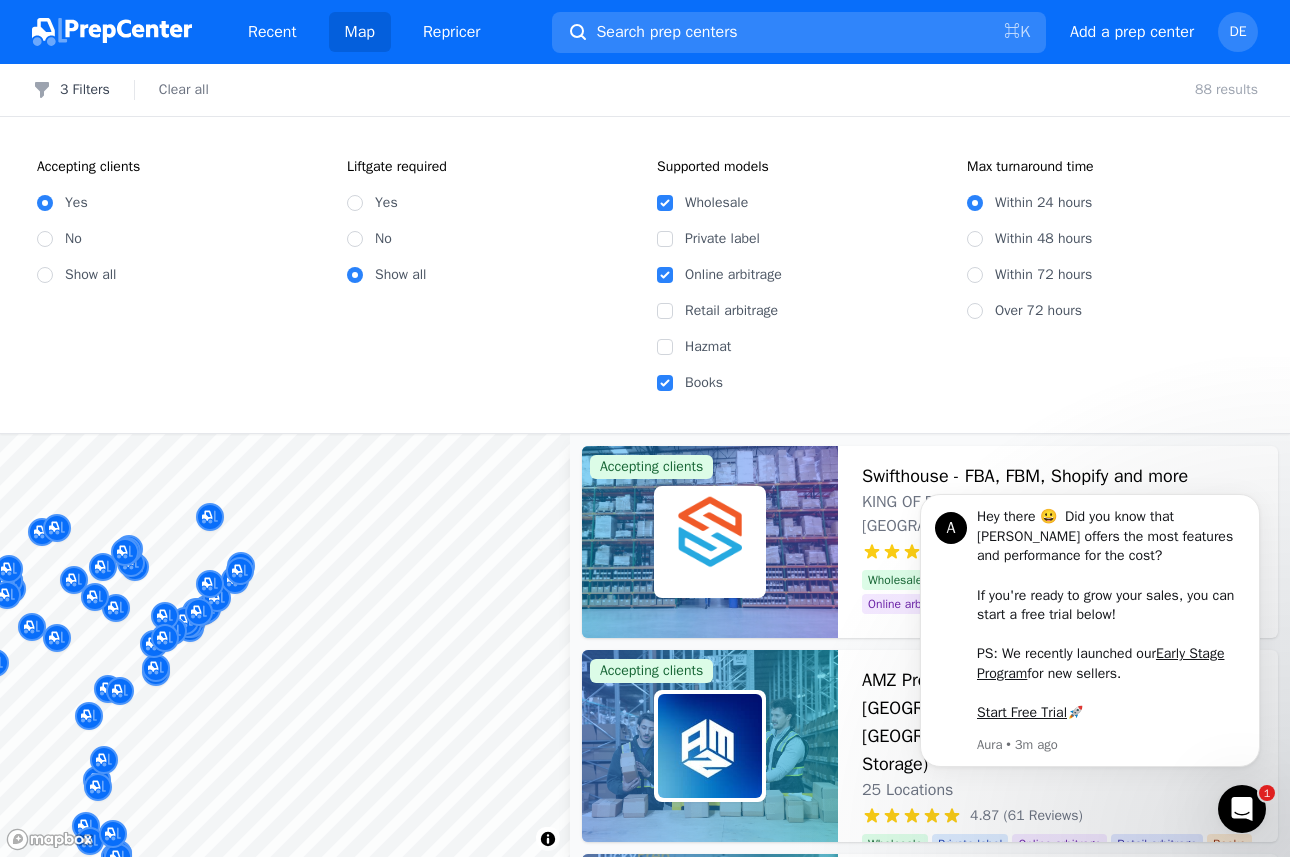 click on "Recent Map Repricer Search prep centers ⌘ K Open main menu Add a prep center Open user menu DE Filters 3 Filters Clear all 88 results Accepting clients Yes No Show all Liftgate required Yes No Show all Supported models Wholesale Private label Online arbitrage Retail arbitrage Hazmat Books Max turnaround time Within 24 hours Within 48 hours Within 72 hours Over 72 hours Map © Mapbox   © OpenStreetMap   Improve this map Accepting clients Swifthouse - FBA, FBM, Shopify and more KING OF [GEOGRAPHIC_DATA], [GEOGRAPHIC_DATA] - [US_STATE], [GEOGRAPHIC_DATA] 4.98 (62 Reviews) Your Fulfillment Partner, From Startup to Scale. Wholesale Private label Hazmat Books Retail arbitrage Online arbitrage Your Fulfillment Partner, From Startup to Scale. Accepting clients AMZ Prep - 25+ Amazon FBA Warehouses: [GEOGRAPHIC_DATA], [GEOGRAPHIC_DATA] & [GEOGRAPHIC_DATA] (with Cold/Temperate Storage) 25 Locations 4.87 (61 Reviews) Global FBA & FBM Mastered: Your Products, Every Market, One Solution Wholesale Private label Online arbitrage Retail arbitrage Books Accepting clients LuckyPrep 4.54 (24 Reviews) 1" at bounding box center [645, 428] 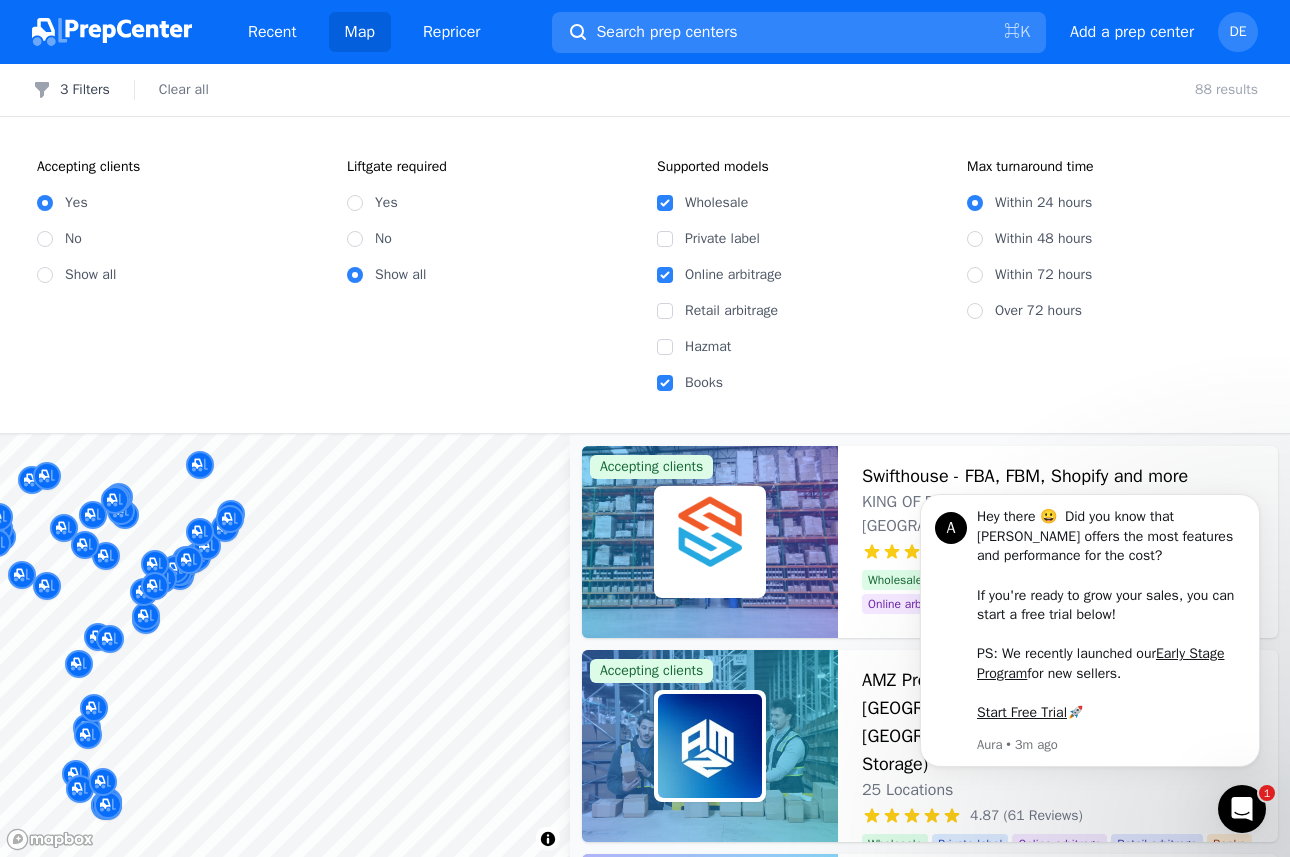 click at bounding box center (189, 561) 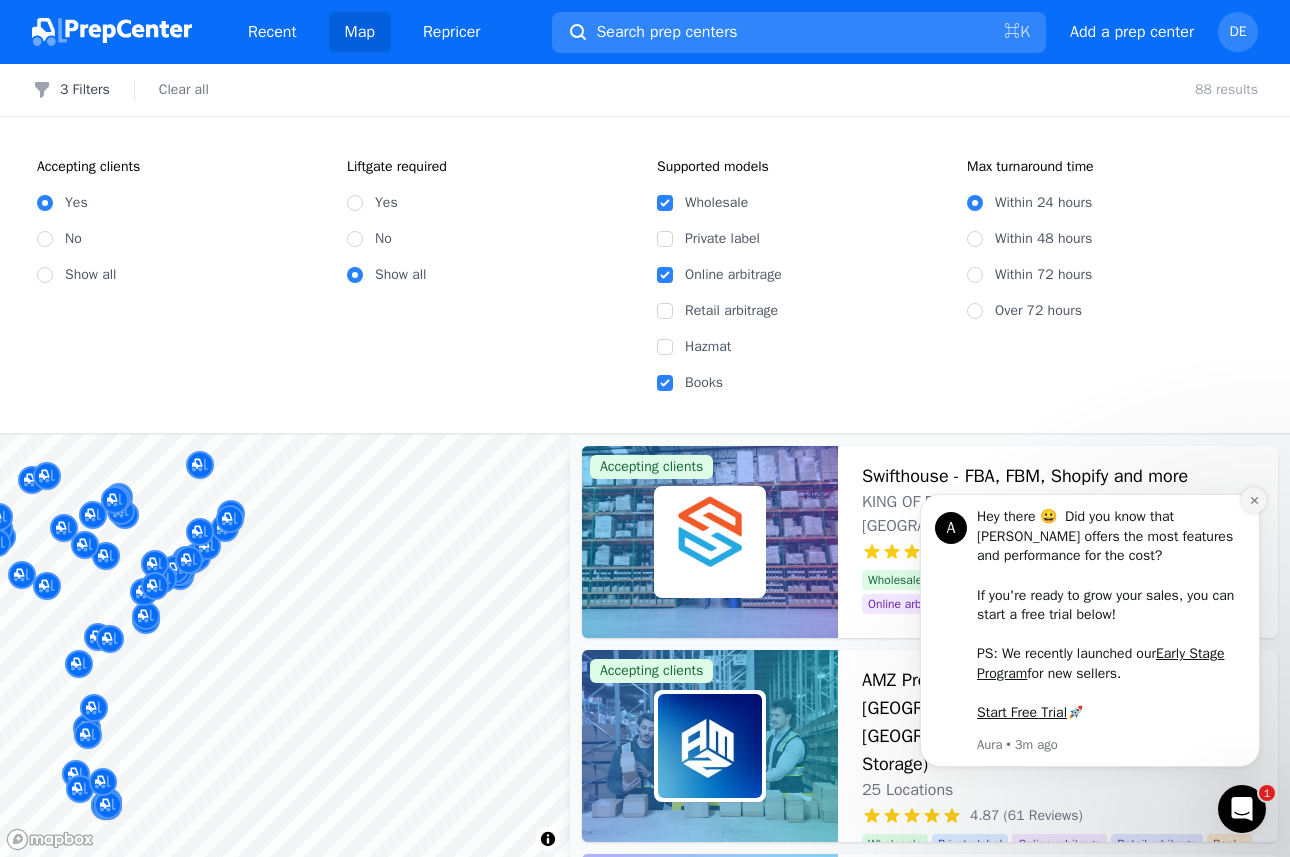 click 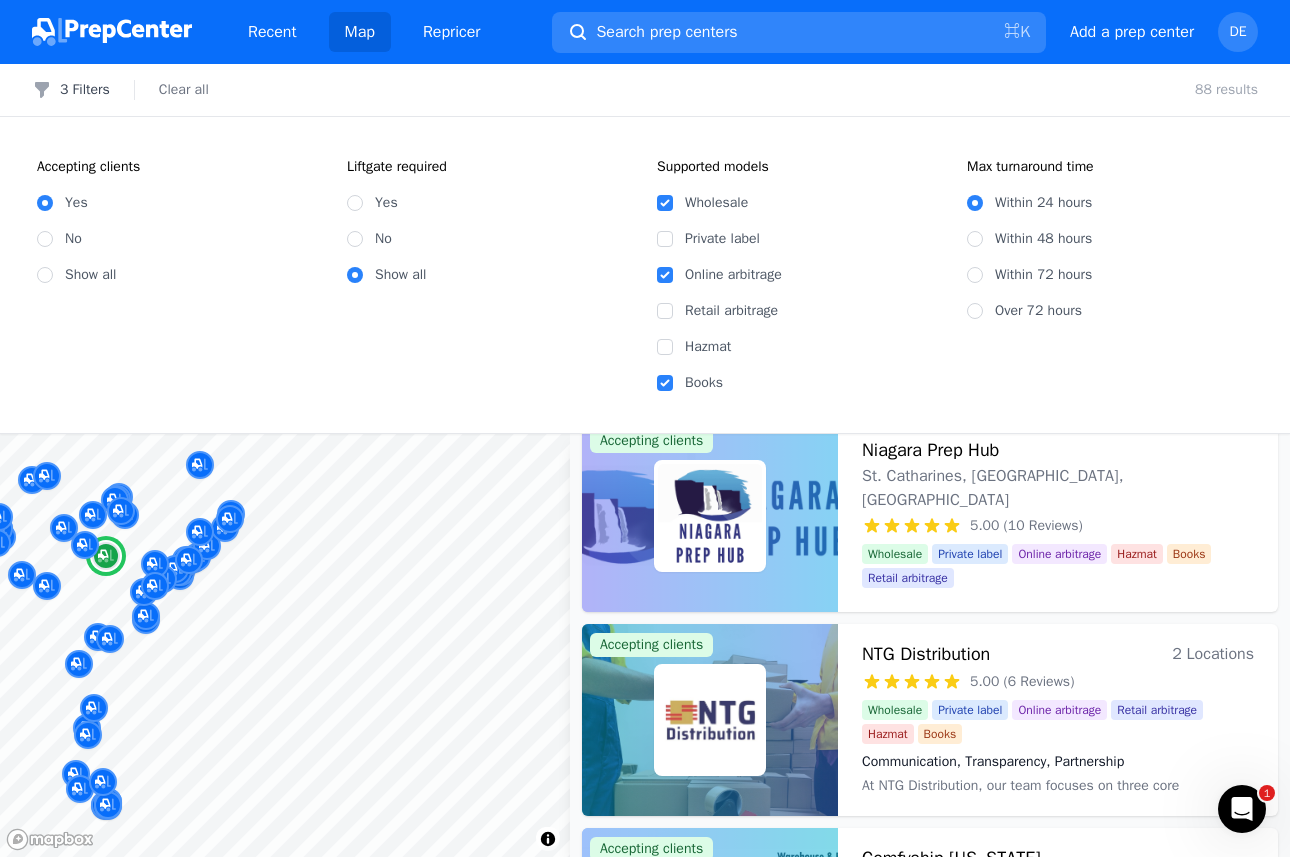 scroll, scrollTop: 478, scrollLeft: 0, axis: vertical 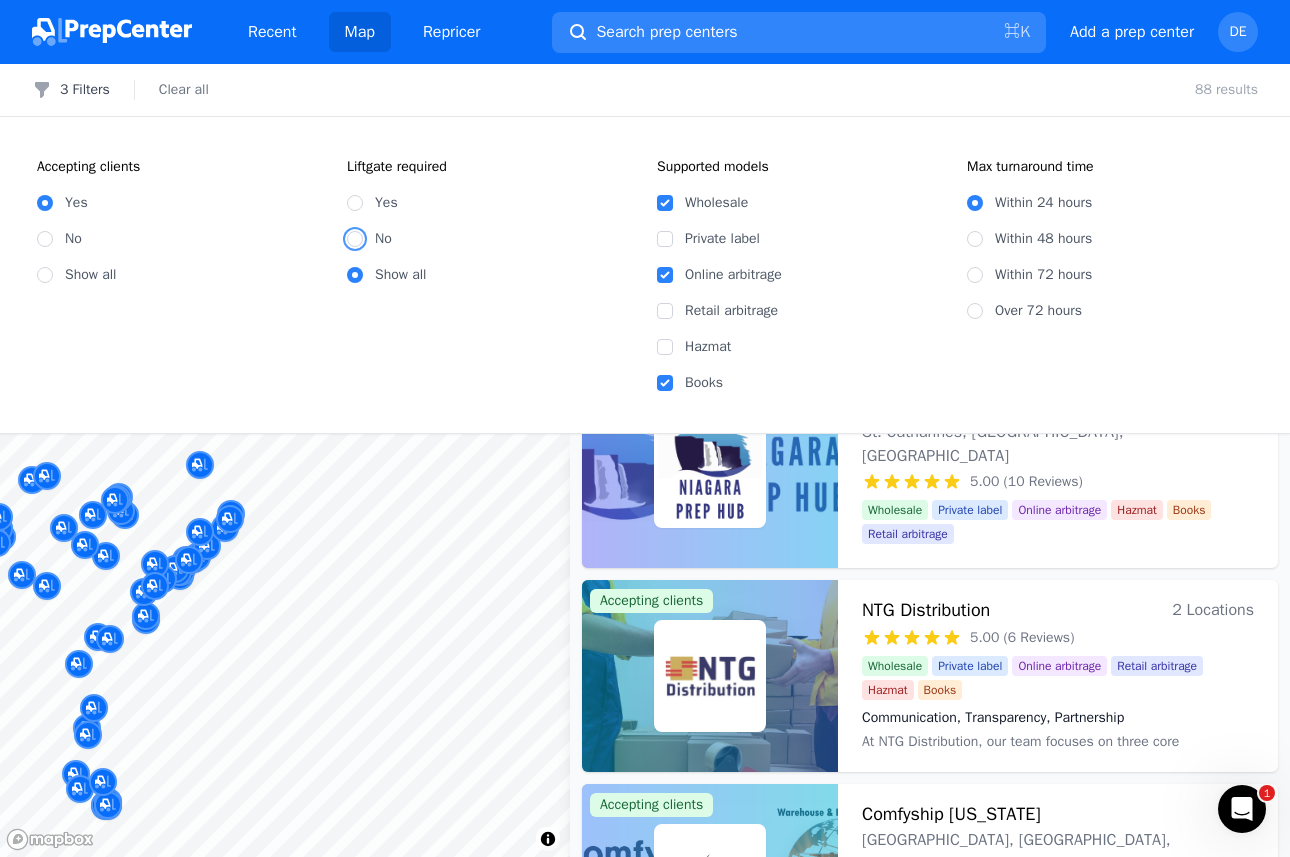 click on "No" at bounding box center [355, 239] 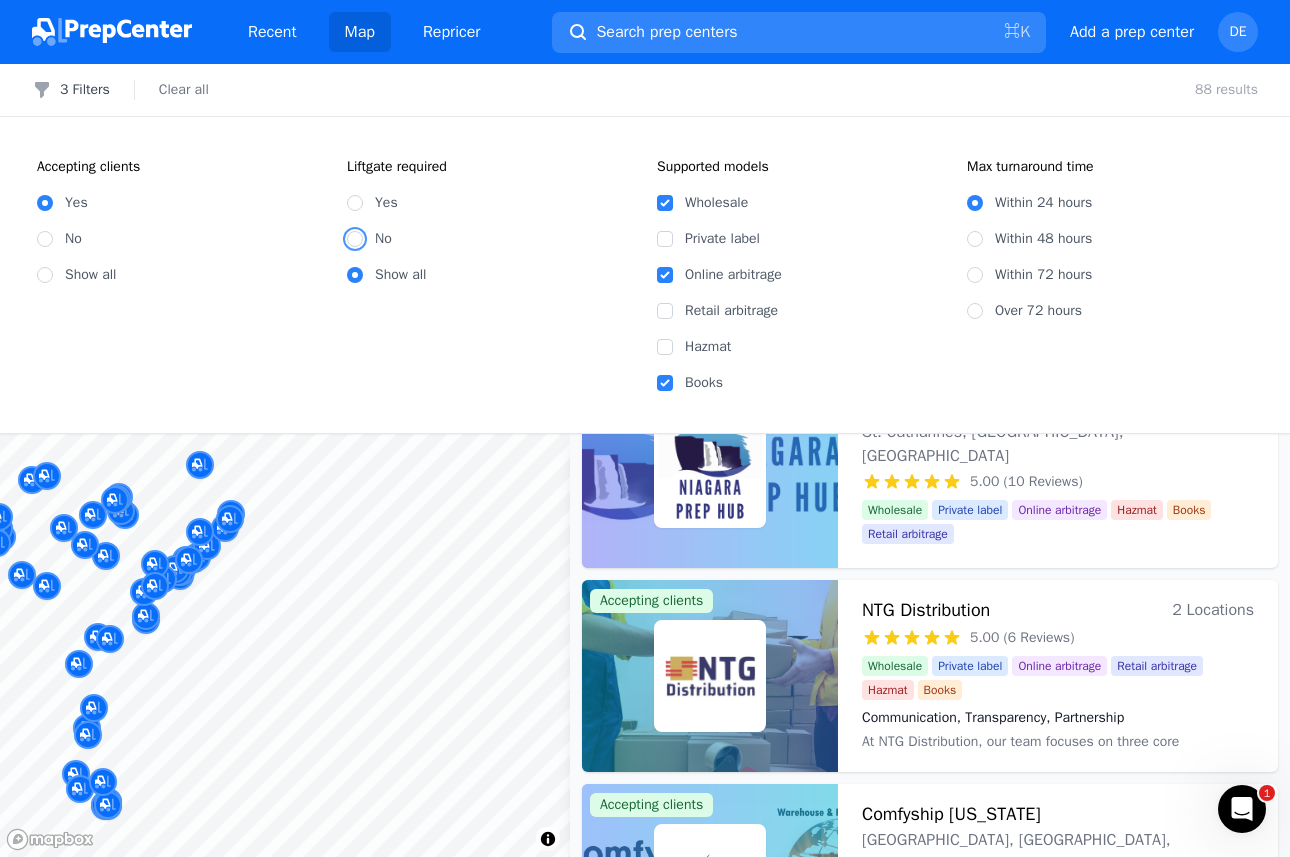 radio on "true" 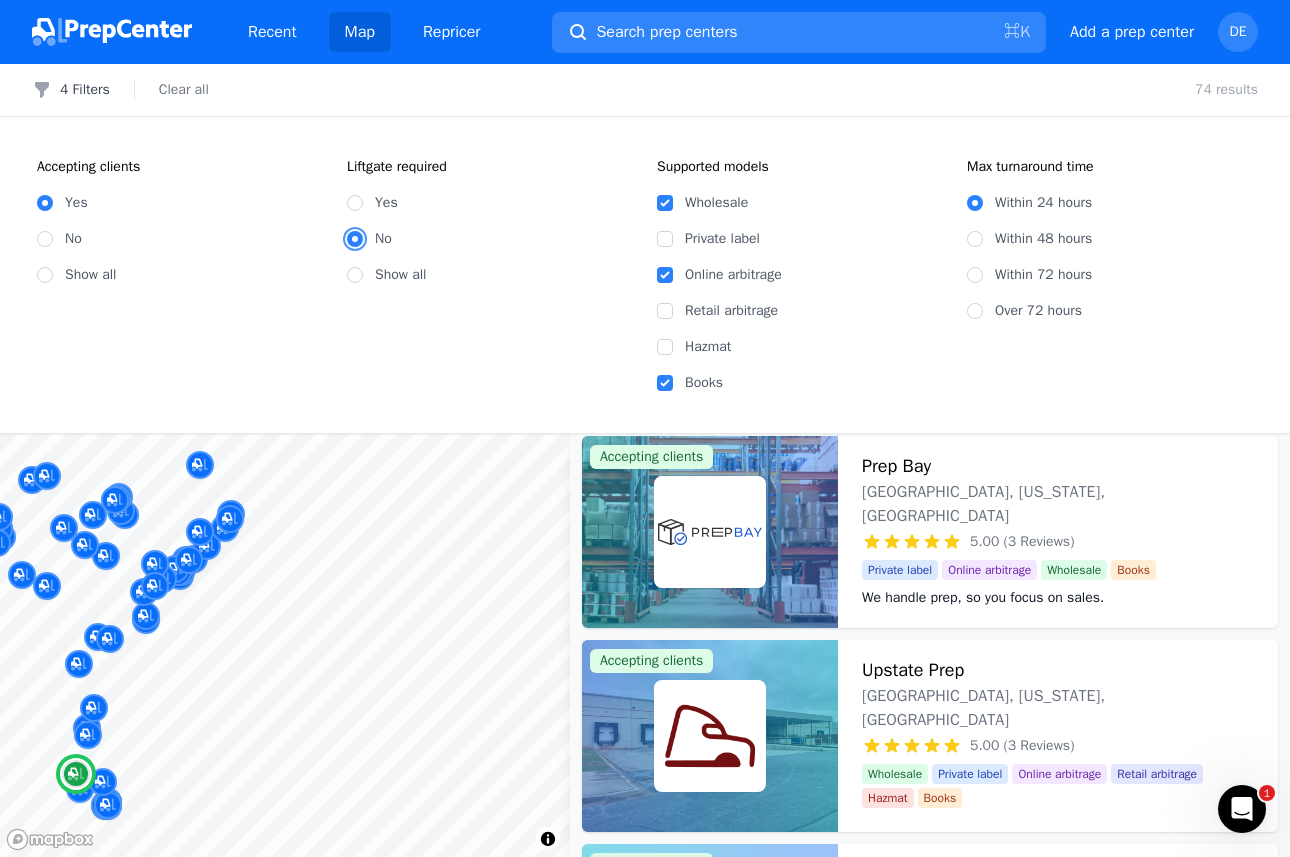 scroll, scrollTop: 1847, scrollLeft: 0, axis: vertical 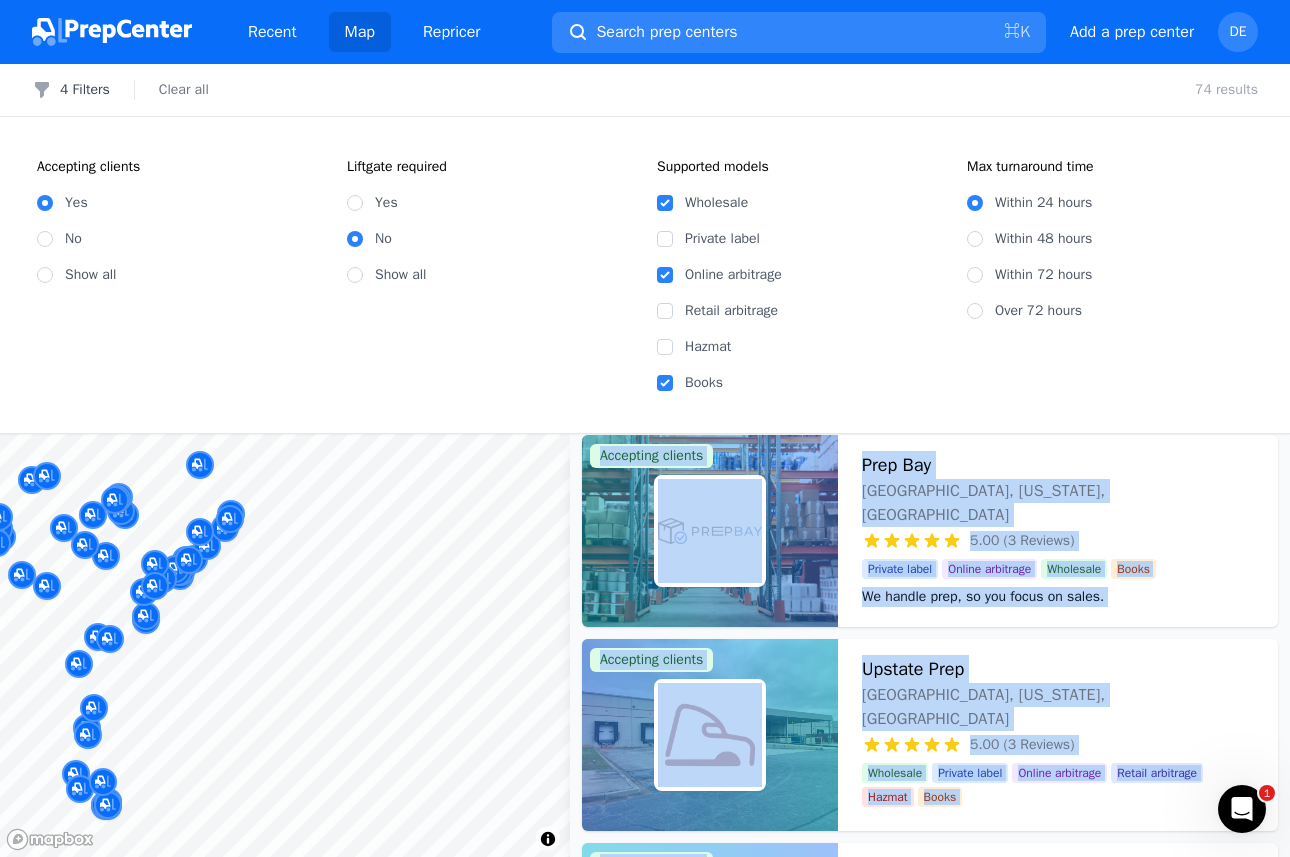 click on "Recent Map Repricer Search prep centers ⌘ K Open main menu Add a prep center Open user menu DE Filters 4 Filters Clear all 74 results Accepting clients Yes No Show all Liftgate required Yes No Show all Supported models Wholesale Private label Online arbitrage Retail arbitrage Hazmat Books Max turnaround time Within 24 hours Within 48 hours Within 72 hours Over 72 hours Map © Mapbox   © OpenStreetMap   Improve this map Accepting clients Swifthouse - FBA, FBM, Shopify and more KING OF [GEOGRAPHIC_DATA], [GEOGRAPHIC_DATA] - [US_STATE], [GEOGRAPHIC_DATA] 4.98 (62 Reviews) Your Fulfillment Partner, From Startup to Scale. Wholesale Private label Hazmat Books Retail arbitrage Online arbitrage Your Fulfillment Partner, From Startup to Scale. Accepting clients AMZ Prep - 25+ Amazon FBA Warehouses: [GEOGRAPHIC_DATA], [GEOGRAPHIC_DATA] & [GEOGRAPHIC_DATA] (with Cold/Temperate Storage) 25 Locations 4.87 (61 Reviews) Global FBA & FBM Mastered: Your Products, Every Market, One Solution Wholesale Private label Online arbitrage Retail arbitrage Books Accepting clients Niagara Prep Hub Wholesale 1" at bounding box center (645, 428) 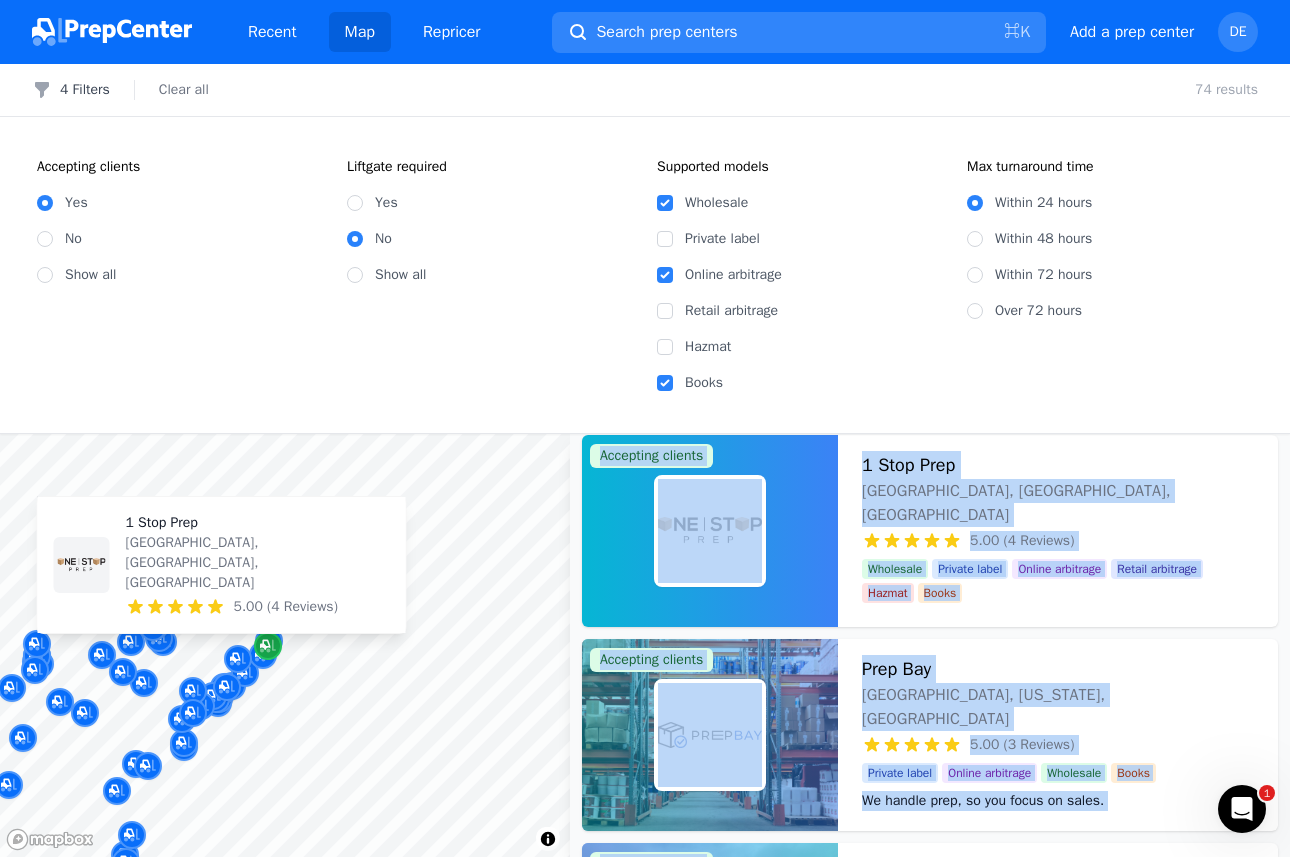 drag, startPoint x: 234, startPoint y: 524, endPoint x: 271, endPoint y: 648, distance: 129.40247 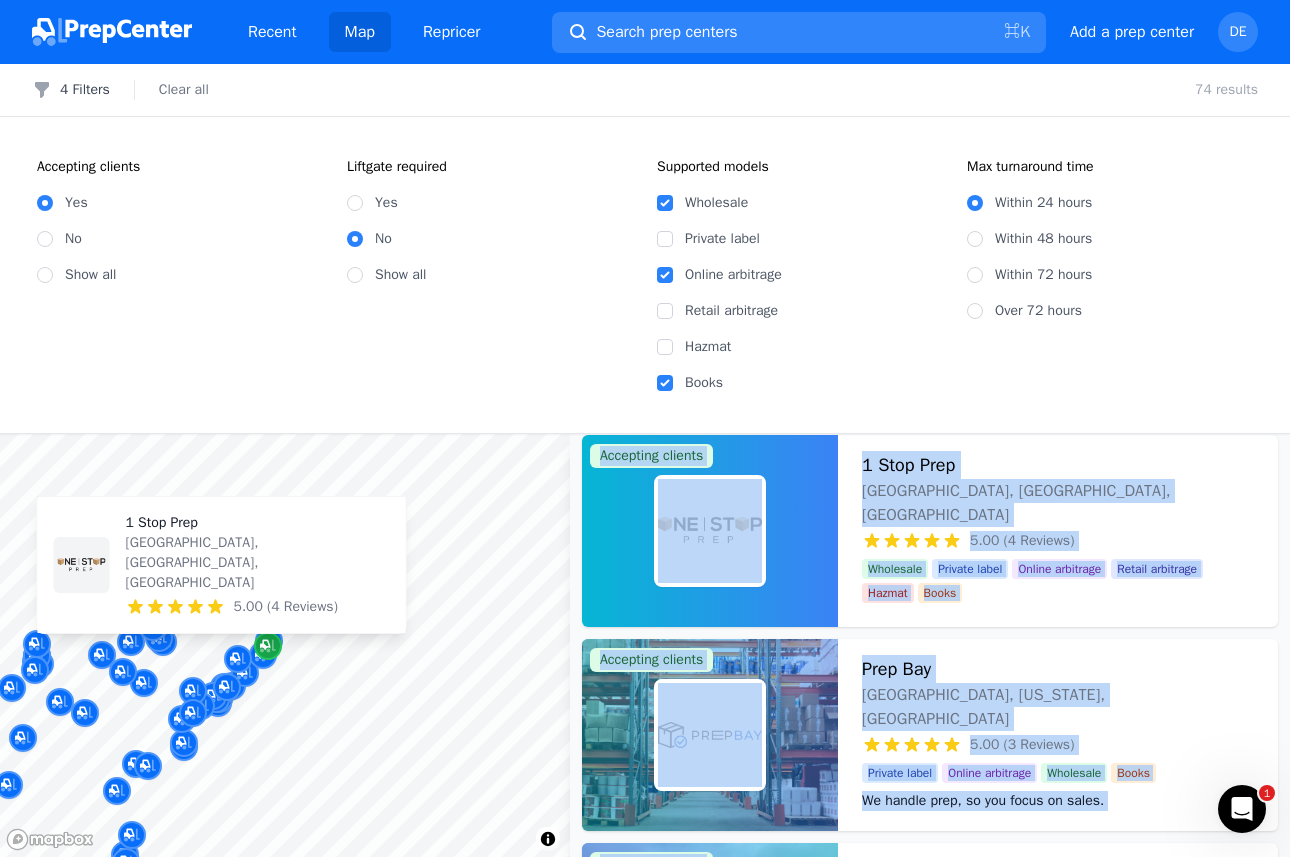 click 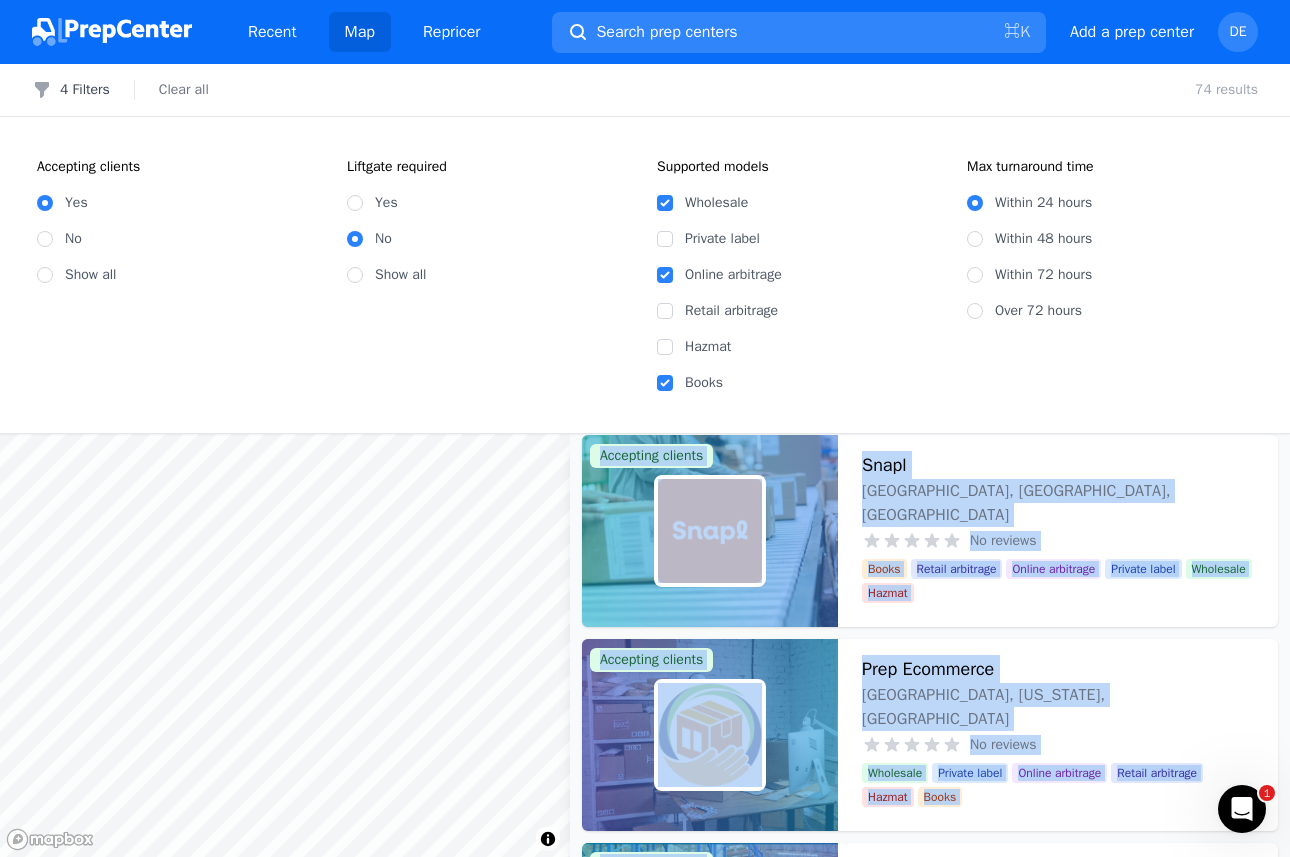click on "Map © Mapbox   © OpenStreetMap   Improve this map Accepting clients Swifthouse - FBA, FBM, Shopify and more [GEOGRAPHIC_DATA], [GEOGRAPHIC_DATA] - [US_STATE], [GEOGRAPHIC_DATA] 4.98 (62 Reviews) Your Fulfillment Partner, From Startup to Scale. Wholesale Private label Hazmat Books Retail arbitrage Online arbitrage Your Fulfillment Partner, From Startup to Scale. Accepting clients AMZ Prep - 25+ Amazon FBA Warehouses: [GEOGRAPHIC_DATA], [GEOGRAPHIC_DATA] & [GEOGRAPHIC_DATA] (with Cold/Temperate Storage) 25 Locations 4.87 (61 Reviews) Global FBA & FBM Mastered: Your Products, Every Market, One Solution Wholesale Private label Online arbitrage Retail arbitrage Books Global FBA & FBM Mastered: Your Products, Every Market, One Solution Accepting clients ERKA PREP CENTER [GEOGRAPHIC_DATA], [US_STATE], [GEOGRAPHIC_DATA] 5.00 (6 Reviews) Beyond Preparation: Erka Prep’s Pathway to Your Amazon Growth Wholesale Private label Online arbitrage Books Retail arbitrage Beyond Preparation: Erka Prep’s Pathway to Your Amazon Growth Accepting clients 1 Stop Prep [GEOGRAPHIC_DATA], [GEOGRAPHIC_DATA], [GEOGRAPHIC_DATA] 5.00 (4 Reviews) Wholesale Books" at bounding box center (645, 645) 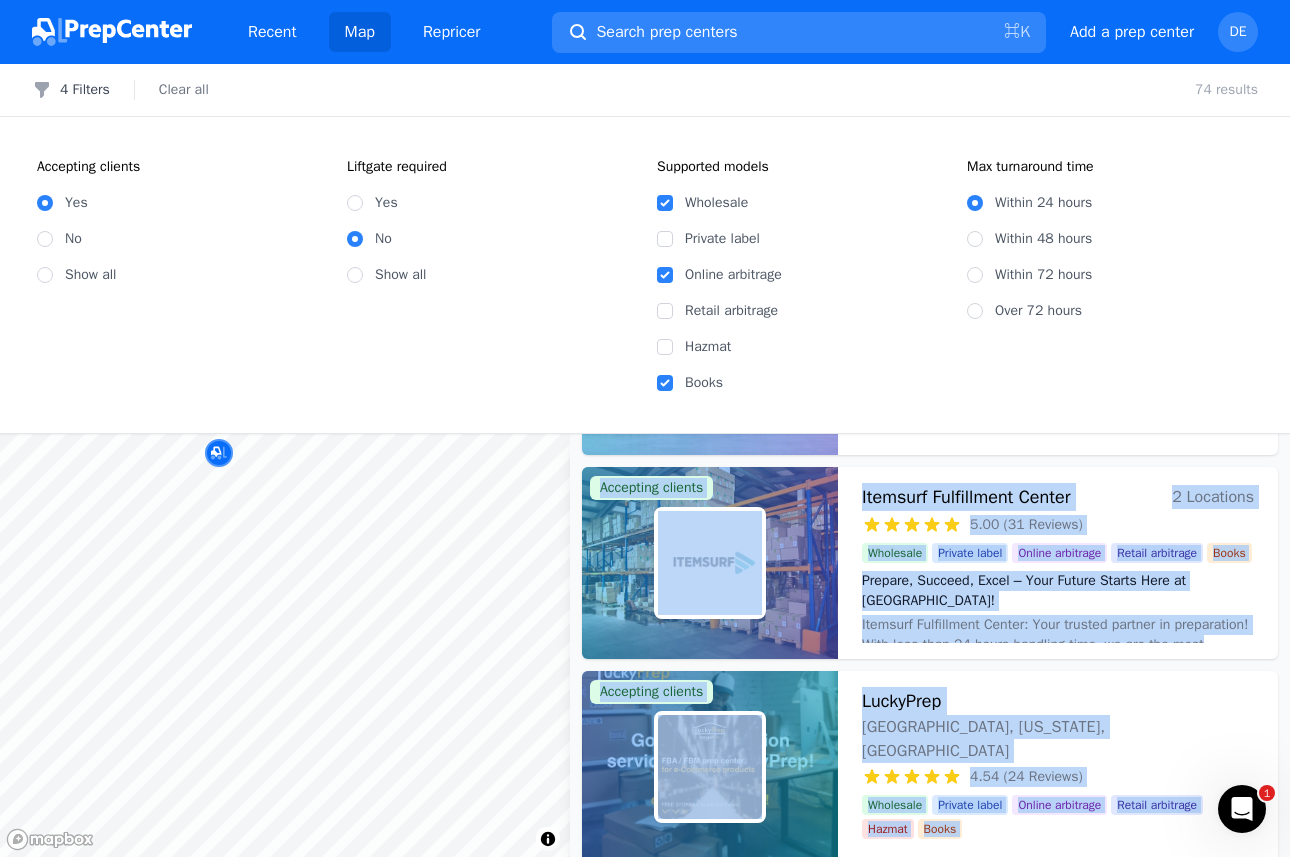 click on "Map © Mapbox   © OpenStreetMap   Improve this map Accepting clients AMZ Prep - 25+ Amazon FBA Warehouses: [GEOGRAPHIC_DATA], [GEOGRAPHIC_DATA] & [GEOGRAPHIC_DATA] (with Cold/Temperate Storage) 25 Locations 4.87 (61 Reviews) Global FBA & FBM Mastered: Your Products, Every Market, One Solution Wholesale Private label Online arbitrage Retail arbitrage Books Global FBA & FBM Mastered: Your Products, Every Market, One Solution Accepting clients Barndepo Fulfillment 3 Locations 5.00 (2 Reviews) Prep and Fulfillment Center Wholesale Private label Online arbitrage Retail arbitrage Books Prep and Fulfillment Center Accepting clients REBEL PREP & FULFILLMENT [GEOGRAPHIC_DATA], [GEOGRAPHIC_DATA], DE No reviews Premium Prep Center in [GEOGRAPHIC_DATA] Wholesale Private label Online arbitrage Retail arbitrage Hazmat Books Premium Prep Center in [GEOGRAPHIC_DATA] Accepting clients Spainbox [GEOGRAPHIC_DATA], [GEOGRAPHIC_DATA], ES No reviews Less effort on Fulfillment More on growth Private label Online arbitrage Retail arbitrage Hazmat Books Wholesale Less effort on Fulfillment More on growth Scendr Hazmat" at bounding box center [645, 645] 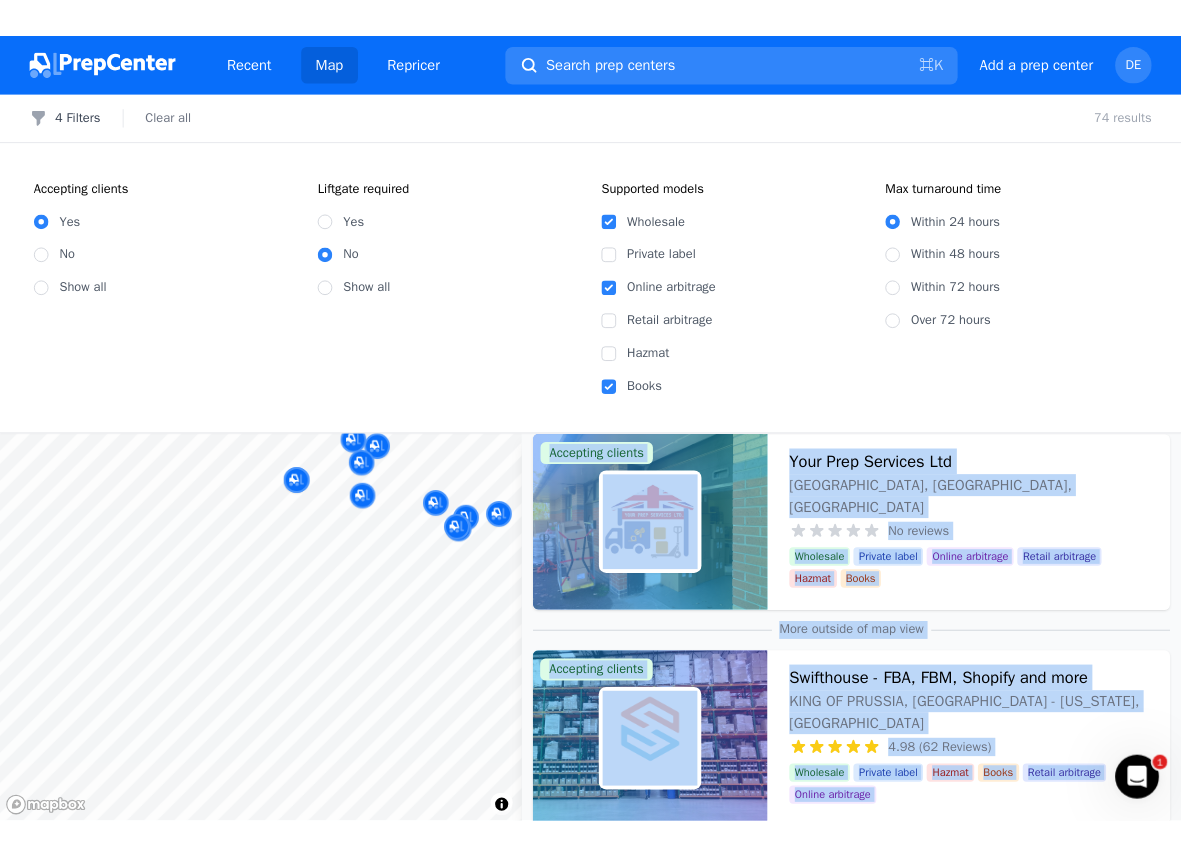 scroll, scrollTop: 1643, scrollLeft: 0, axis: vertical 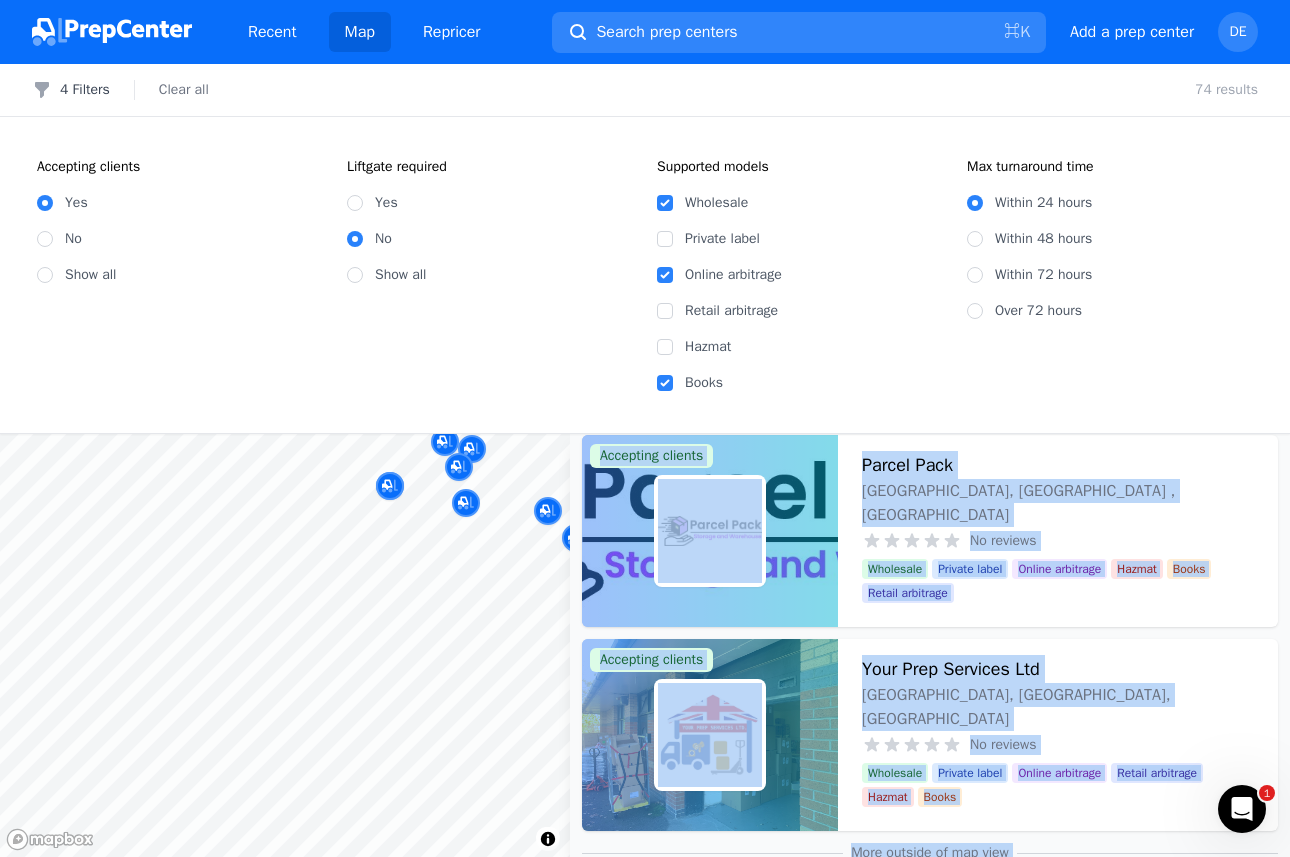 drag, startPoint x: 1017, startPoint y: 685, endPoint x: 470, endPoint y: 590, distance: 555.18823 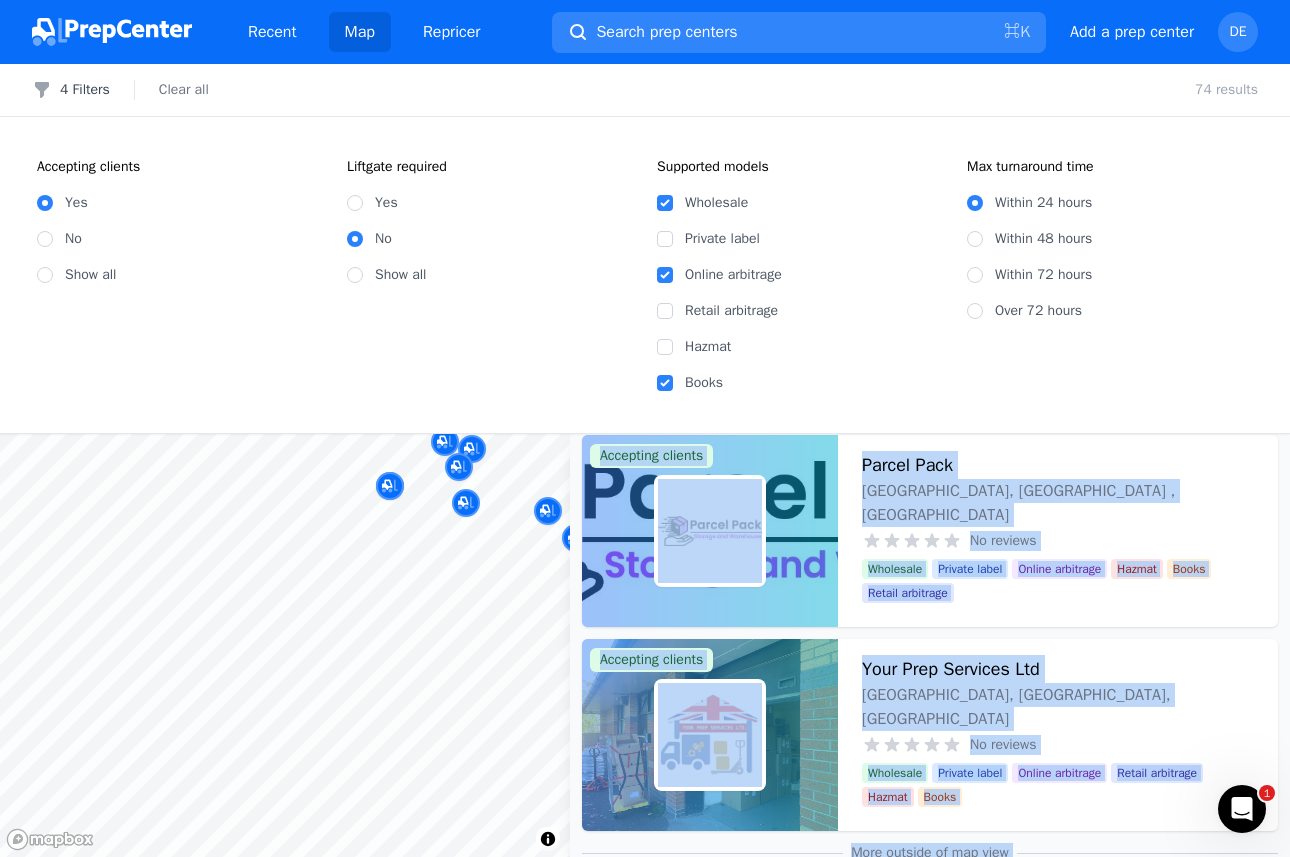 click on "Recent Map Repricer Search prep centers ⌘ K Open main menu Add a prep center Open user menu DE Filters 4 Filters Clear all 74 results Accepting clients Yes No Show all Liftgate required Yes No Show all Supported models Wholesale Private label Online arbitrage Retail arbitrage Hazmat Books Max turnaround time Within 24 hours Within 48 hours Within 72 hours Over 72 hours Map © Mapbox   © OpenStreetMap   Improve this map Accepting clients AMZ Prep - 25+ Amazon FBA Warehouses: [GEOGRAPHIC_DATA], [GEOGRAPHIC_DATA] & [GEOGRAPHIC_DATA] (with Cold/Temperate Storage) 25 Locations 4.87 (61 Reviews) Global FBA & FBM Mastered: Your Products, Every Market, One Solution Wholesale Private label Online arbitrage Retail arbitrage Books Global FBA & FBM Mastered: Your Products, Every Market, One Solution Accepting clients Barndepo Fulfillment 3 Locations 5.00 (2 Reviews) Prep and Fulfillment Center Wholesale Private label Online arbitrage Retail arbitrage Books Prep and Fulfillment Center Accepting clients FbaPrep [GEOGRAPHIC_DATA], [GEOGRAPHIC_DATA], IT No reviews Wholesale Hazmat" at bounding box center [645, 428] 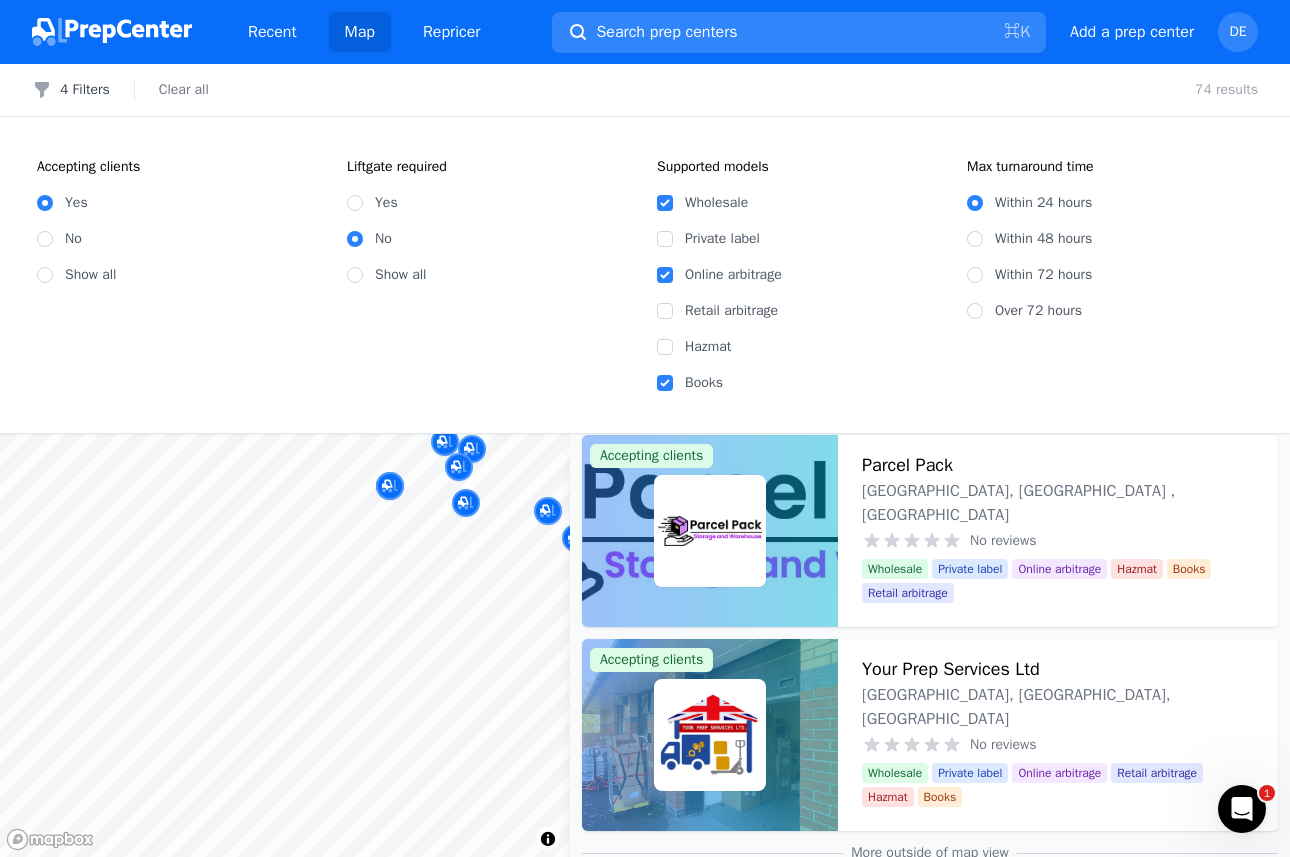 drag, startPoint x: 240, startPoint y: 592, endPoint x: 372, endPoint y: 710, distance: 177.05367 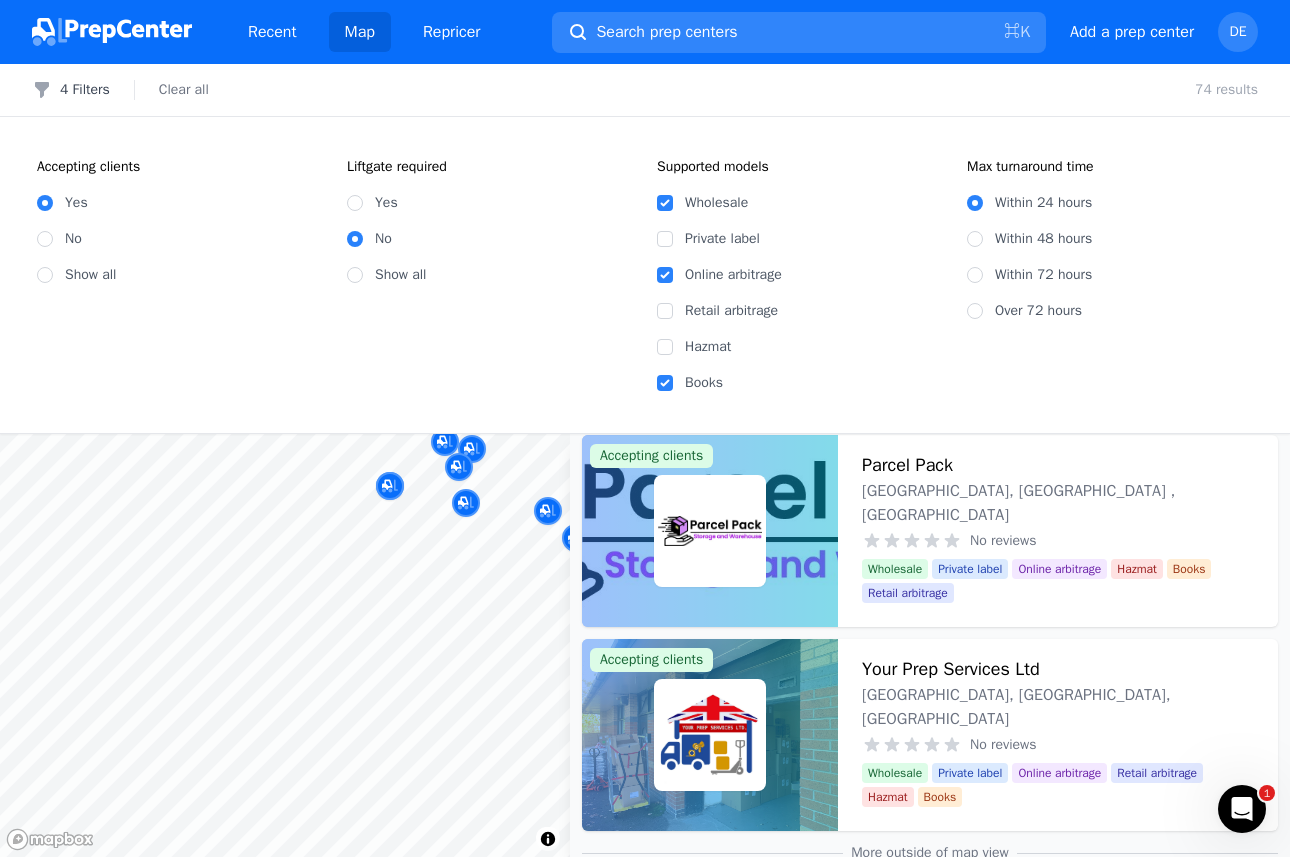 click on "Recent Map Repricer Search prep centers ⌘ K Open main menu Add a prep center Open user menu DE Filters 4 Filters Clear all 74 results Accepting clients Yes No Show all Liftgate required Yes No Show all Supported models Wholesale Private label Online arbitrage Retail arbitrage Hazmat Books Max turnaround time Within 24 hours Within 48 hours Within 72 hours Over 72 hours Map © Mapbox   © OpenStreetMap   Improve this map Accepting clients AMZ Prep - 25+ Amazon FBA Warehouses: [GEOGRAPHIC_DATA], [GEOGRAPHIC_DATA] & [GEOGRAPHIC_DATA] (with Cold/Temperate Storage) 25 Locations 4.87 (61 Reviews) Global FBA & FBM Mastered: Your Products, Every Market, One Solution Wholesale Private label Online arbitrage Retail arbitrage Books Global FBA & FBM Mastered: Your Products, Every Market, One Solution Accepting clients Barndepo Fulfillment 3 Locations 5.00 (2 Reviews) Prep and Fulfillment Center Wholesale Private label Online arbitrage Retail arbitrage Books Prep and Fulfillment Center Accepting clients FbaPrep [GEOGRAPHIC_DATA], [GEOGRAPHIC_DATA], IT No reviews Wholesale Hazmat" at bounding box center (645, 428) 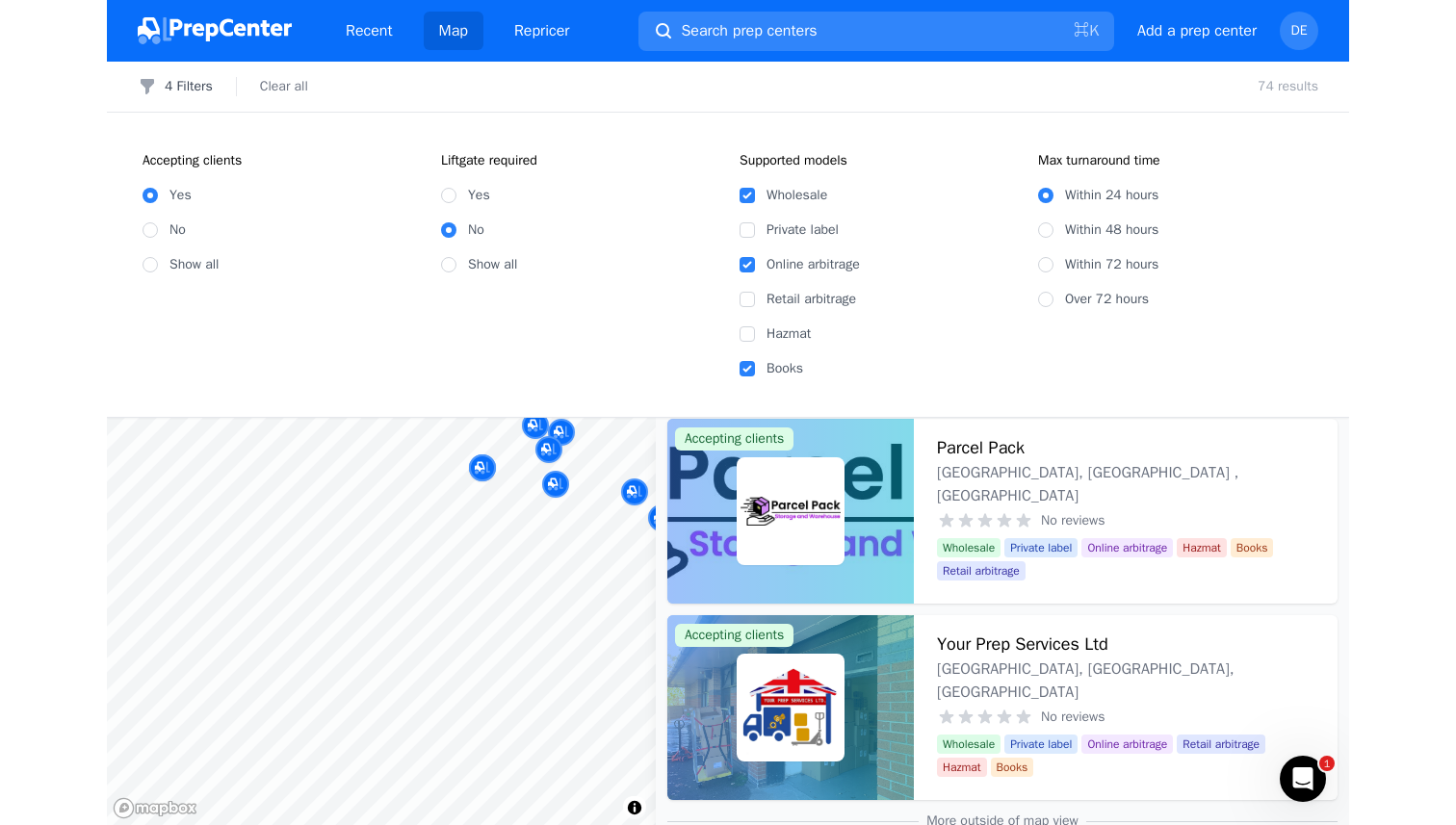 scroll, scrollTop: 0, scrollLeft: 0, axis: both 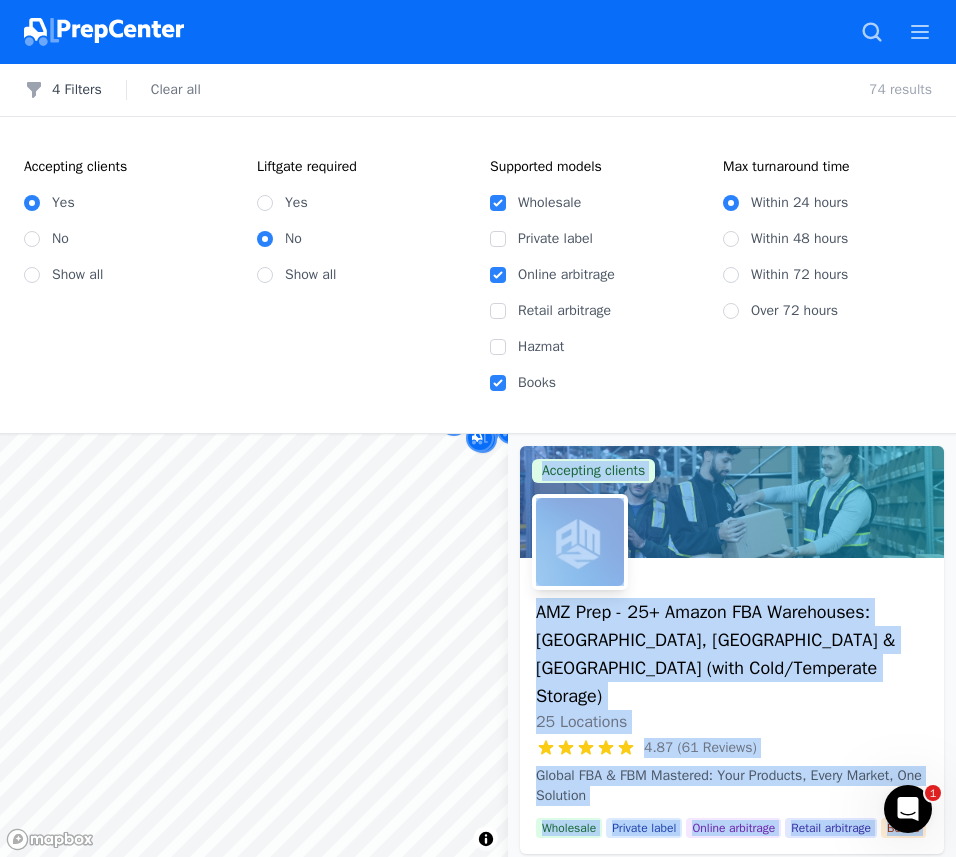 drag, startPoint x: 79, startPoint y: 561, endPoint x: -387, endPoint y: 555, distance: 466.03864 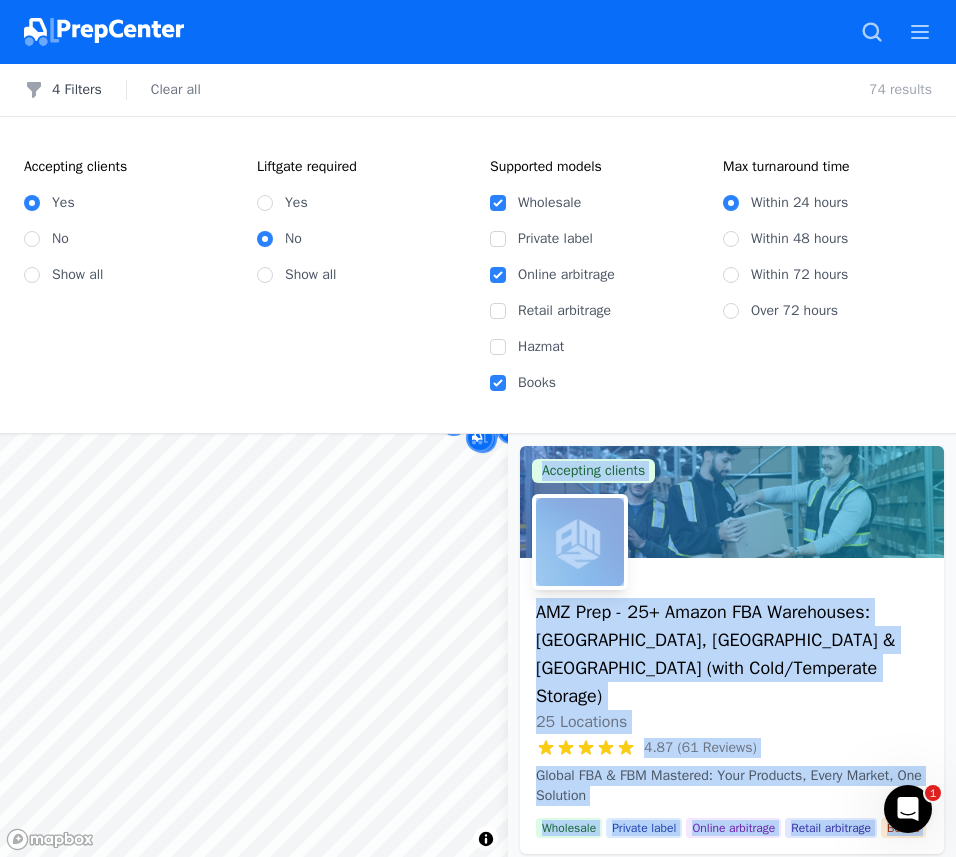 click on "Recent Map Repricer Search prep centers ⌘ K Open main menu Add a prep center Open user menu DE Filters 4 Filters Clear all 74 results Accepting clients Yes No Show all Liftgate required Yes No Show all Supported models Wholesale Private label Online arbitrage Retail arbitrage Hazmat Books Max turnaround time Within 24 hours Within 48 hours Within 72 hours Over 72 hours Map © Mapbox   © OpenStreetMap   Improve this map Accepting clients AMZ Prep - 25+ Amazon FBA Warehouses: [GEOGRAPHIC_DATA], [GEOGRAPHIC_DATA] & [GEOGRAPHIC_DATA] (with Cold/Temperate Storage) 25 Locations 4.87 (61 Reviews) Global FBA & FBM Mastered: Your Products, Every Market, One Solution Wholesale Private label Online arbitrage Retail arbitrage Books Global FBA & FBM Mastered: Your Products, Every Market, One Solution Accepting clients Barndepo Fulfillment 3 Locations 5.00 (2 Reviews) Prep and Fulfillment Center Wholesale Private label Online arbitrage Retail arbitrage Books Prep and Fulfillment Center Accepting clients Cosity Shipment Sarstedt, Niedersachesen, DE No reviews 1" at bounding box center (478, 428) 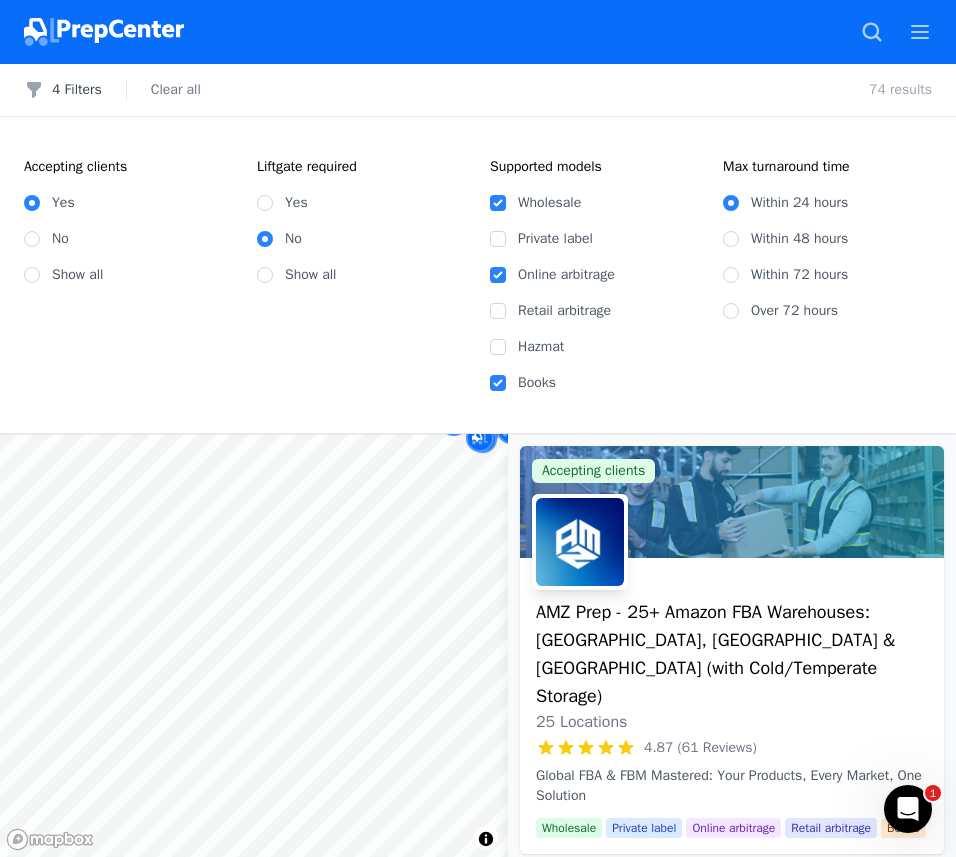 drag, startPoint x: 952, startPoint y: 41, endPoint x: 1110, endPoint y: 54, distance: 158.5339 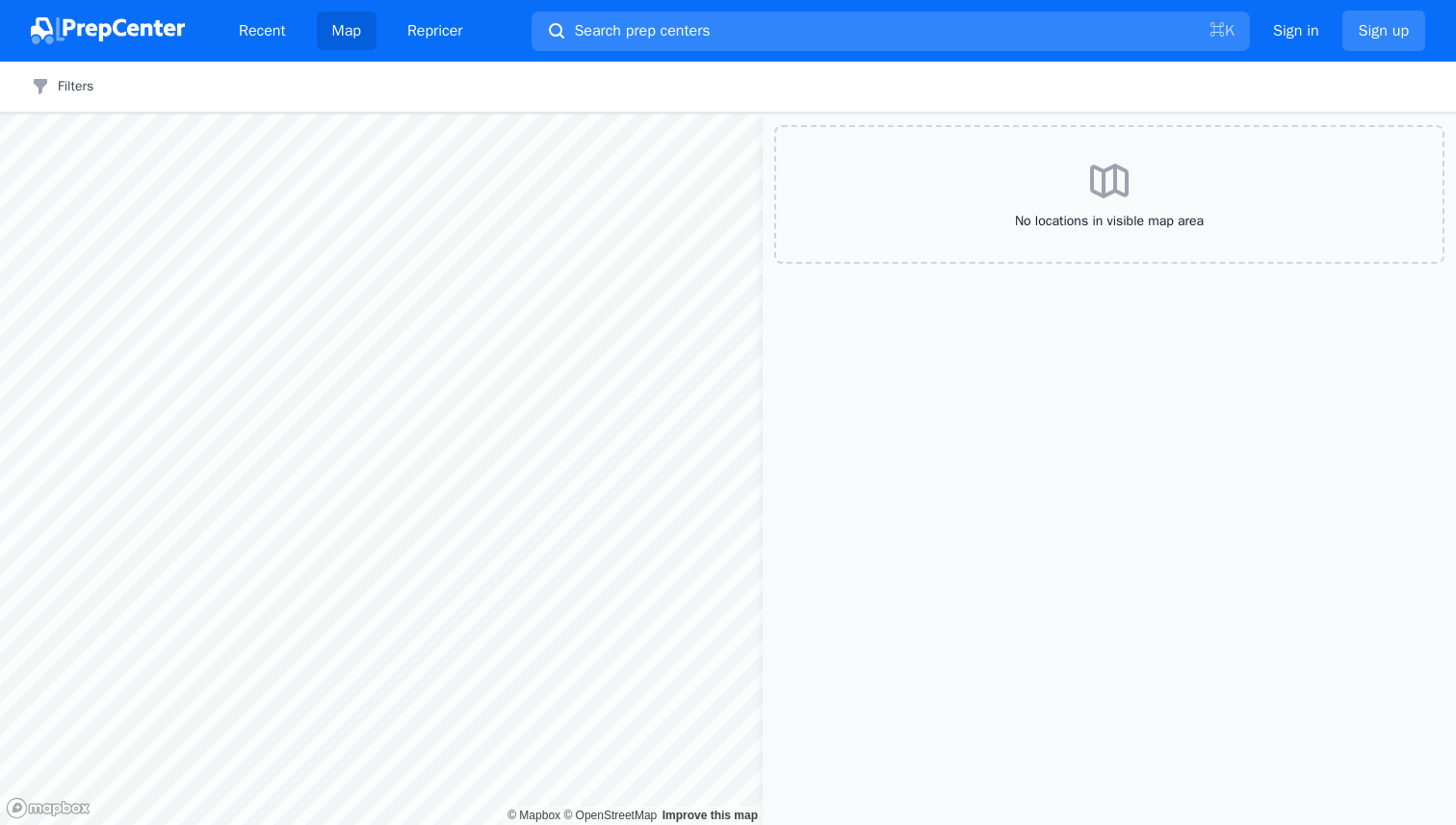 scroll, scrollTop: 0, scrollLeft: 0, axis: both 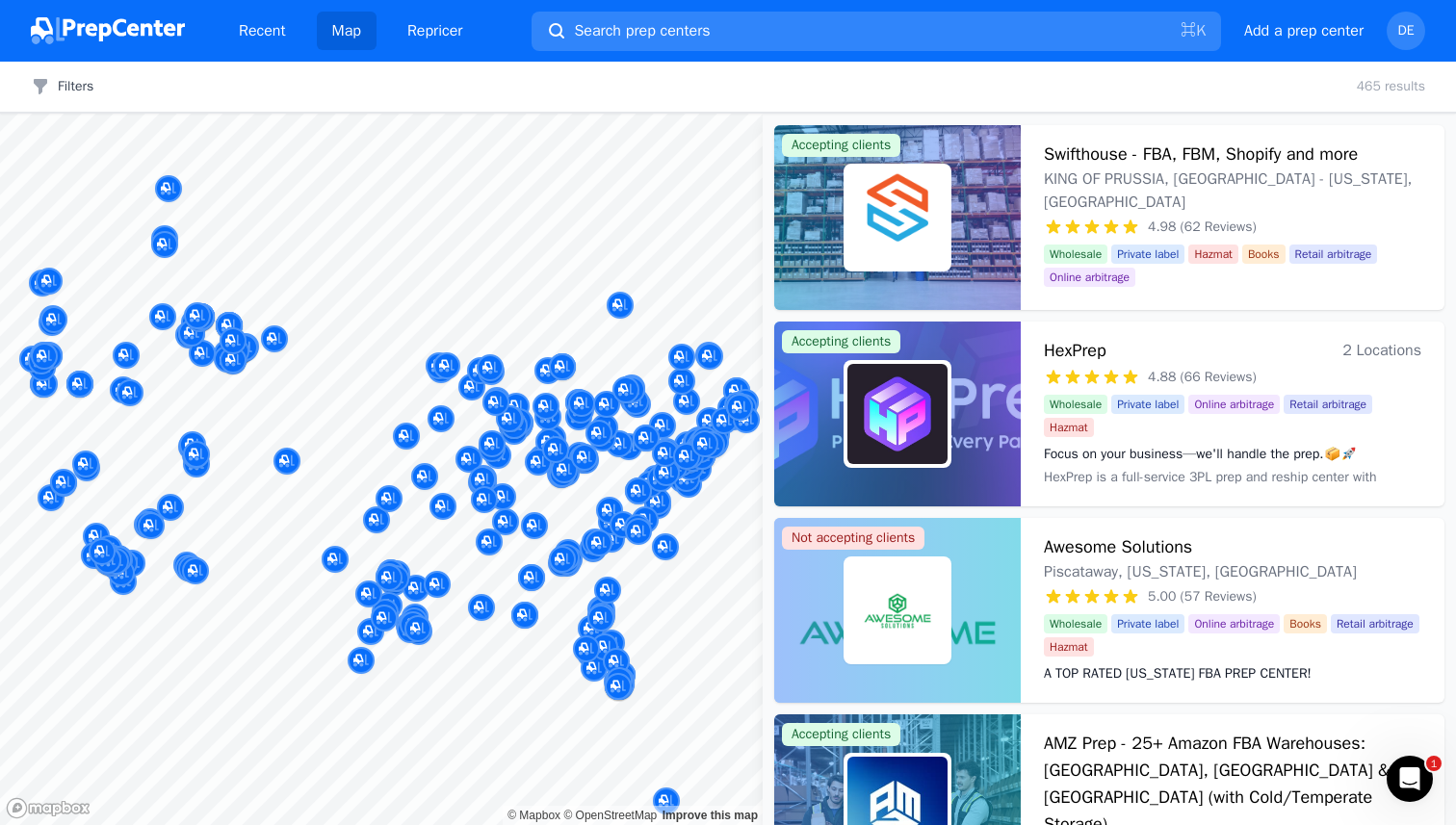 click at bounding box center (658, 481) 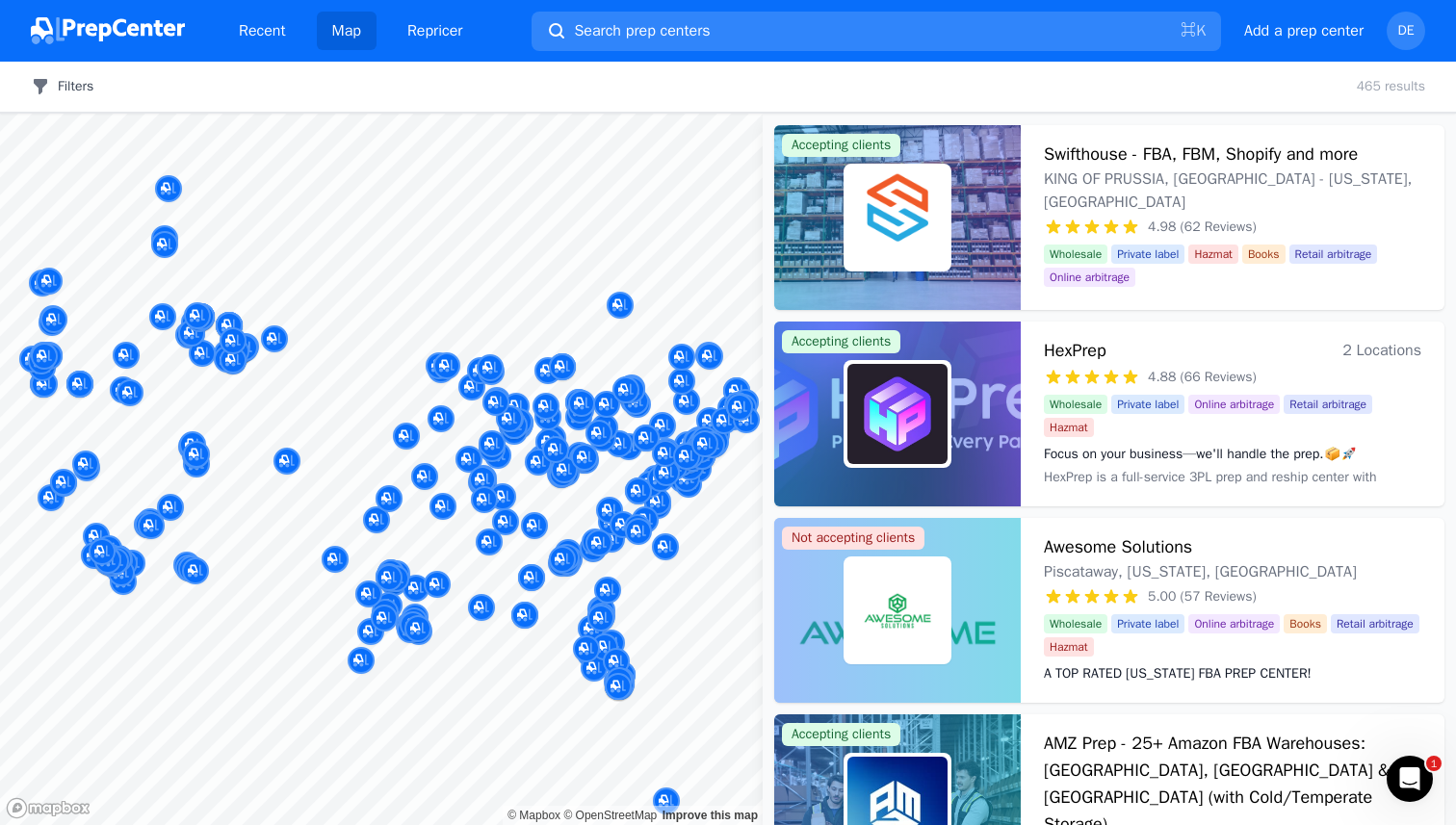 click on "Filters" at bounding box center [62, 87] 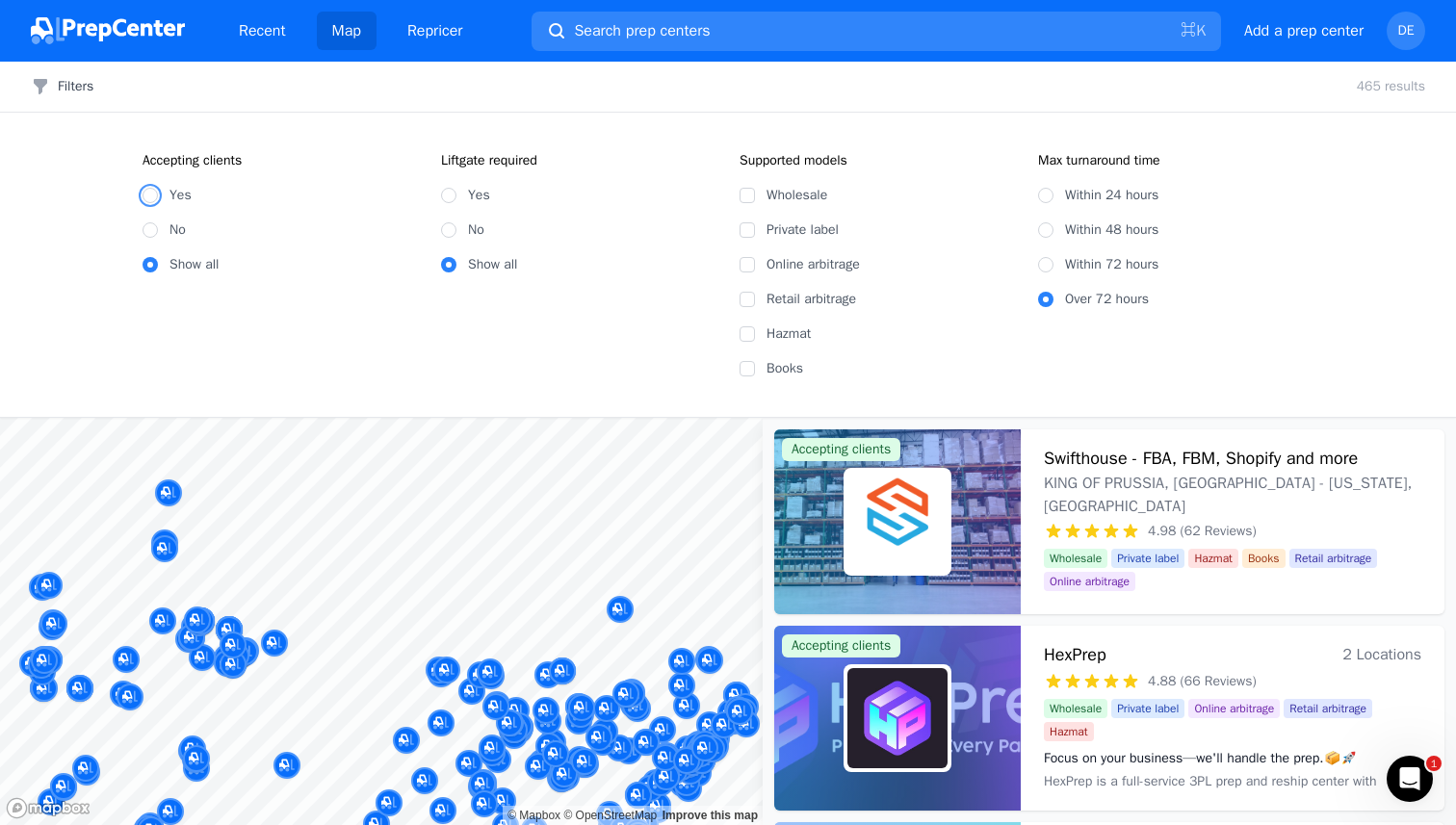 click on "Yes" at bounding box center (150, 195) 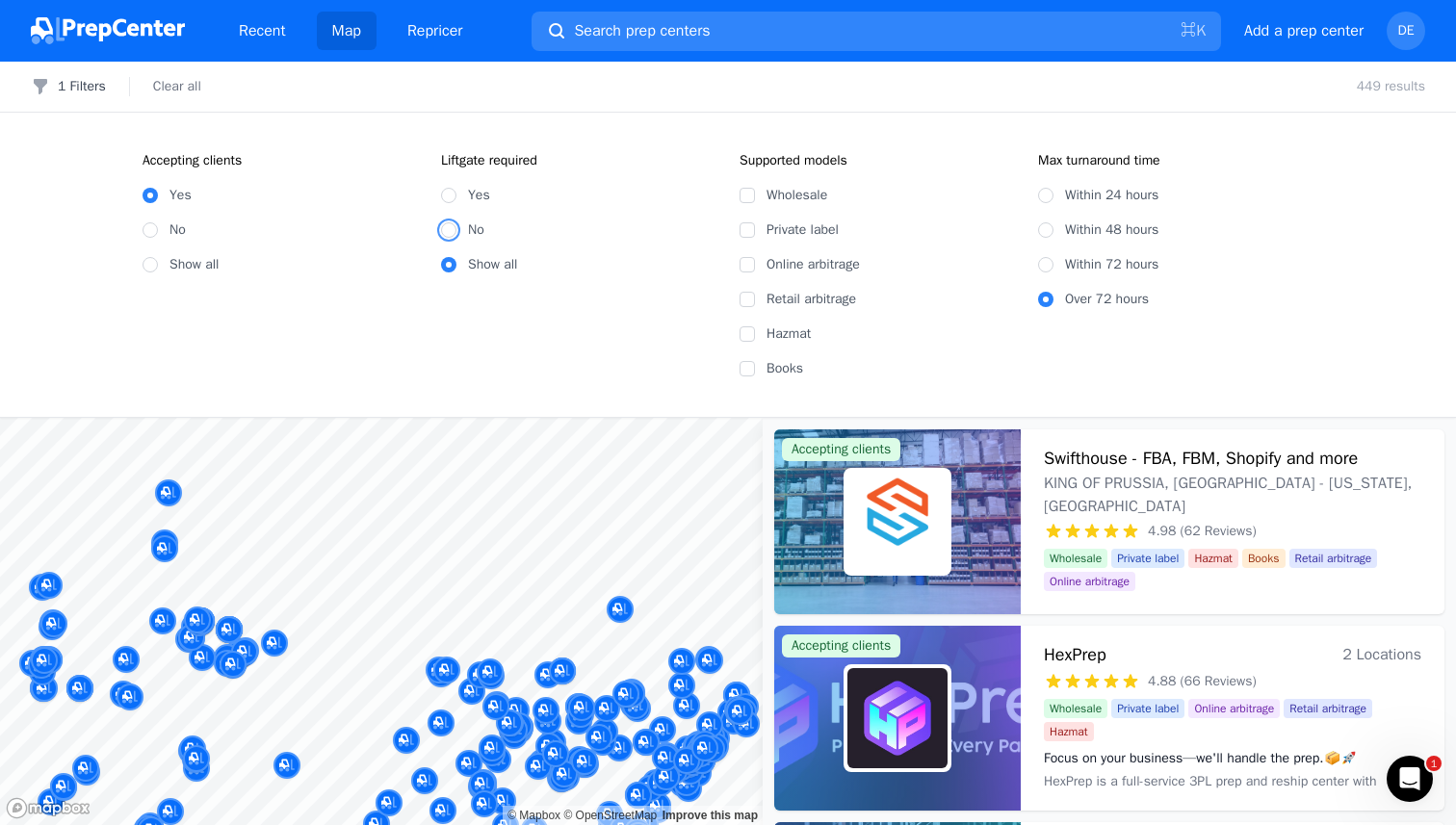 click on "No" at bounding box center [449, 230] 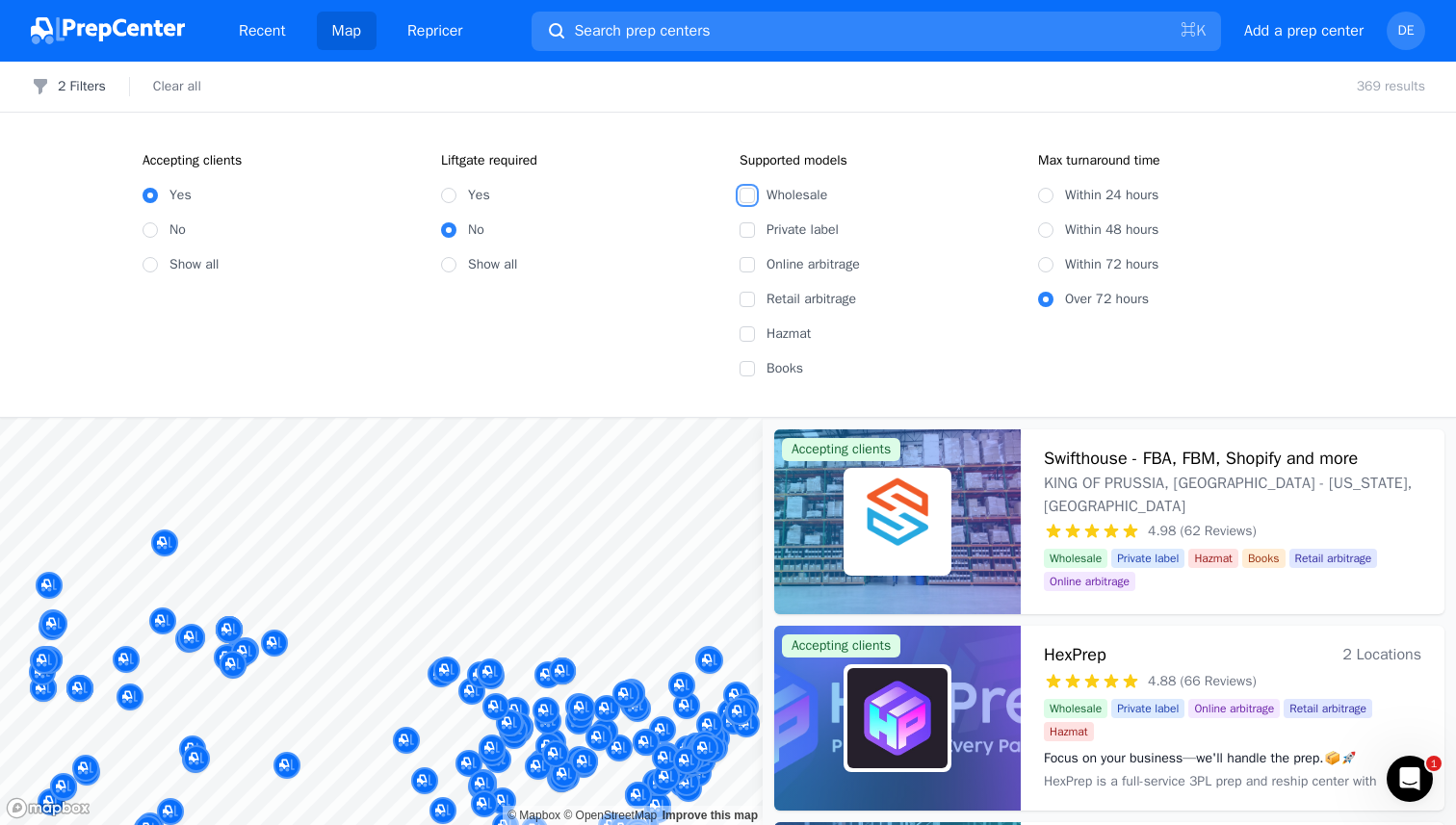 click on "Wholesale" at bounding box center [747, 195] 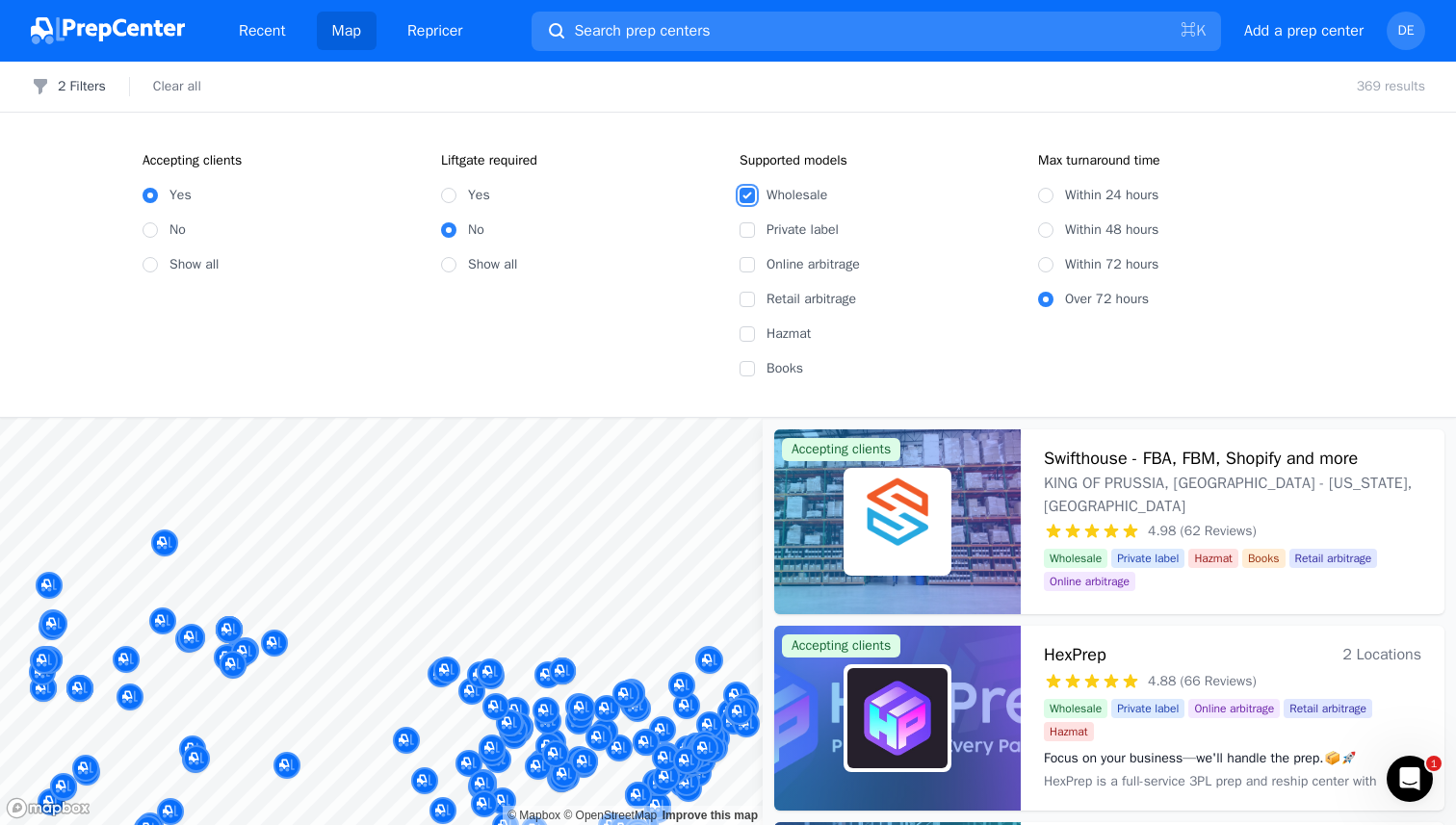 checkbox on "true" 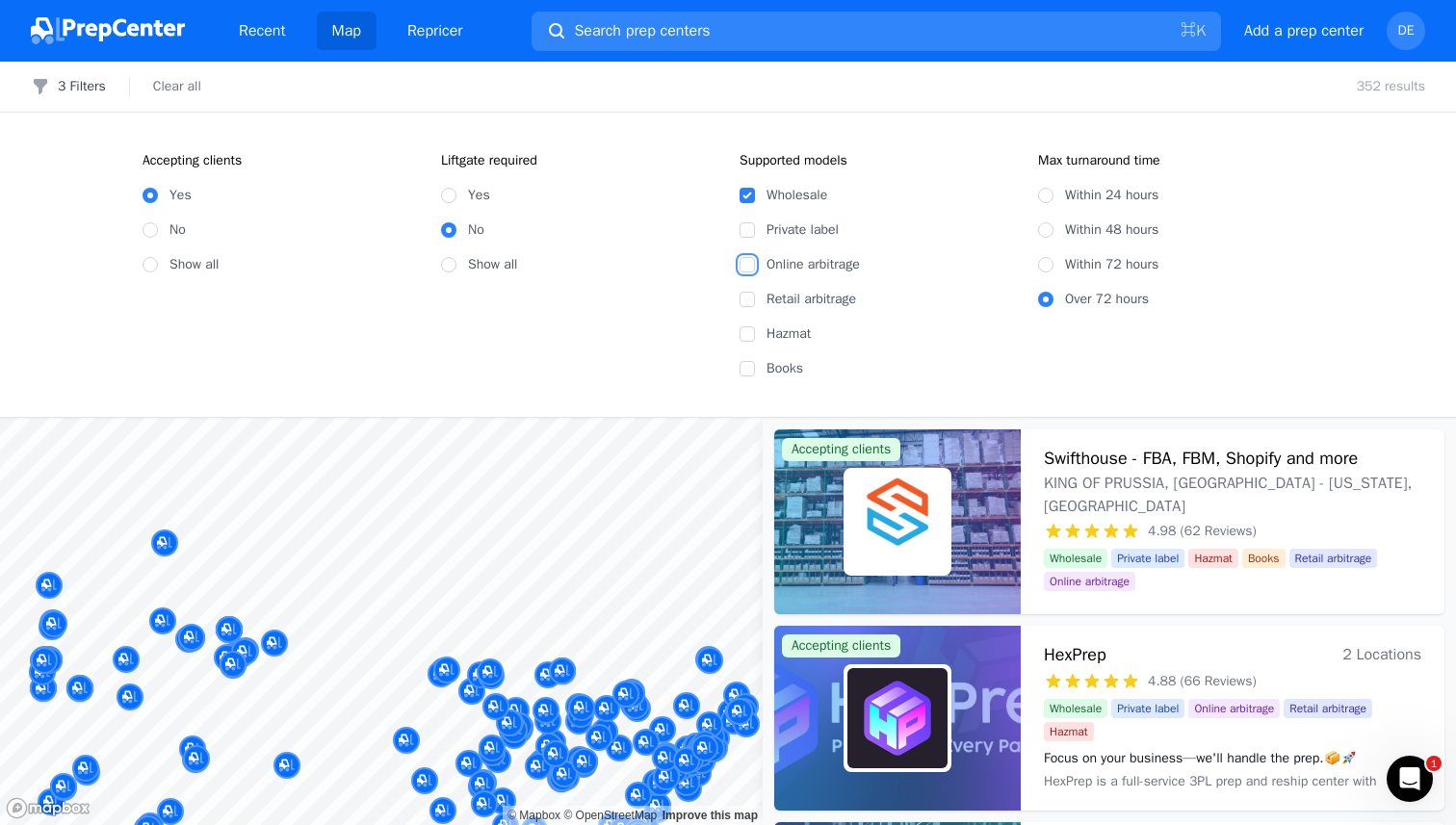 click on "Online arbitrage" at bounding box center (747, 265) 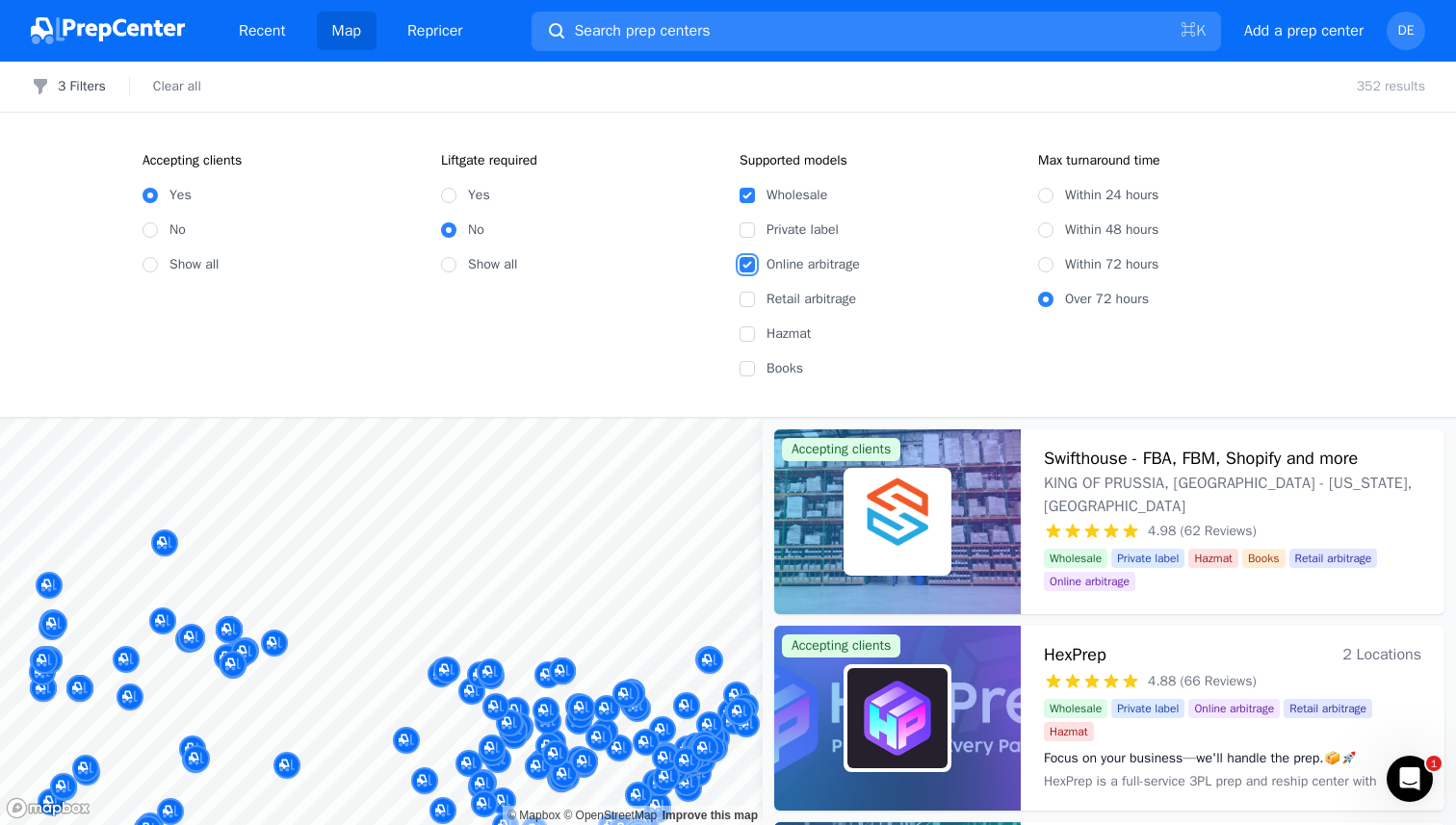 checkbox on "true" 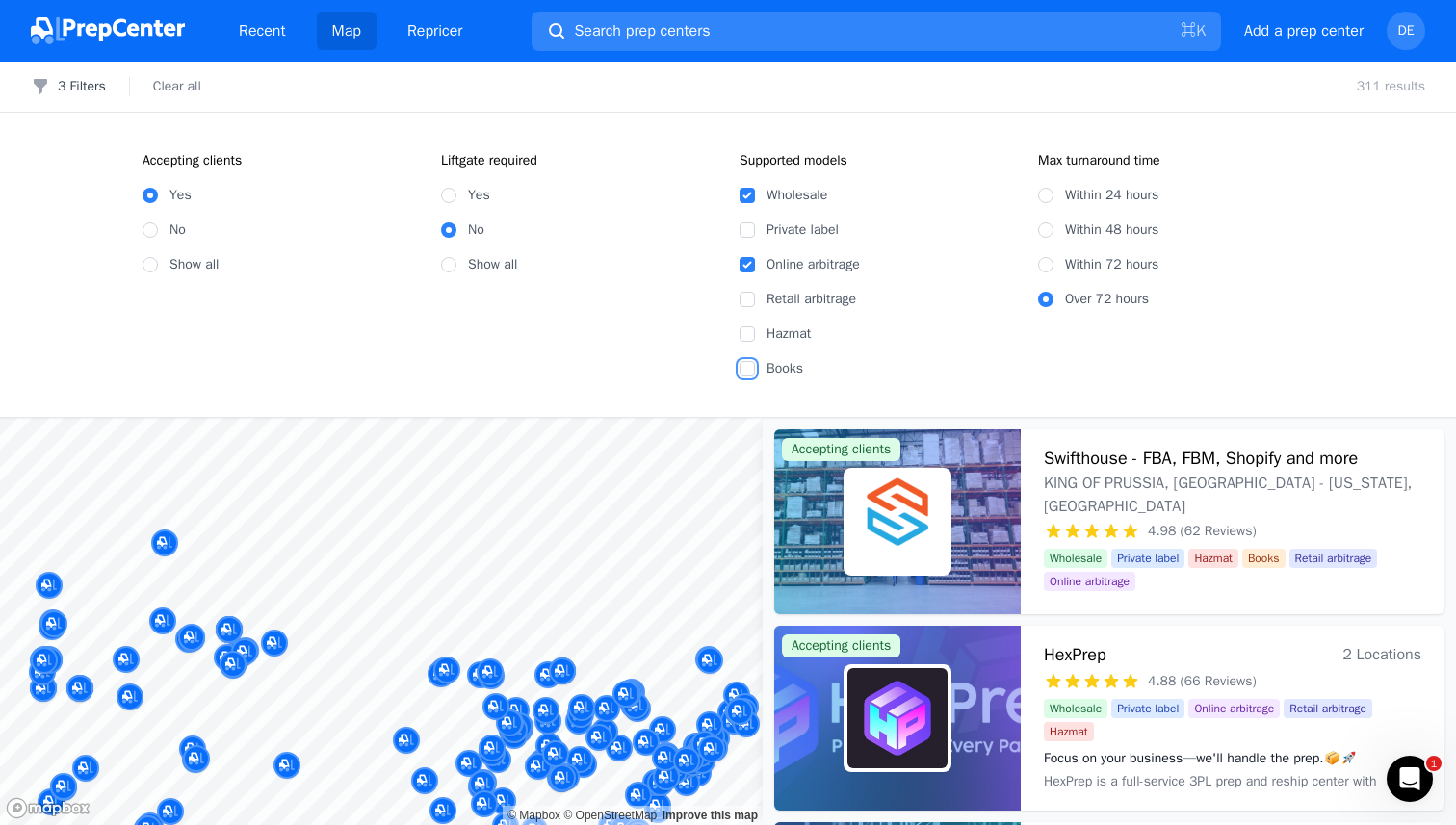 click on "Books" at bounding box center [747, 369] 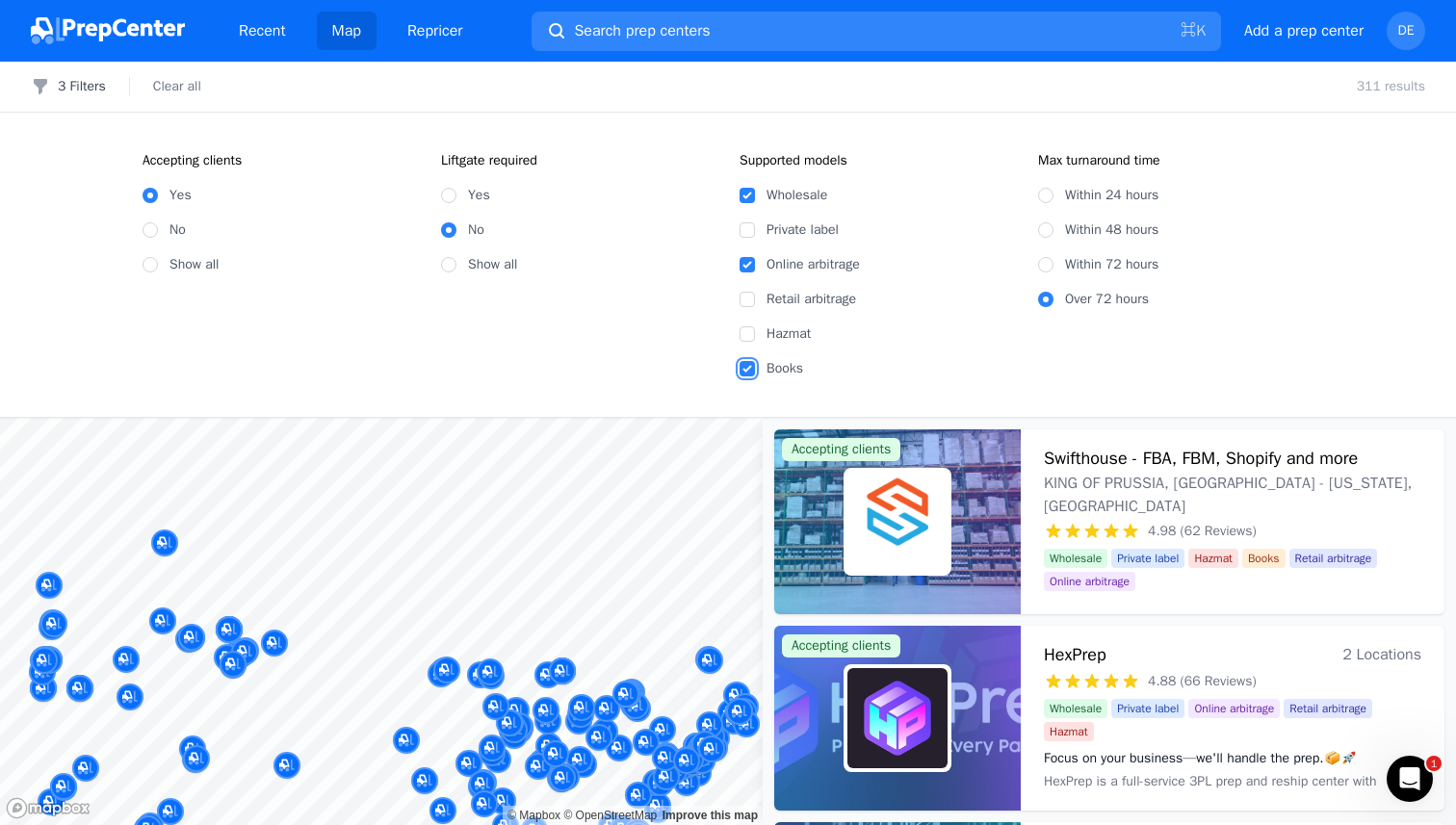 checkbox on "true" 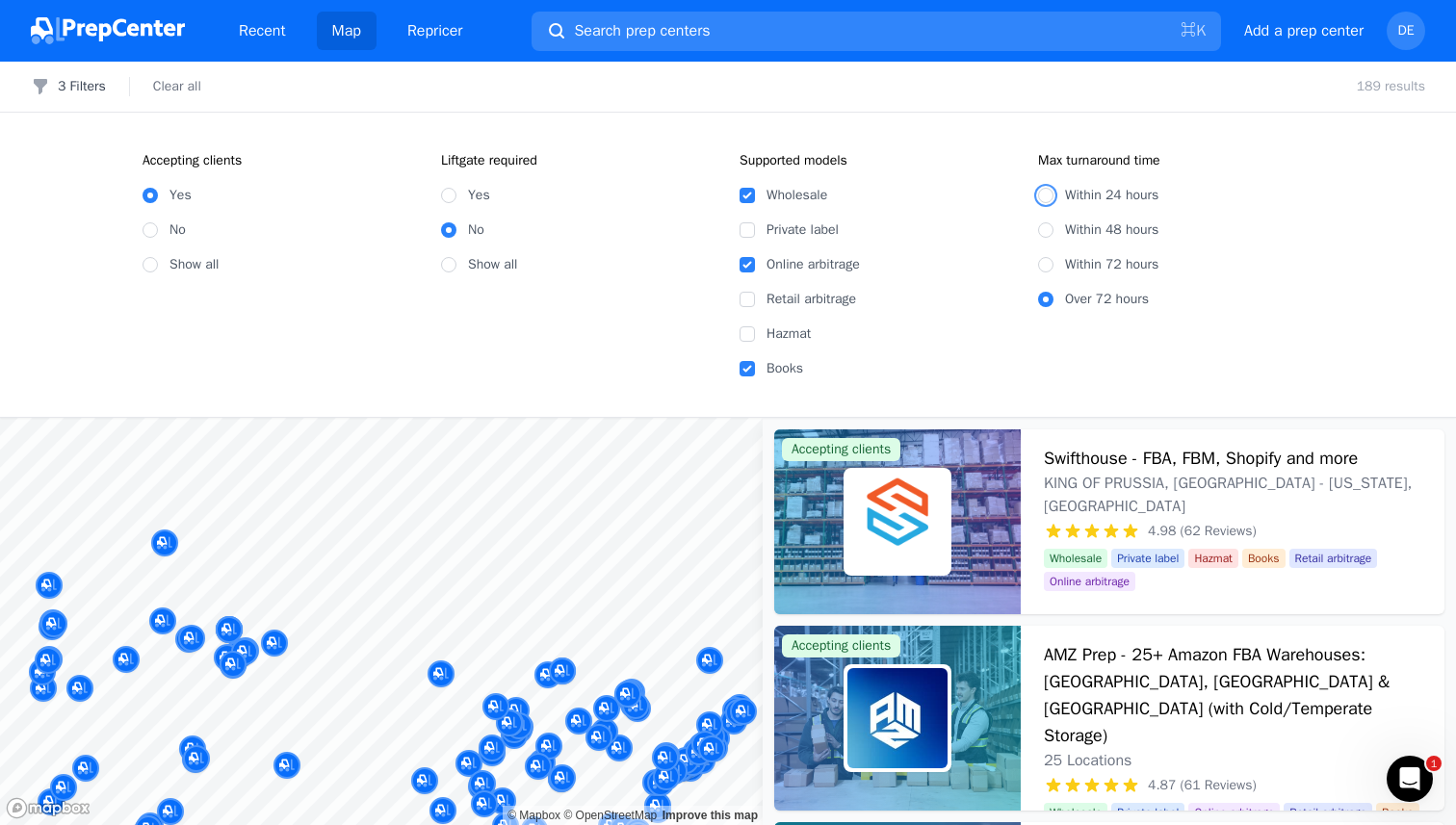 click on "Within 24 hours" at bounding box center [1046, 195] 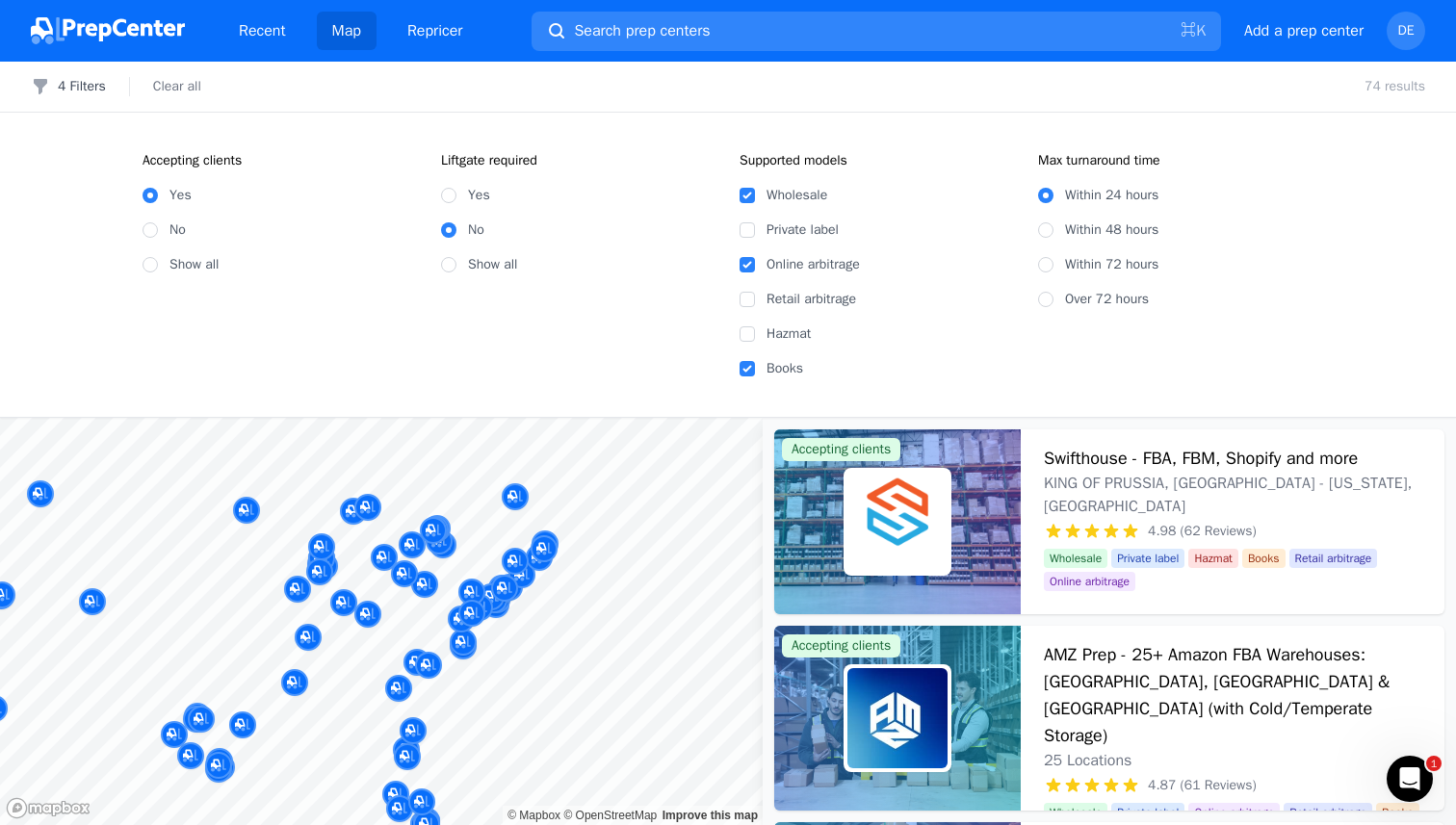 click on "Recent Map Repricer Search prep centers ⌘ K Open main menu Add a prep center Open user menu DE Filters 4 Filters Clear all 74 results Accepting clients Yes No Show all Liftgate required Yes No Show all Supported models Wholesale Private label Online arbitrage Retail arbitrage Hazmat Books Max turnaround time Within 24 hours Within 48 hours Within 72 hours Over 72 hours Map © Mapbox   © OpenStreetMap   Improve this map Accepting clients Swifthouse - FBA, FBM, Shopify and more KING OF PRUSSIA, PA - Pennsylvania, US 4.98 (62 Reviews) Your Fulfillment Partner, From Startup to Scale. Wholesale Private label Hazmat Books Retail arbitrage Online arbitrage Your Fulfillment Partner, From Startup to Scale. Accepting clients AMZ Prep - 25+ Amazon FBA Warehouses: US, Canada & UK (with Cold/Temperate Storage) 25 Locations 4.87 (61 Reviews) Global FBA & FBM Mastered: Your Products, Every Market, One Solution Wholesale Private label Online arbitrage Retail arbitrage Books Accepting clients Itemsurf Fulfillment Center 1" at bounding box center [728, 412] 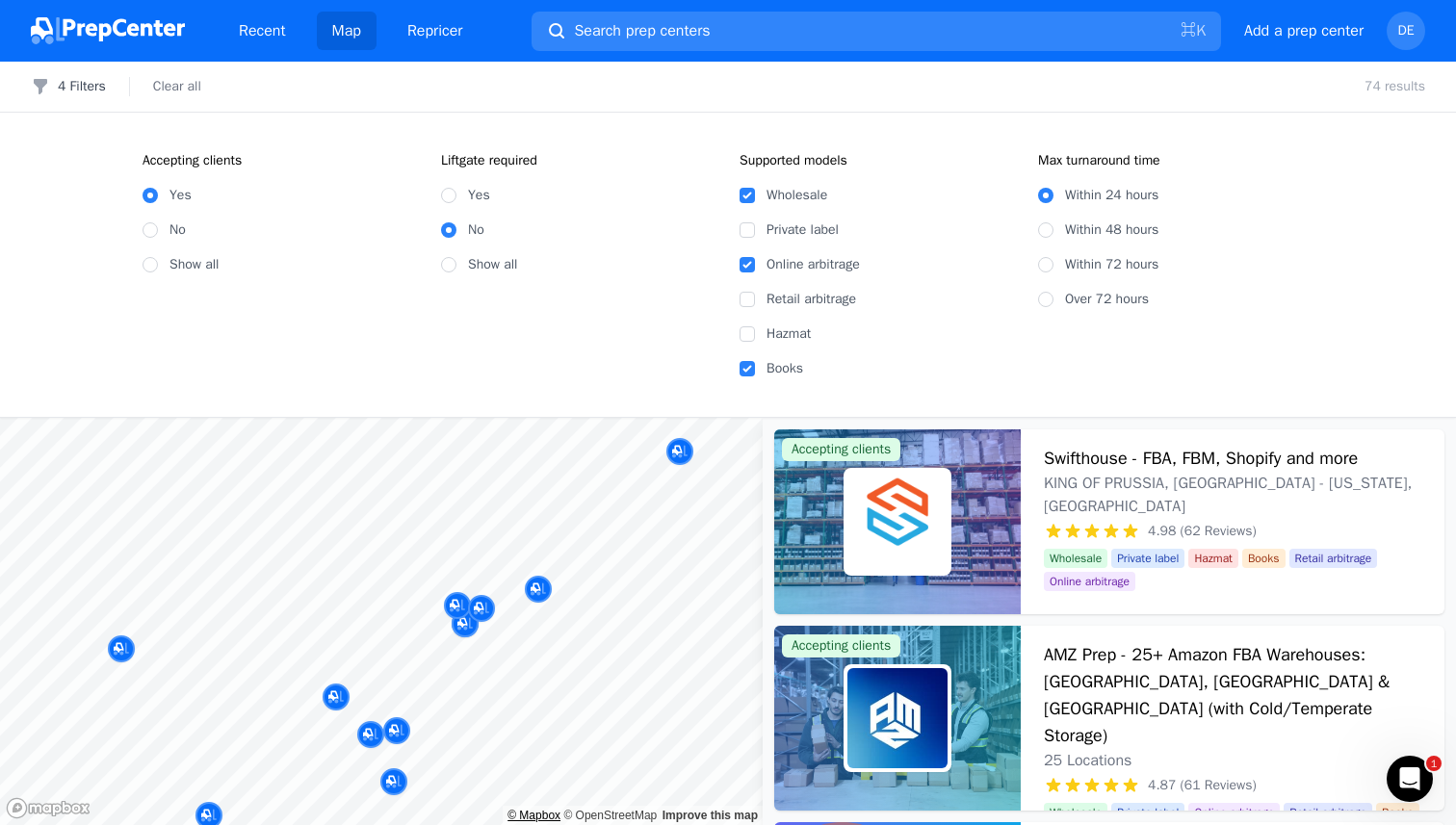click on "© Mapbox   © OpenStreetMap   Improve this map" at bounding box center (381, 621) 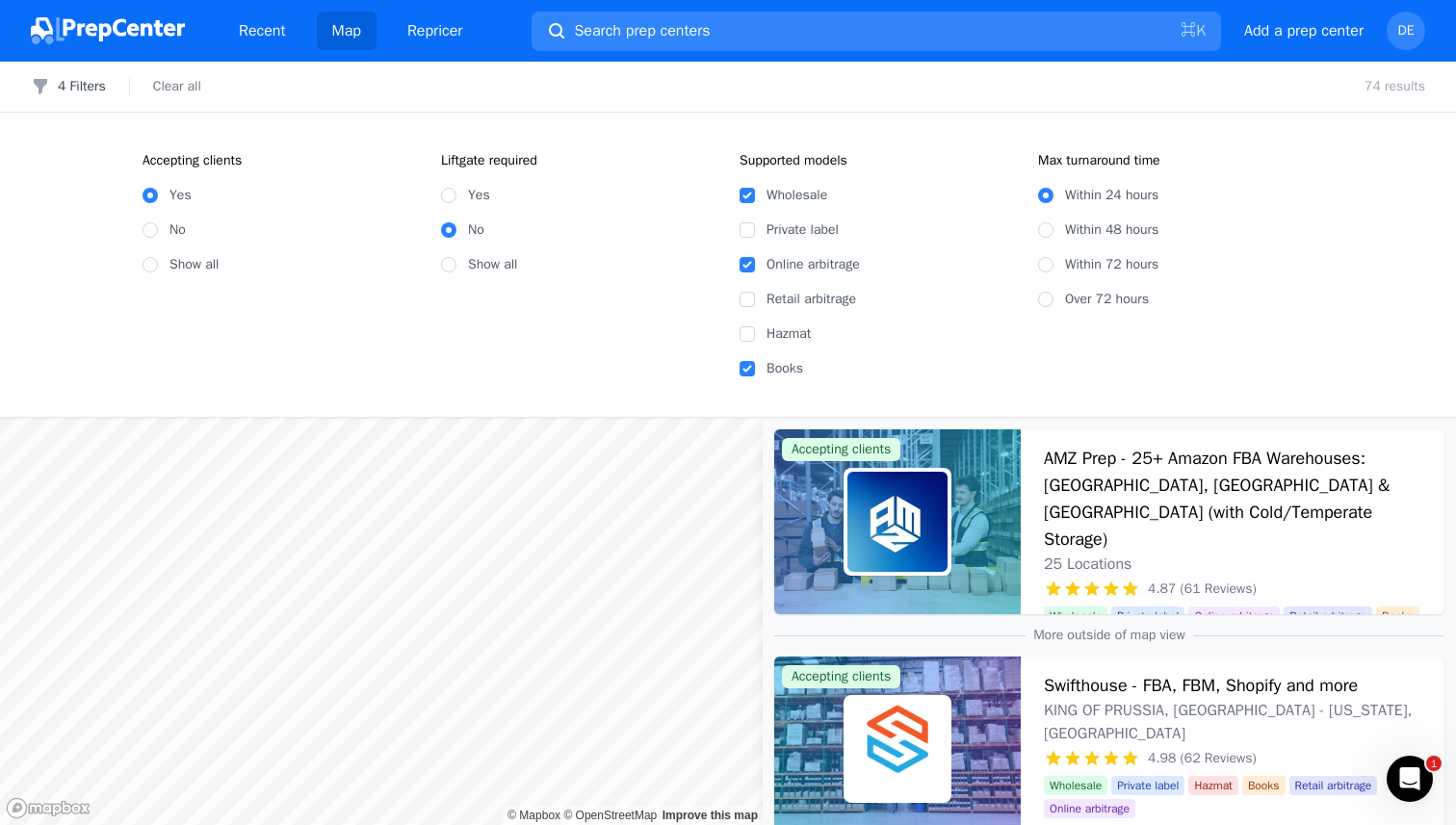 click on "Map © Mapbox   © OpenStreetMap   Improve this map Accepting clients AMZ Prep - 25+ Amazon FBA Warehouses: US, Canada & UK (with Cold/Temperate Storage) 25 Locations 4.87 (61 Reviews) Global FBA & FBM Mastered: Your Products, Every Market, One Solution Wholesale Private label Online arbitrage Retail arbitrage Books Global FBA & FBM Mastered: Your Products, Every Market, One Solution More outside of map view Accepting clients Swifthouse - FBA, FBM, Shopify and more KING OF PRUSSIA, PA - Pennsylvania, US 4.98 (62 Reviews) Your Fulfillment Partner, From Startup to Scale. Wholesale Private label Hazmat Books Retail arbitrage Online arbitrage Your Fulfillment Partner, From Startup to Scale. Accepting clients Itemsurf Fulfillment Center 2 Locations 5.00 (31 Reviews) Prepare, Succeed, Excel – Your Future Starts Here at Itemsurf Prep Center! Wholesale Private label Online arbitrage Retail arbitrage Books Prepare, Succeed, Excel – Your Future Starts Here at Itemsurf Prep Center! Accepting clients LuckyPrep Hazmat" at bounding box center (728, 621) 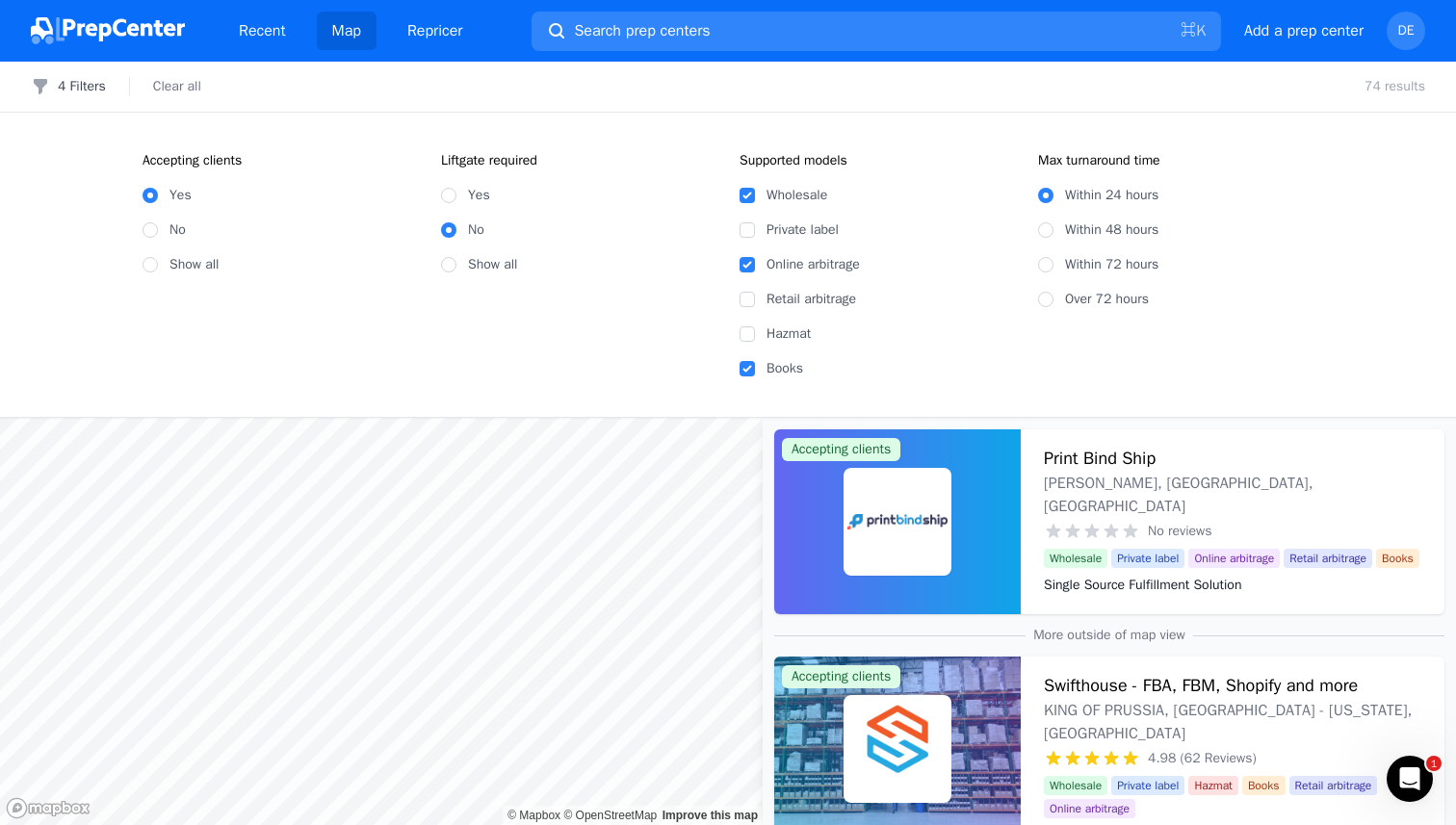 click on "Map © Mapbox   © OpenStreetMap   Improve this map Accepting clients Print Bind Ship Taylor, MI, US No reviews Single Source Fulfillment Solution Wholesale Private label Online arbitrage Retail arbitrage Books Single Source Fulfillment Solution Over 50 years in business, we were prepping before Amazon was around. Three dedicated warehouses, quality guarantee, and streamlined solutions for Amazon FBA prep services. More outside of map view Accepting clients Swifthouse - FBA, FBM, Shopify and more KING OF PRUSSIA, PA - Pennsylvania, US 4.98 (62 Reviews) Your Fulfillment Partner, From Startup to Scale. Wholesale Private label Hazmat Books Retail arbitrage Online arbitrage Your Fulfillment Partner, From Startup to Scale. Accepting clients AMZ Prep - 25+ Amazon FBA Warehouses: US, Canada & UK (with Cold/Temperate Storage) 25 Locations 4.87 (61 Reviews) Global FBA & FBM Mastered: Your Products, Every Market, One Solution Wholesale Private label Online arbitrage Retail arbitrage Books Accepting clients 2 Locations" at bounding box center [728, 621] 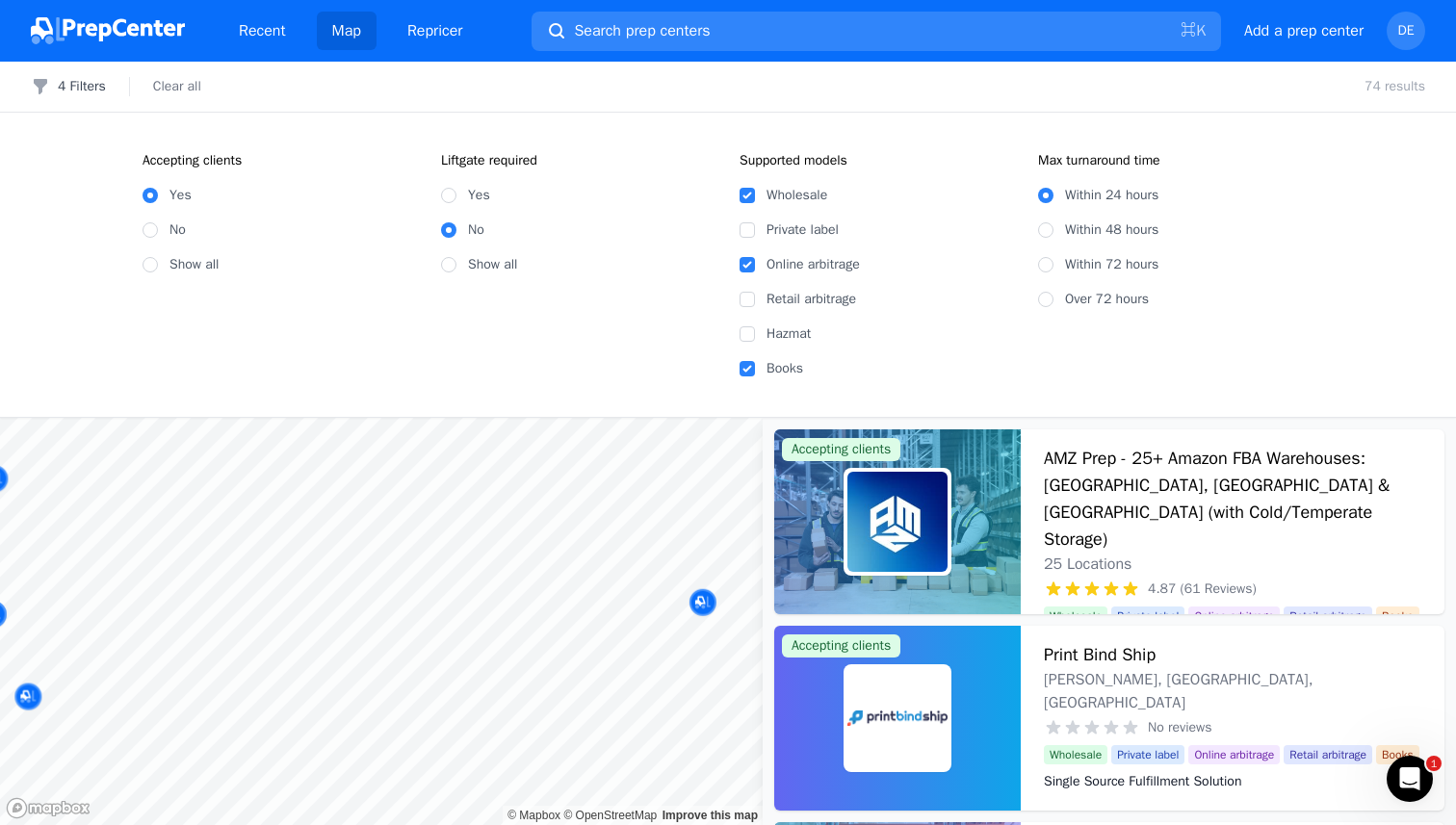 click on "Filters 4 Filters Clear all 74 results Accepting clients Yes No Show all Liftgate required Yes No Show all Supported models Wholesale Private label Online arbitrage Retail arbitrage Hazmat Books Max turnaround time Within 24 hours Within 48 hours Within 72 hours Over 72 hours Map © Mapbox   © OpenStreetMap   Improve this map Accepting clients AMZ Prep - 25+ Amazon FBA Warehouses: US, Canada & UK (with Cold/Temperate Storage) 25 Locations 4.87 (61 Reviews) Global FBA & FBM Mastered: Your Products, Every Market, One Solution Wholesale Private label Online arbitrage Retail arbitrage Books Global FBA & FBM Mastered: Your Products, Every Market, One Solution Accepting clients Print Bind Ship Taylor, MI, US No reviews Single Source Fulfillment Solution Wholesale Private label Online arbitrage Retail arbitrage Books Single Source Fulfillment Solution Accepting clients Chicago Amazon FBA Prep - Pick and Pack Chicago, ILLINOIS, US No reviews Chicago's Family Owned FBA Prep/Kitting/Pick-n-Pack 20,000 sq/ft Wholesale" at bounding box center (728, 443) 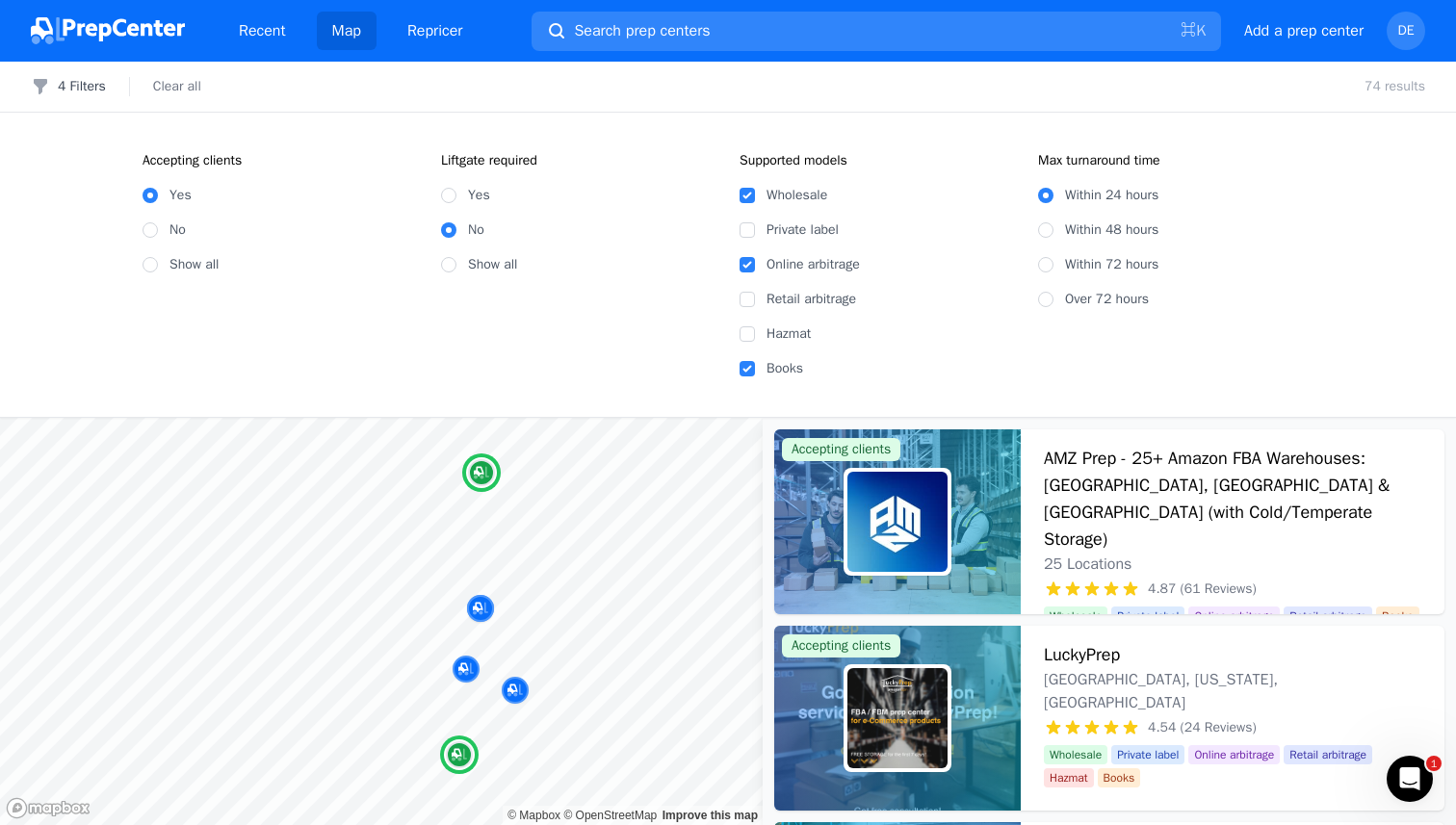 click on "Map © Mapbox   © OpenStreetMap   Improve this map Accepting clients AMZ Prep - 25+ Amazon FBA Warehouses: US, Canada & UK (with Cold/Temperate Storage) 25 Locations 4.87 (61 Reviews) Global FBA & FBM Mastered: Your Products, Every Market, One Solution Wholesale Private label Online arbitrage Retail arbitrage Books Global FBA & FBM Mastered: Your Products, Every Market, One Solution Accepting clients LuckyPrep vernon hills, Illinois, US 4.54 (24 Reviews)  largest prep in Illinois - 25 000 FT2 Wholesale Private label Online arbitrage Retail arbitrage Hazmat Books  largest prep in Illinois - 25 000 FT2 We are the largest prep in Illinois - 25 000 FT2 of spacious warehouse offering solutions to all the cycle of goods selling.
The Midwest is the most prosperous region to work with suppliers, and the nearest Amazon Fulfillment Center is only within 30 miles away from us, which gaurantees fast & affordable delivery for your goods.
It takes from 1 to 5 days of delivery across USA. Accepting clients Shipworx Books" at bounding box center [728, 621] 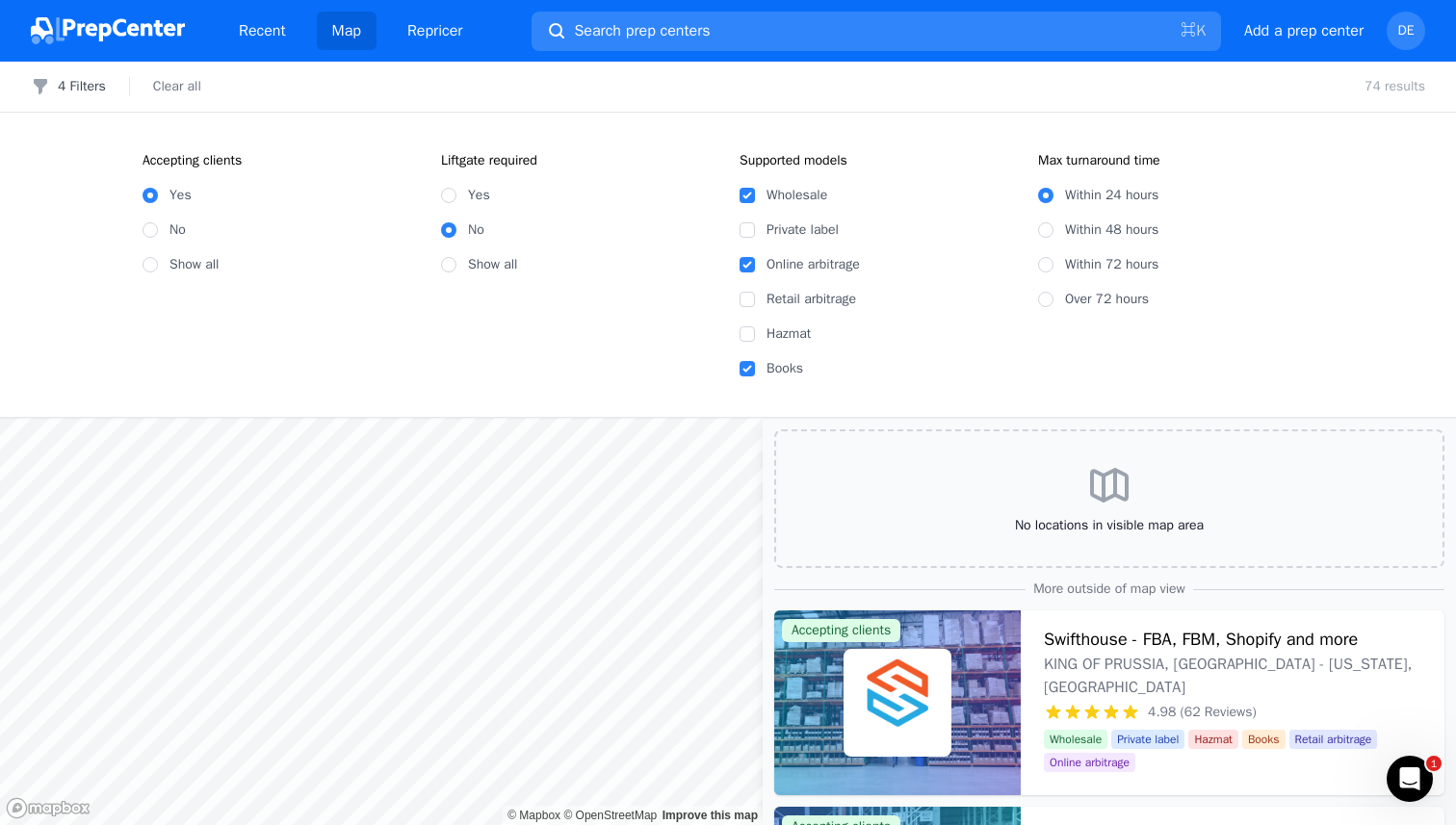 click on "Map © Mapbox   © OpenStreetMap   Improve this map No locations in visible map area More outside of map view Accepting clients Swifthouse - FBA, FBM, Shopify and more KING OF PRUSSIA, PA - Pennsylvania, US 4.98 (62 Reviews) Your Fulfillment Partner, From Startup to Scale. Wholesale Private label Hazmat Books Retail arbitrage Online arbitrage Your Fulfillment Partner, From Startup to Scale. Accepting clients AMZ Prep - 25+ Amazon FBA Warehouses: US, Canada & UK (with Cold/Temperate Storage) 25 Locations 4.87 (61 Reviews) Global FBA & FBM Mastered: Your Products, Every Market, One Solution Wholesale Private label Online arbitrage Retail arbitrage Books Global FBA & FBM Mastered: Your Products, Every Market, One Solution Accepting clients Itemsurf Fulfillment Center 2 Locations 5.00 (31 Reviews) Prepare, Succeed, Excel – Your Future Starts Here at Itemsurf Prep Center! Wholesale Private label Online arbitrage Retail arbitrage Books Prepare, Succeed, Excel – Your Future Starts Here at Itemsurf Prep Center!" at bounding box center [728, 621] 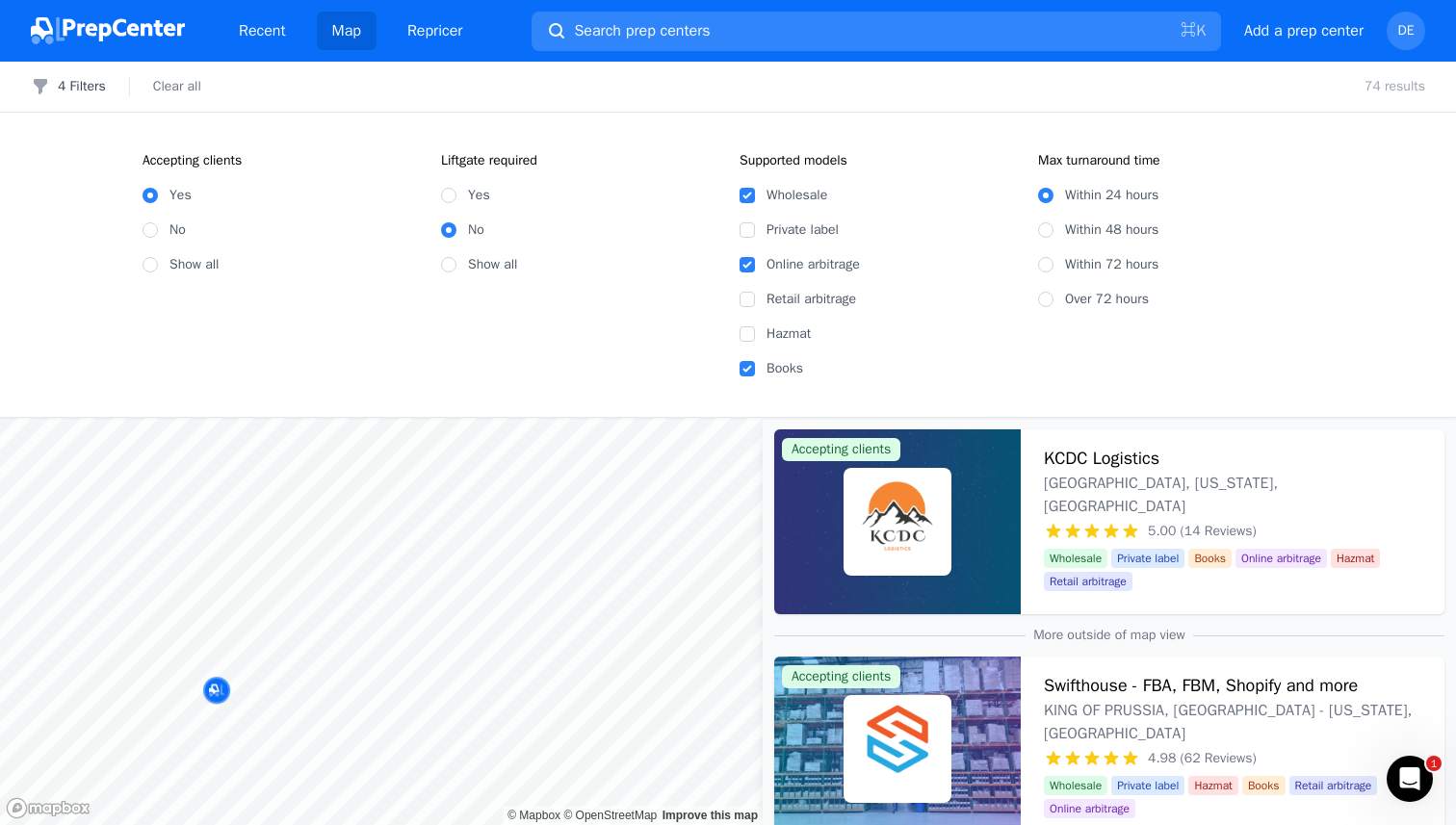 click on "Map © Mapbox   © OpenStreetMap   Improve this map Accepting clients KCDC Logistics Laurel, Montana, US 5.00 (14 Reviews) We're the best in Prep! Wholesale Private label Books Online arbitrage Hazmat Retail arbitrage We're the best in Prep! A premier Amazon Prep center located in TAX FREE Montana. We specialize in preparing and shipping inventory for FBA  & FBM sellers. Our team is dedicated to providing fast, efficient, and detail-oriented services to meet the needs of our clients. We take pride in ensuring that your products are prepped and shipped accurately and on time, allowing you to focus on growing your business, partner with us today! More outside of map view Accepting clients Swifthouse - FBA, FBM, Shopify and more KING OF PRUSSIA, PA - Pennsylvania, US 4.98 (62 Reviews) Your Fulfillment Partner, From Startup to Scale. Wholesale Private label Hazmat Books Retail arbitrage Online arbitrage Your Fulfillment Partner, From Startup to Scale. Accepting clients 25 Locations 4.87 (61 Reviews) Wholesale" at bounding box center [728, 621] 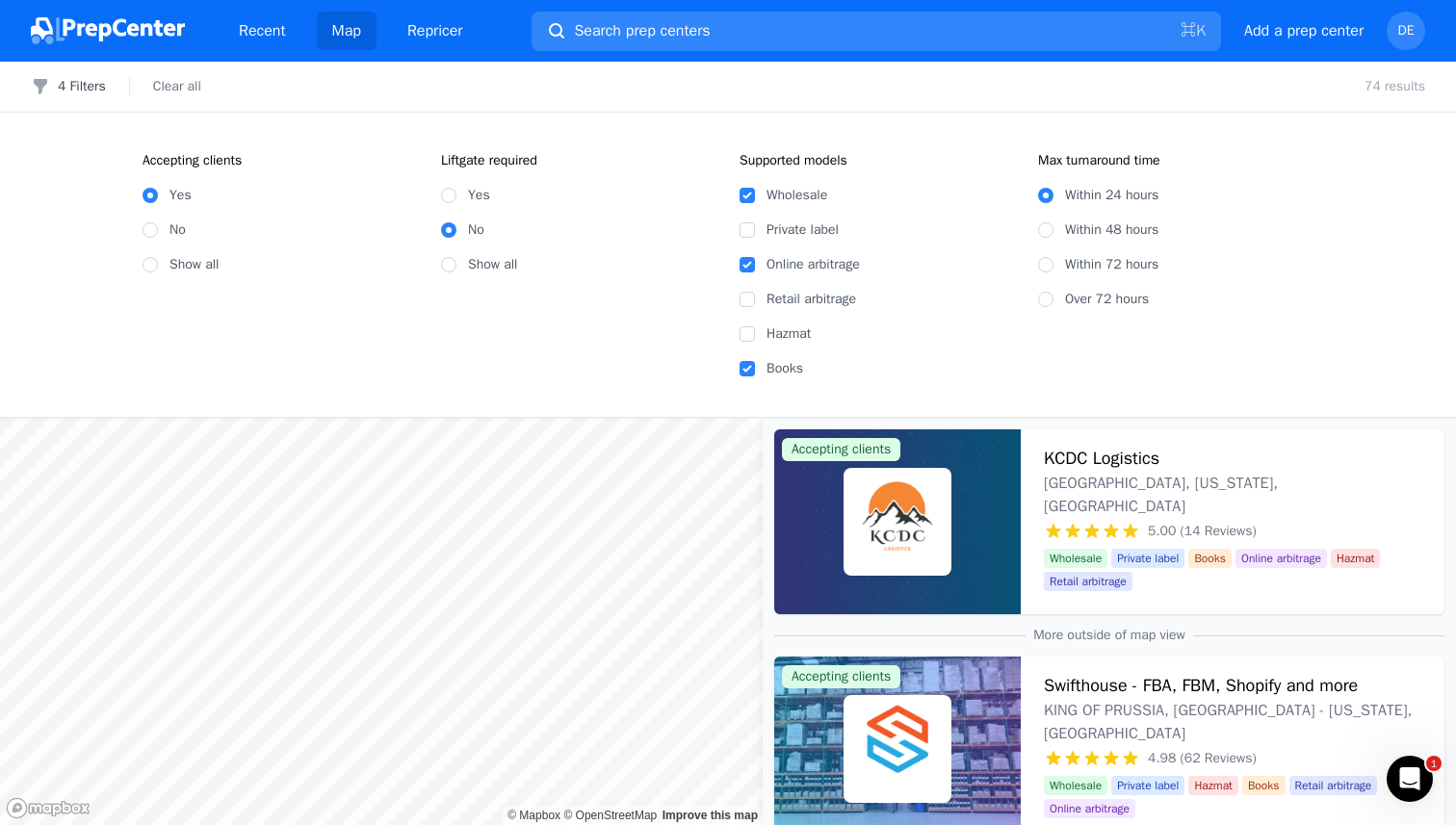 click on "Map © Mapbox   © OpenStreetMap   Improve this map Accepting clients KCDC Logistics Laurel, Montana, US 5.00 (14 Reviews) We're the best in Prep! Wholesale Private label Books Online arbitrage Hazmat Retail arbitrage We're the best in Prep! A premier Amazon Prep center located in TAX FREE Montana. We specialize in preparing and shipping inventory for FBA  & FBM sellers. Our team is dedicated to providing fast, efficient, and detail-oriented services to meet the needs of our clients. We take pride in ensuring that your products are prepped and shipped accurately and on time, allowing you to focus on growing your business, partner with us today! More outside of map view Accepting clients Swifthouse - FBA, FBM, Shopify and more KING OF PRUSSIA, PA - Pennsylvania, US 4.98 (62 Reviews) Your Fulfillment Partner, From Startup to Scale. Wholesale Private label Hazmat Books Retail arbitrage Online arbitrage Your Fulfillment Partner, From Startup to Scale. Accepting clients 25 Locations 4.87 (61 Reviews) Wholesale" at bounding box center [728, 621] 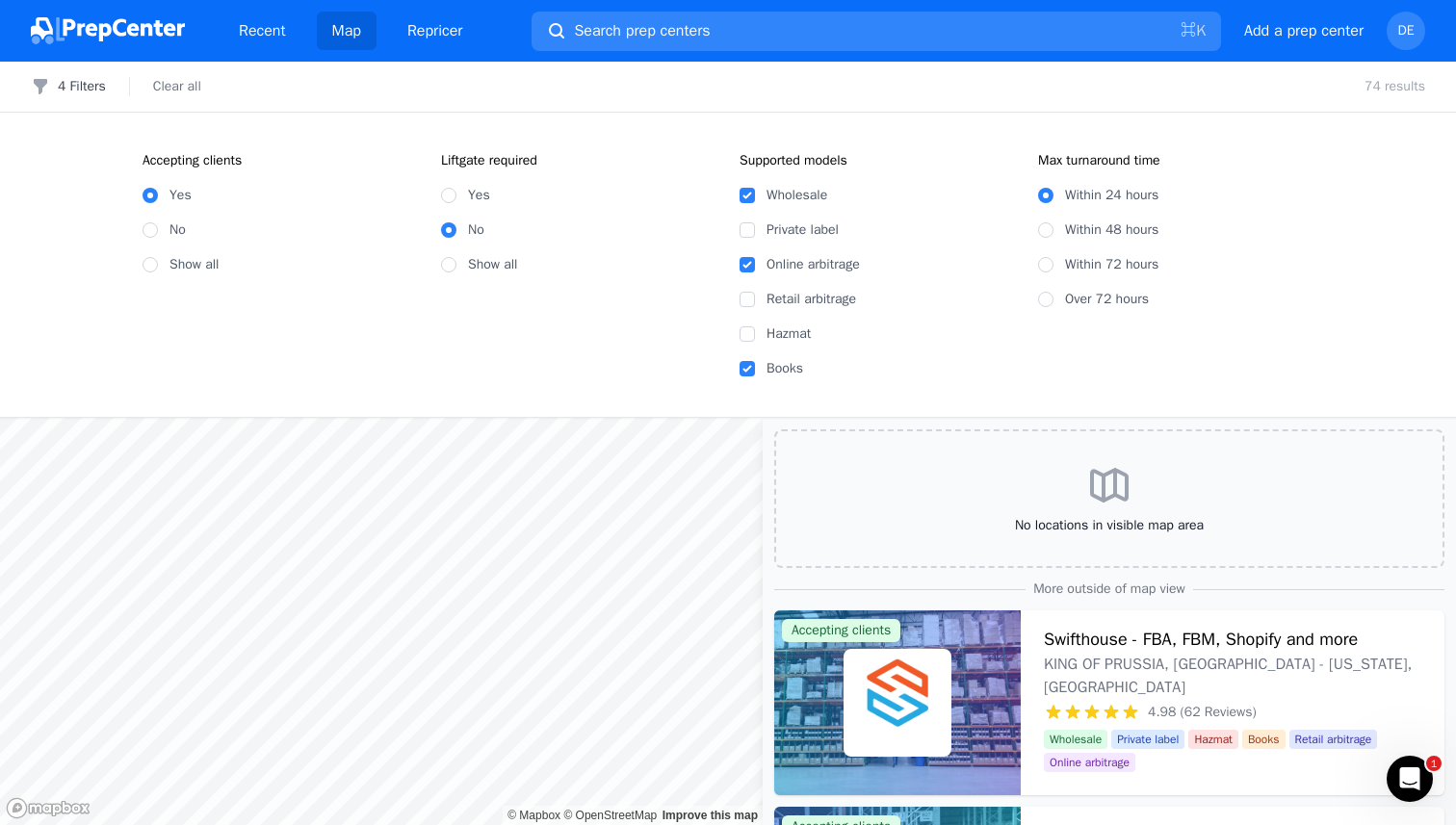 click on "Map © Mapbox   © OpenStreetMap   Improve this map No locations in visible map area More outside of map view Accepting clients Swifthouse - FBA, FBM, Shopify and more KING OF PRUSSIA, PA - Pennsylvania, US 4.98 (62 Reviews) Your Fulfillment Partner, From Startup to Scale. Wholesale Private label Hazmat Books Retail arbitrage Online arbitrage Your Fulfillment Partner, From Startup to Scale. Accepting clients AMZ Prep - 25+ Amazon FBA Warehouses: US, Canada & UK (with Cold/Temperate Storage) 25 Locations 4.87 (61 Reviews) Global FBA & FBM Mastered: Your Products, Every Market, One Solution Wholesale Private label Online arbitrage Retail arbitrage Books Global FBA & FBM Mastered: Your Products, Every Market, One Solution Accepting clients Itemsurf Fulfillment Center 2 Locations 5.00 (31 Reviews) Prepare, Succeed, Excel – Your Future Starts Here at Itemsurf Prep Center! Wholesale Private label Online arbitrage Retail arbitrage Books Prepare, Succeed, Excel – Your Future Starts Here at Itemsurf Prep Center!" at bounding box center [728, 621] 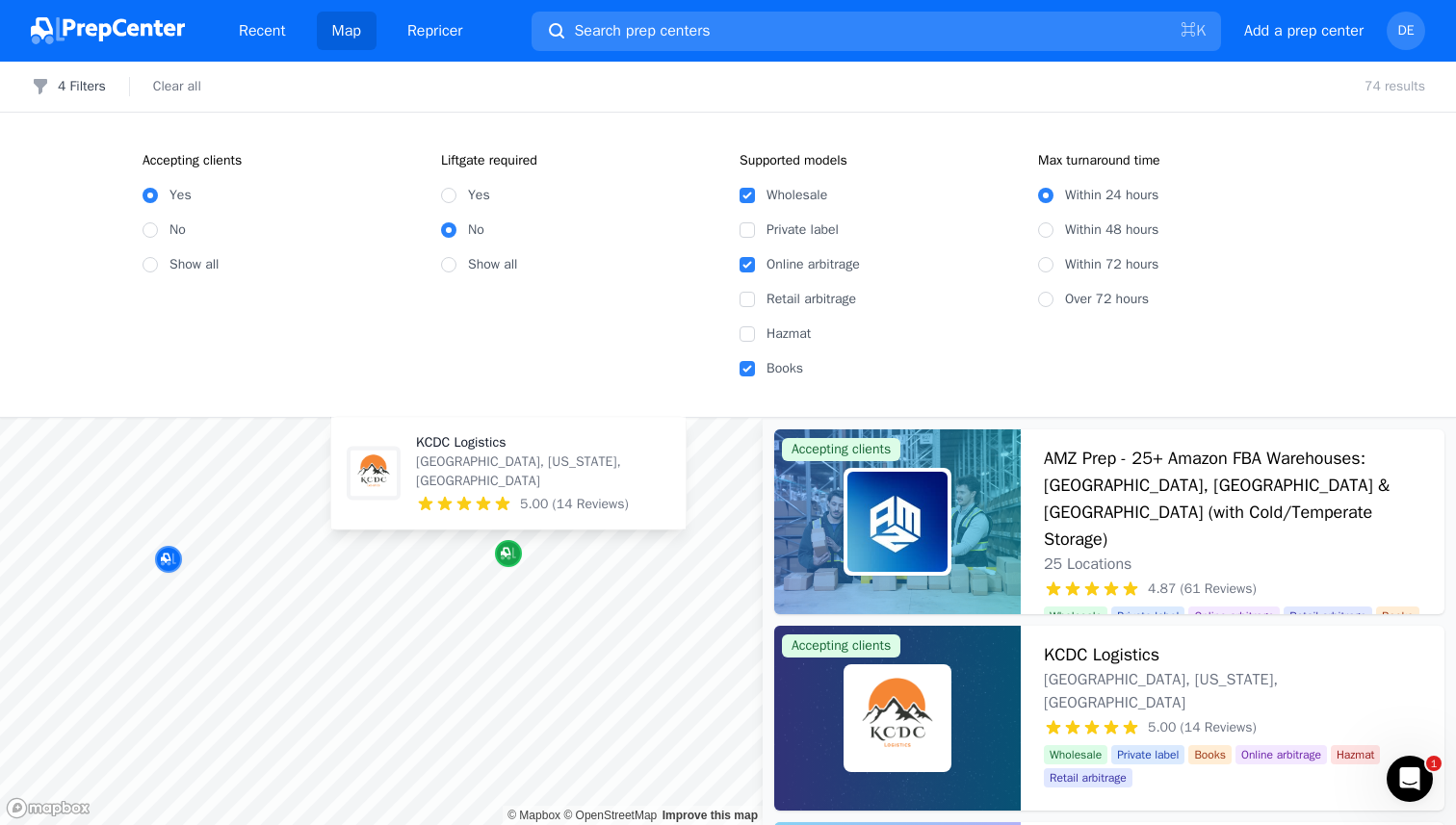 click 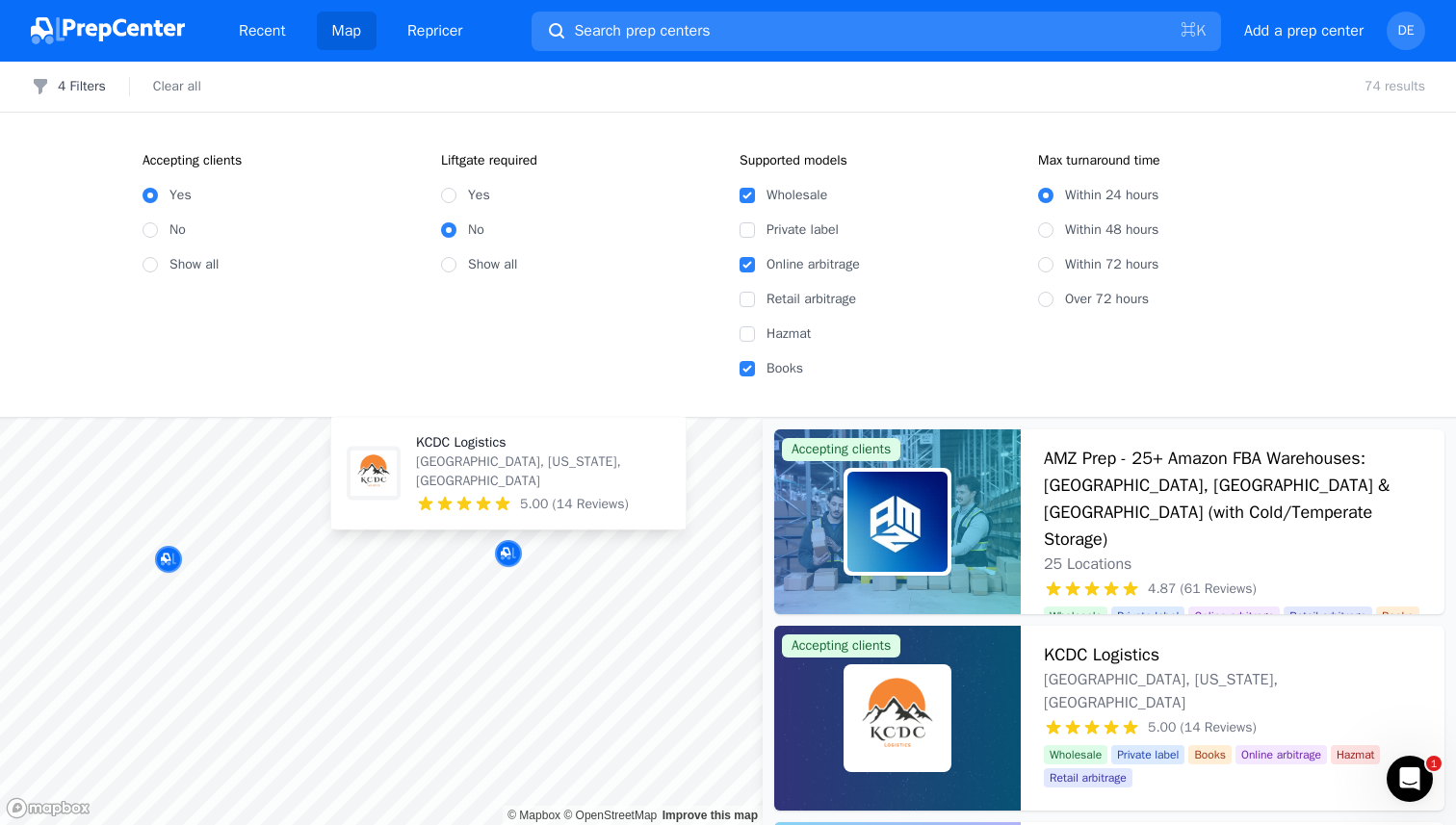 click on "KCDC Logistics Laurel, Montana, US 5.00 (14 Reviews)" at bounding box center (543, 474) 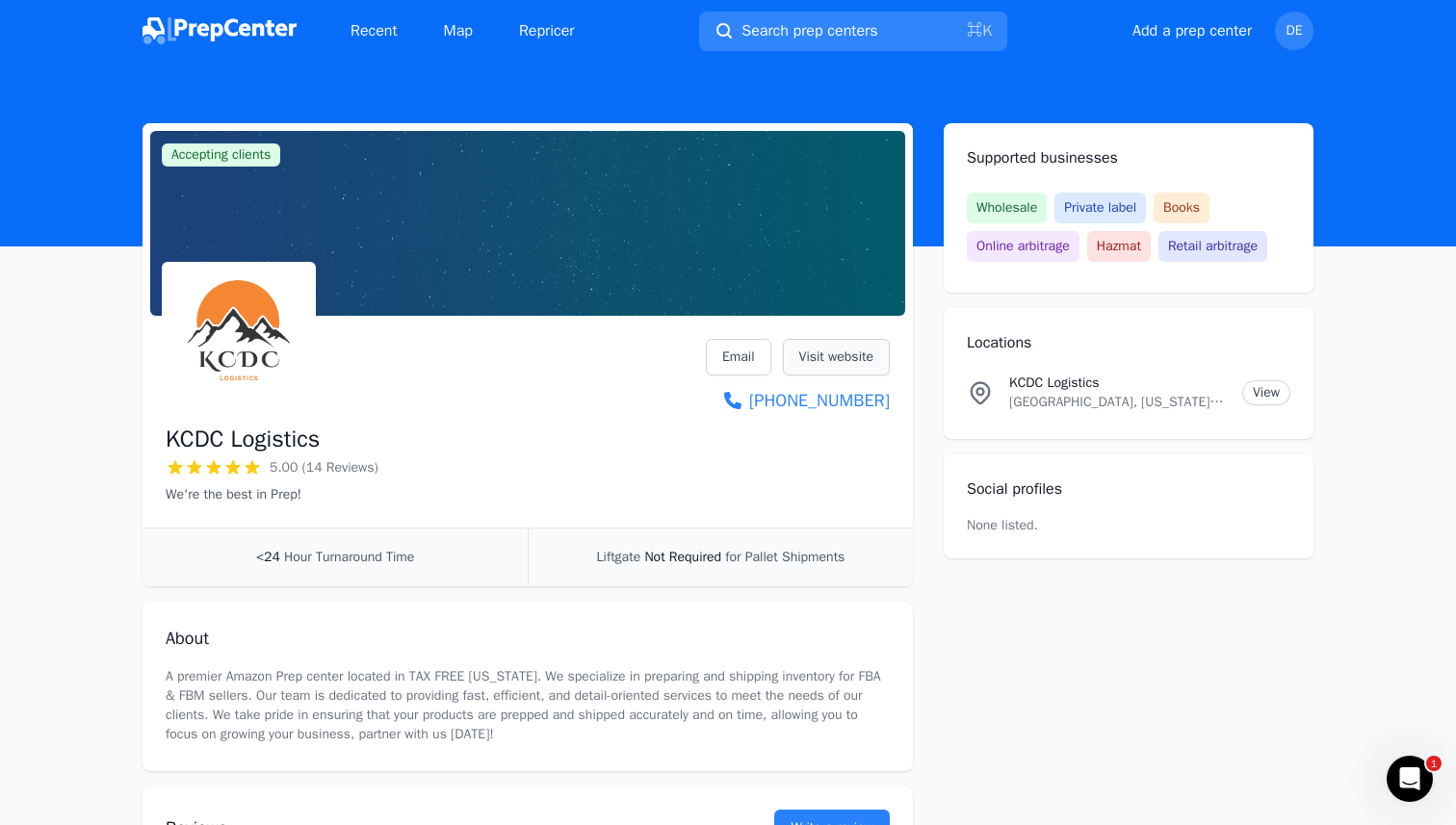 click on "Visit website" at bounding box center [836, 357] 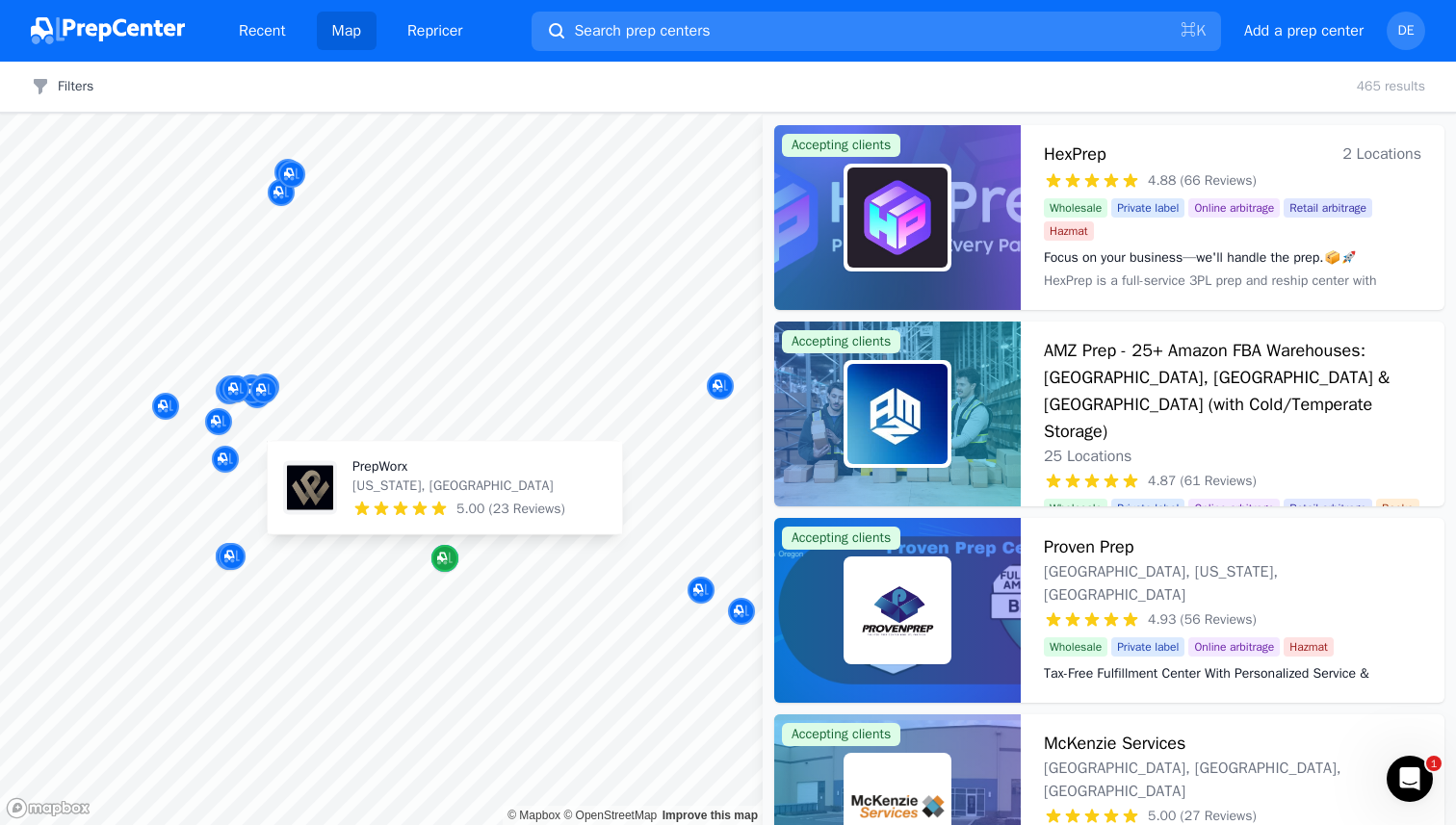 click 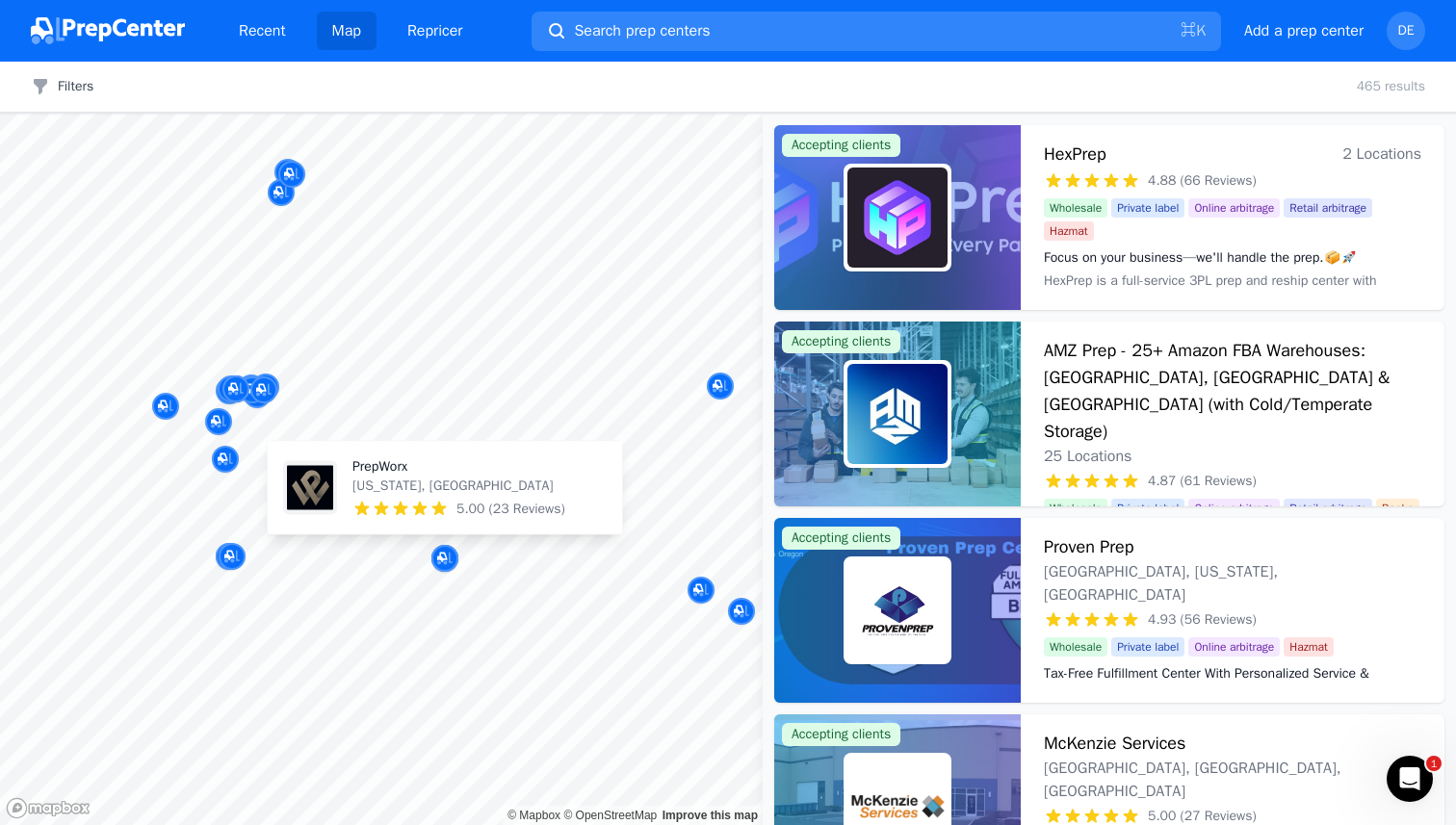 click on "PrepWorx" at bounding box center [458, 467] 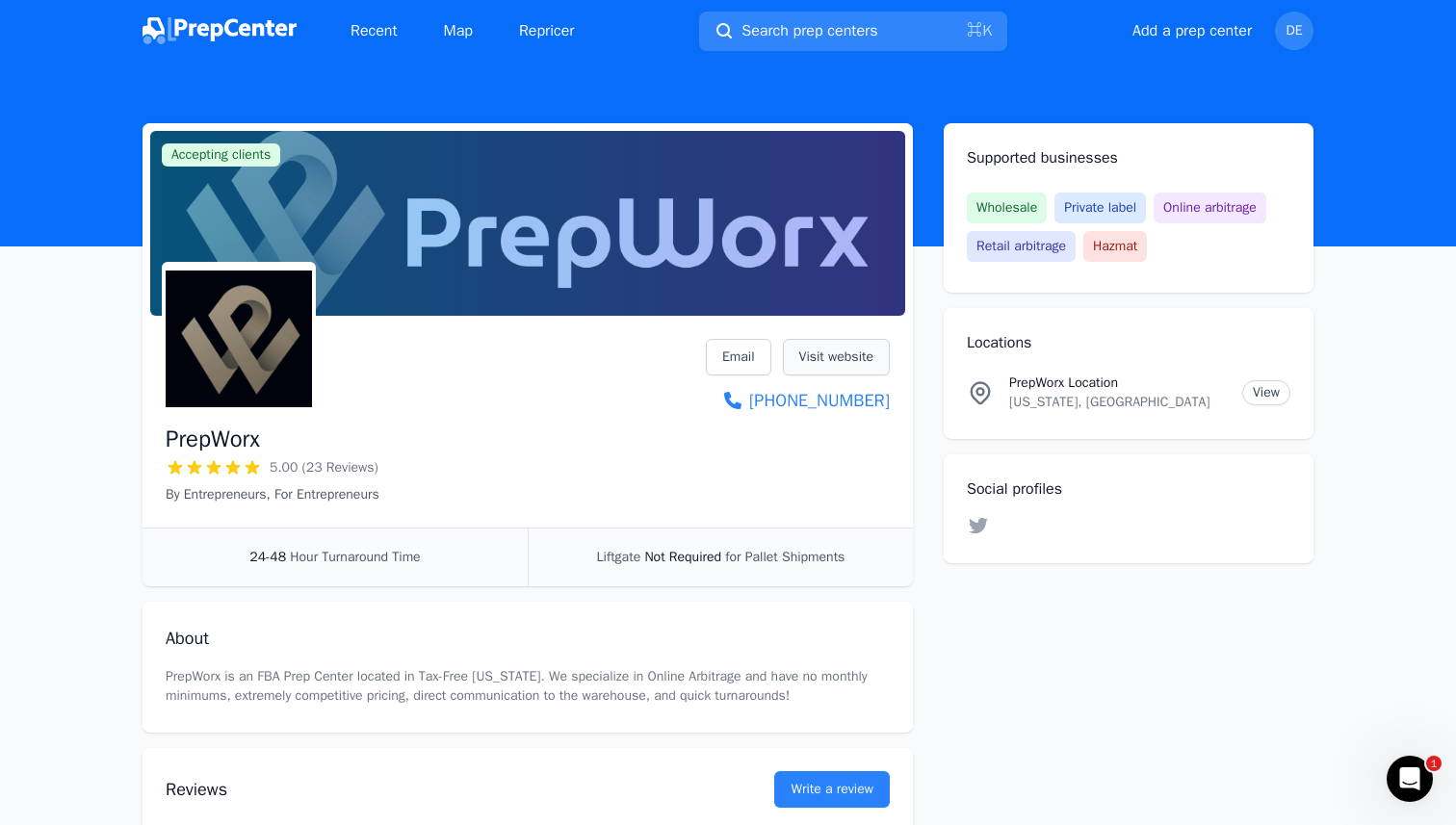 click on "Visit website" at bounding box center (836, 357) 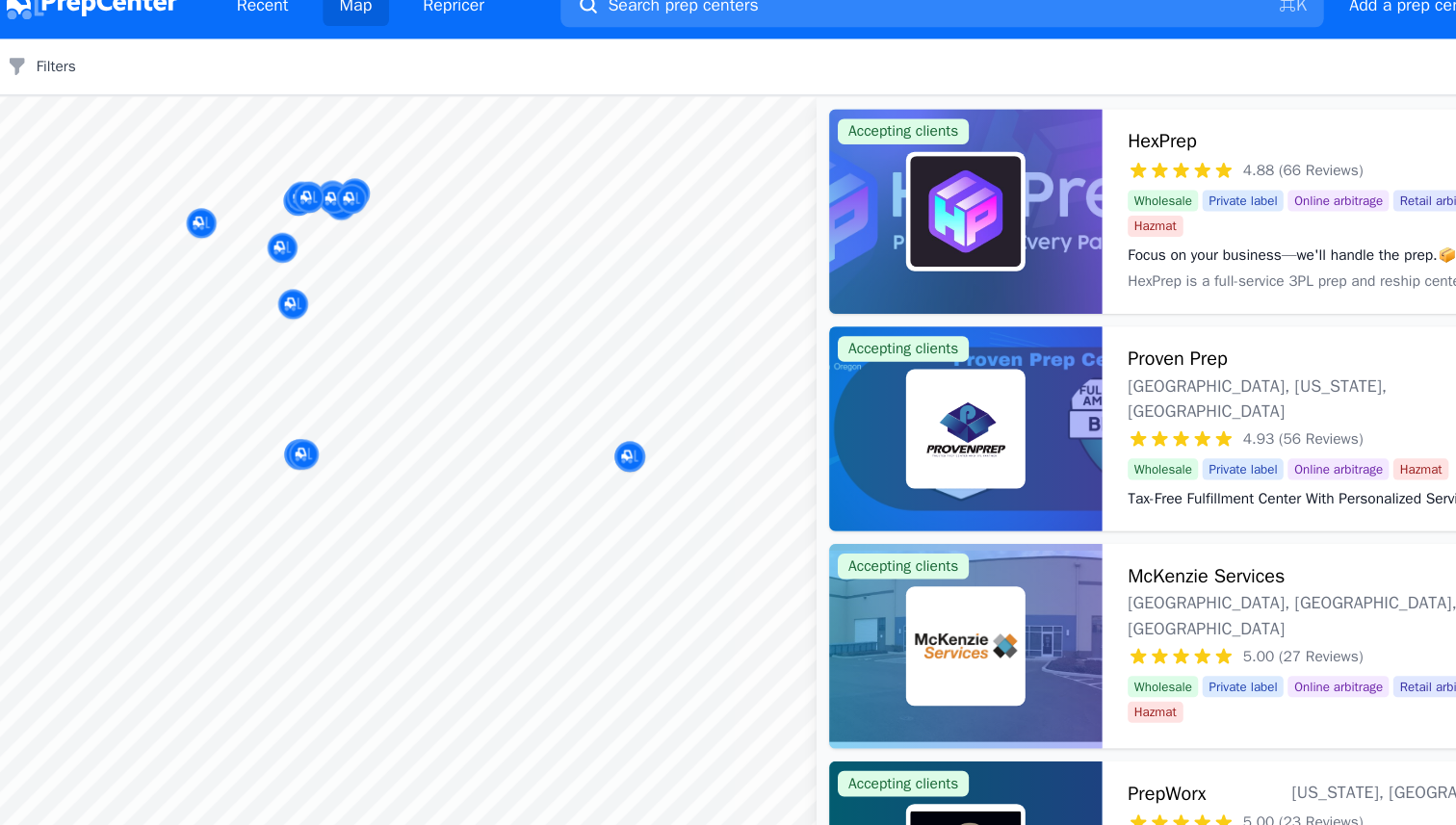 click on "Recent Map Repricer Search prep centers ⌘ K Open main menu Add a prep center Open user menu DE Filters Filters Clear all 465 results Map © Mapbox   © OpenStreetMap   Improve this map Accepting clients HexPrep 2 Locations 4.88 (66 Reviews) Focus on your business—we'll handle the prep.📦🚀 Wholesale Private label Online arbitrage Retail arbitrage Hazmat Focus on your business—we'll handle the prep.📦🚀 HexPrep is a full-service 3PL prep and reship center with locations in tax-free Oregon and Chicago, dedicated to providing efficient, reliable, and cost-effective solutions for sellers. With the best rates available and rapid turnaround times, HexPrep specializes in tax-free reshipping and preparation services. Our expertise in 3PL ensures that whether you're scaling up or starting out, your business logistics are handled with precision and speed.
Accepting clients Proven Prep Portland, Oregon, US 4.93 (56 Reviews) Tax-Free Fulfillment Center With Personalized Service & Competitive Rates Hazmat" at bounding box center [728, 412] 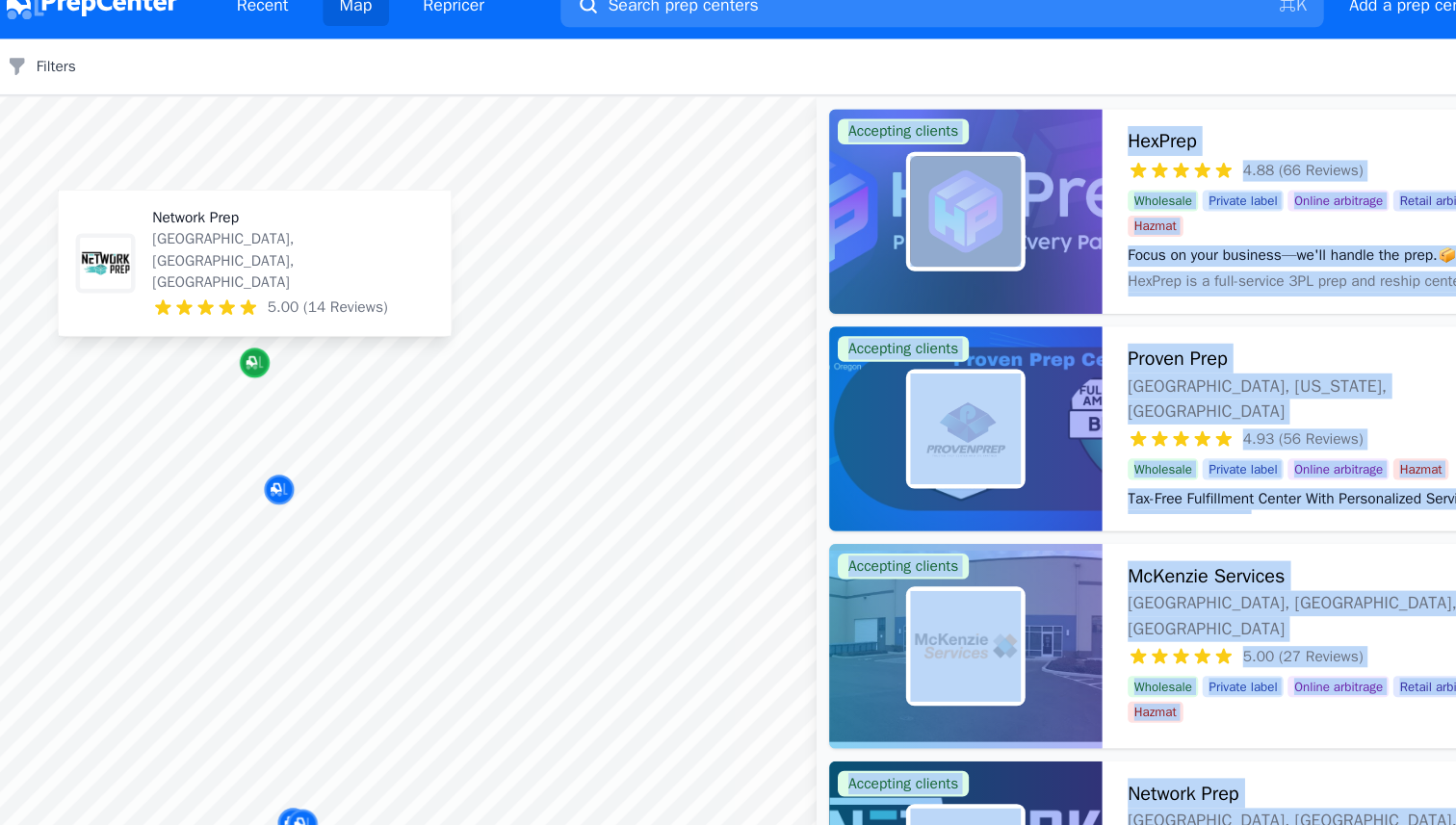 click 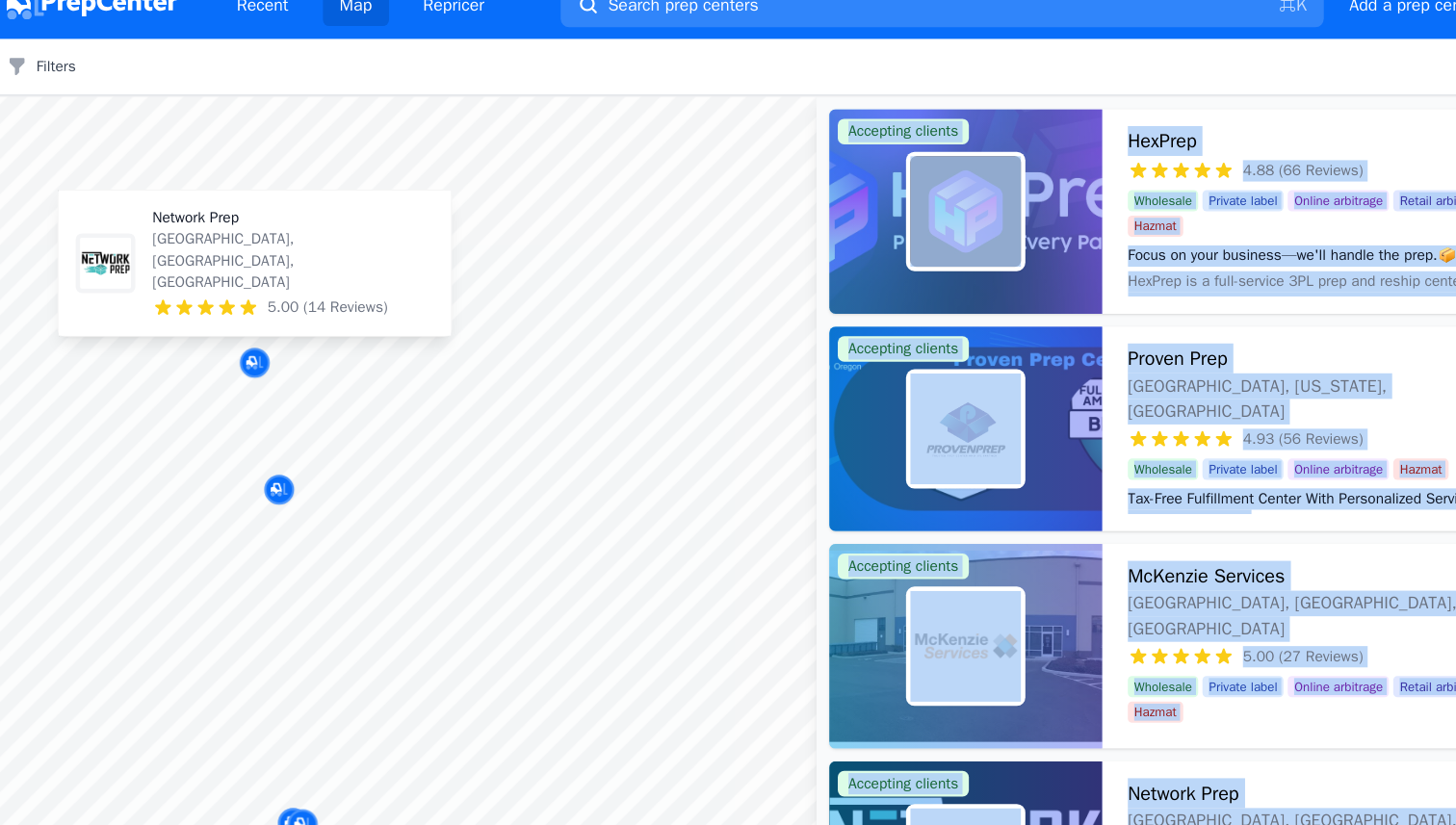 click on "[GEOGRAPHIC_DATA], [GEOGRAPHIC_DATA], [GEOGRAPHIC_DATA]" at bounding box center [290, 263] 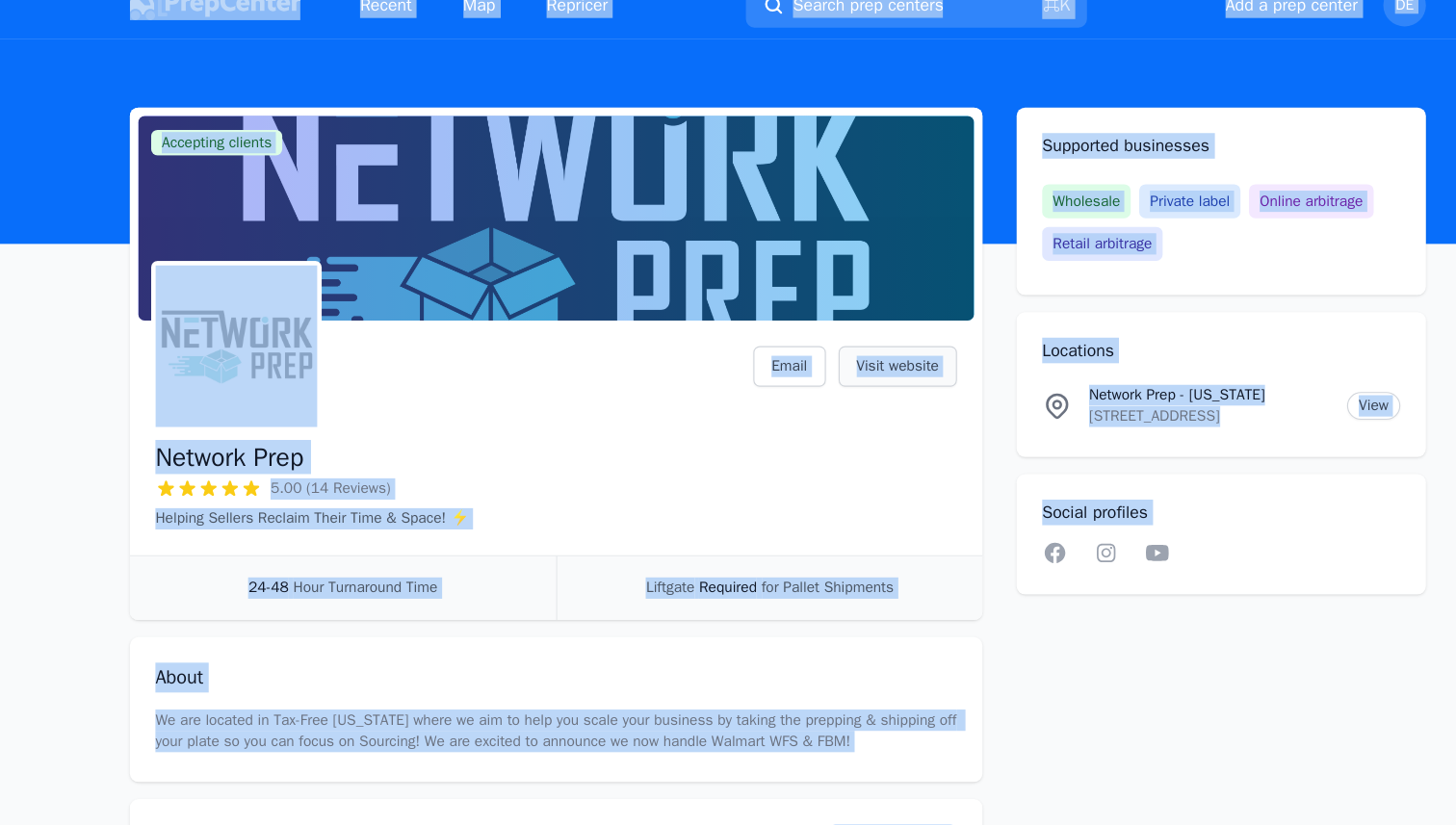 click on "Visit website" at bounding box center (836, 357) 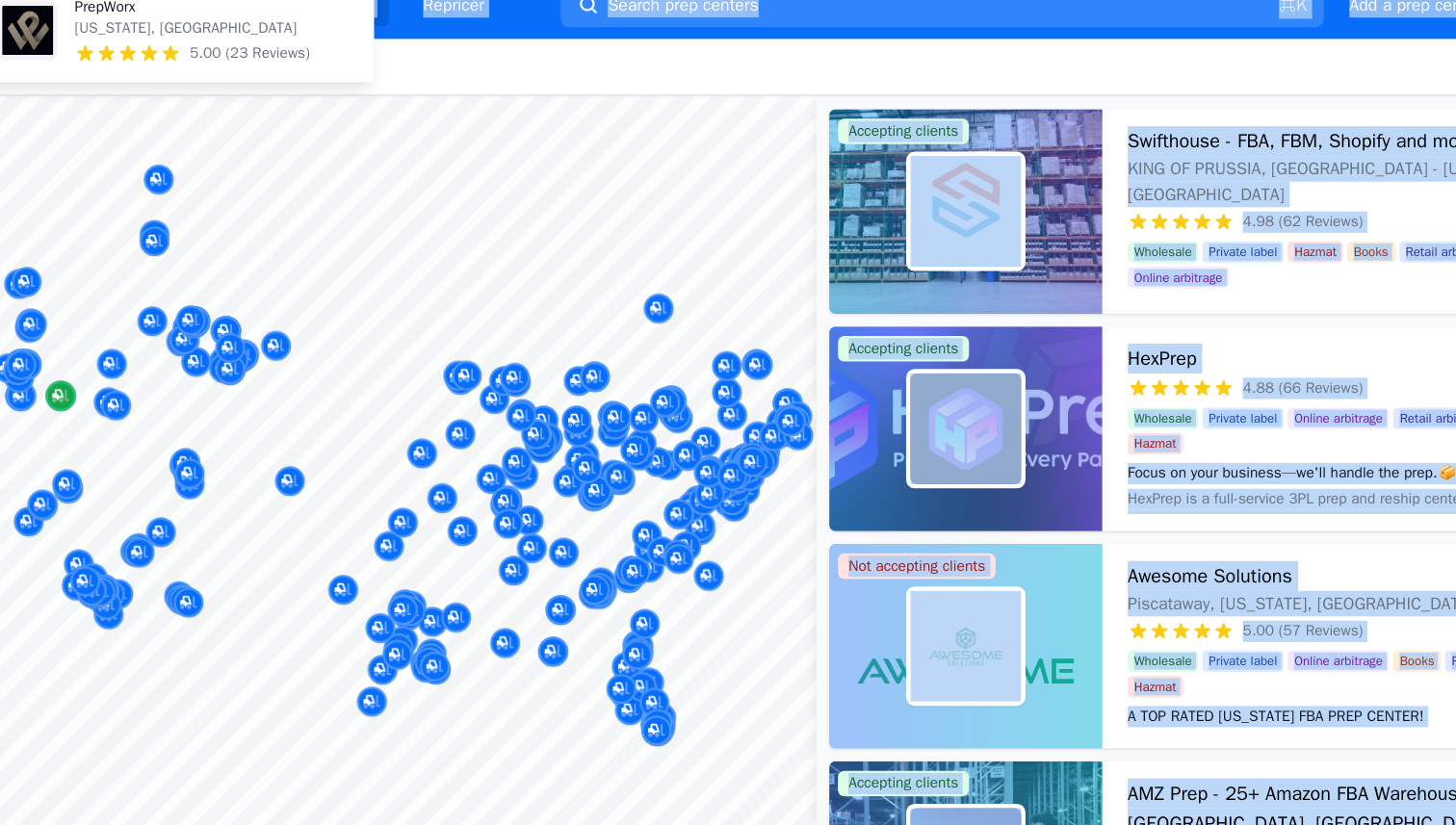 click 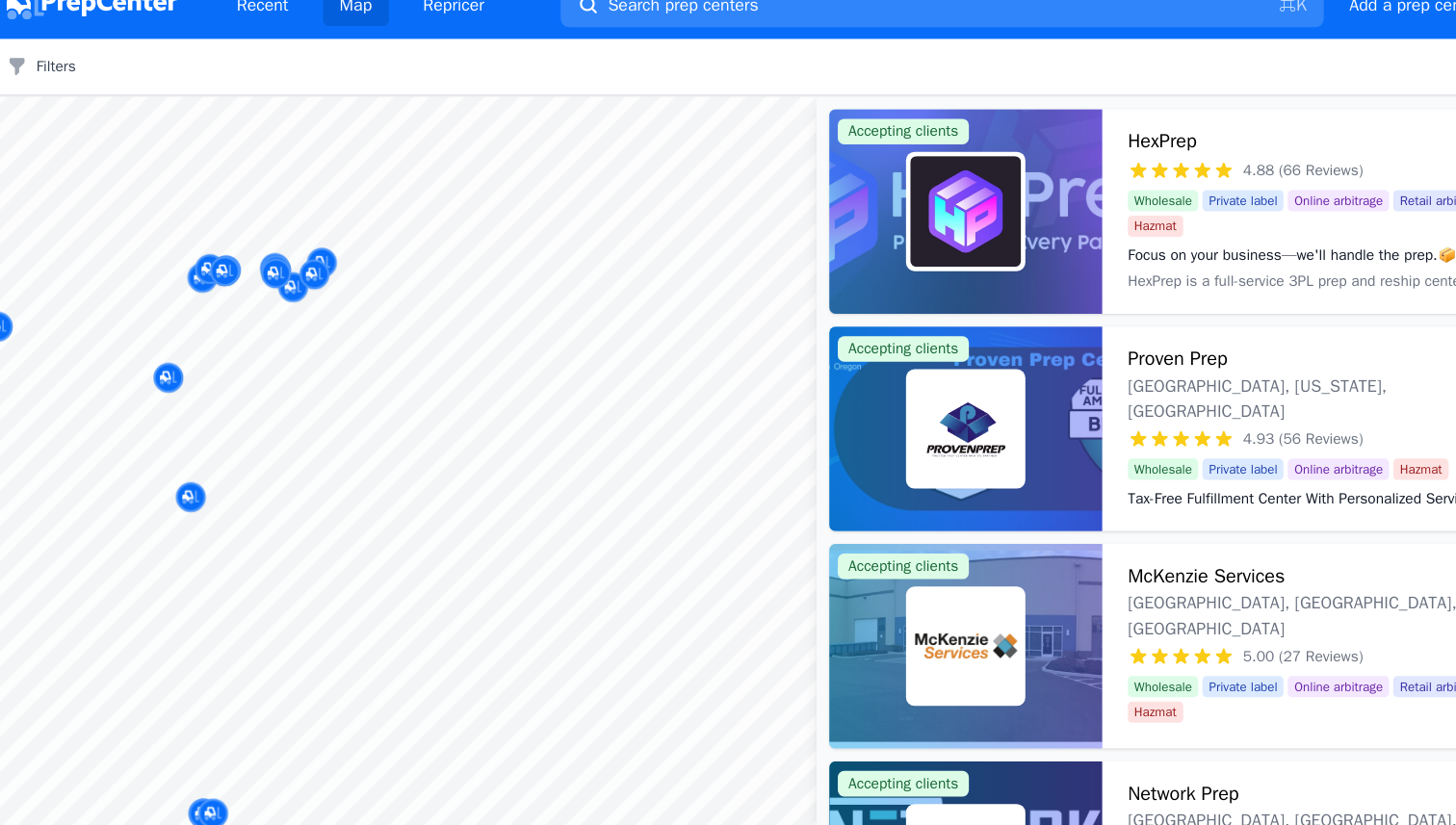 click at bounding box center [274, 271] 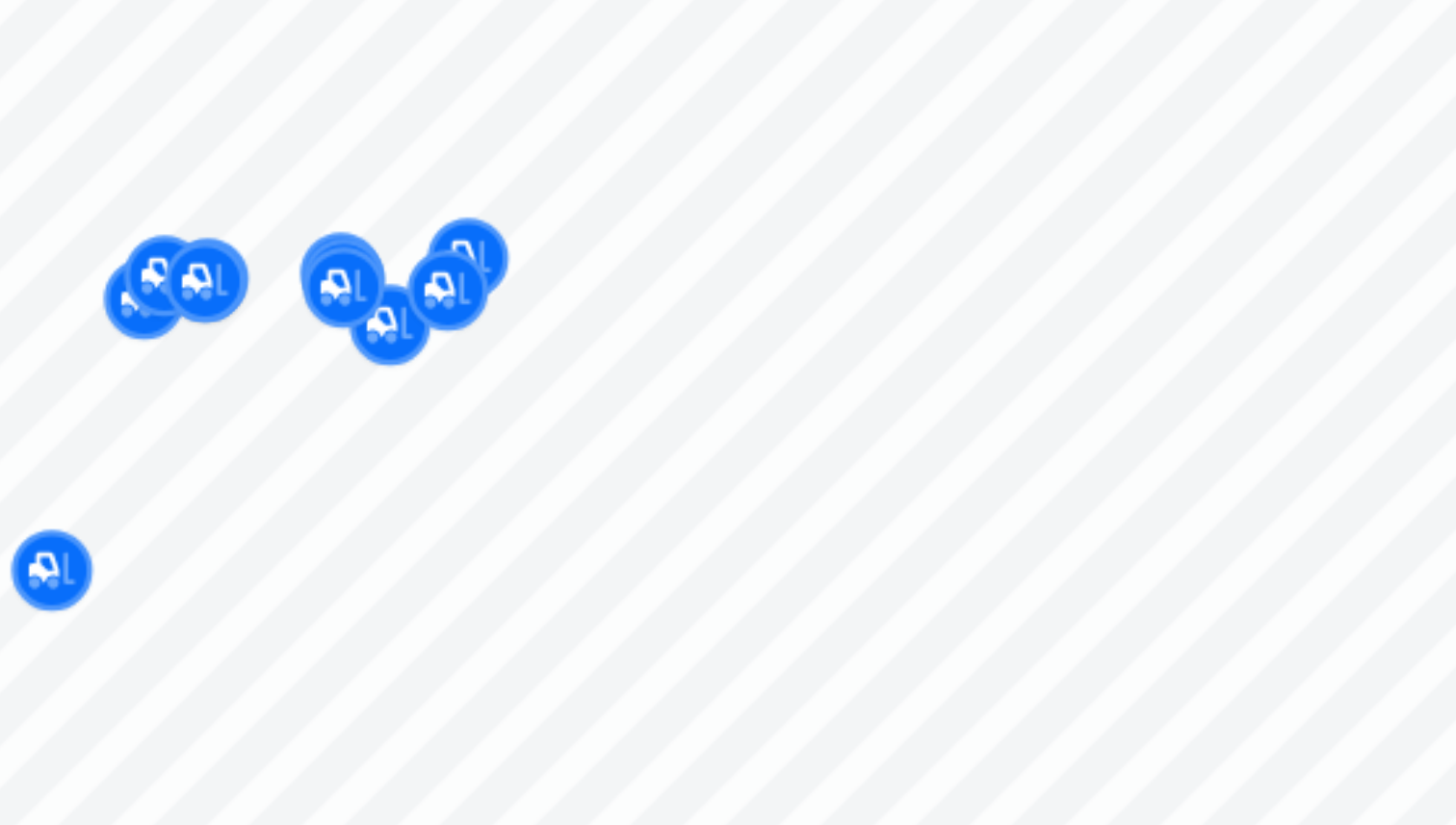 click at bounding box center (287, 282) 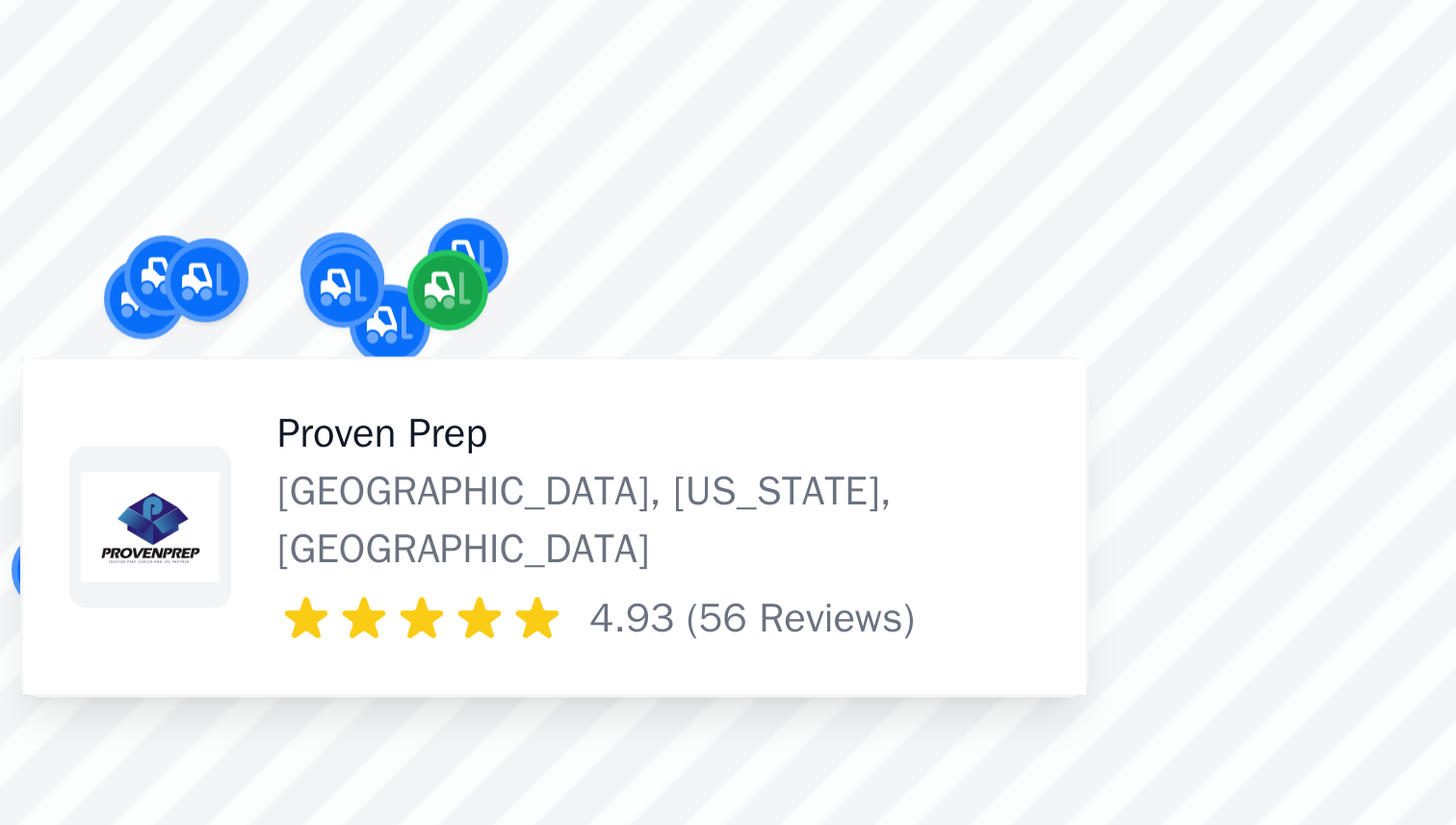 click 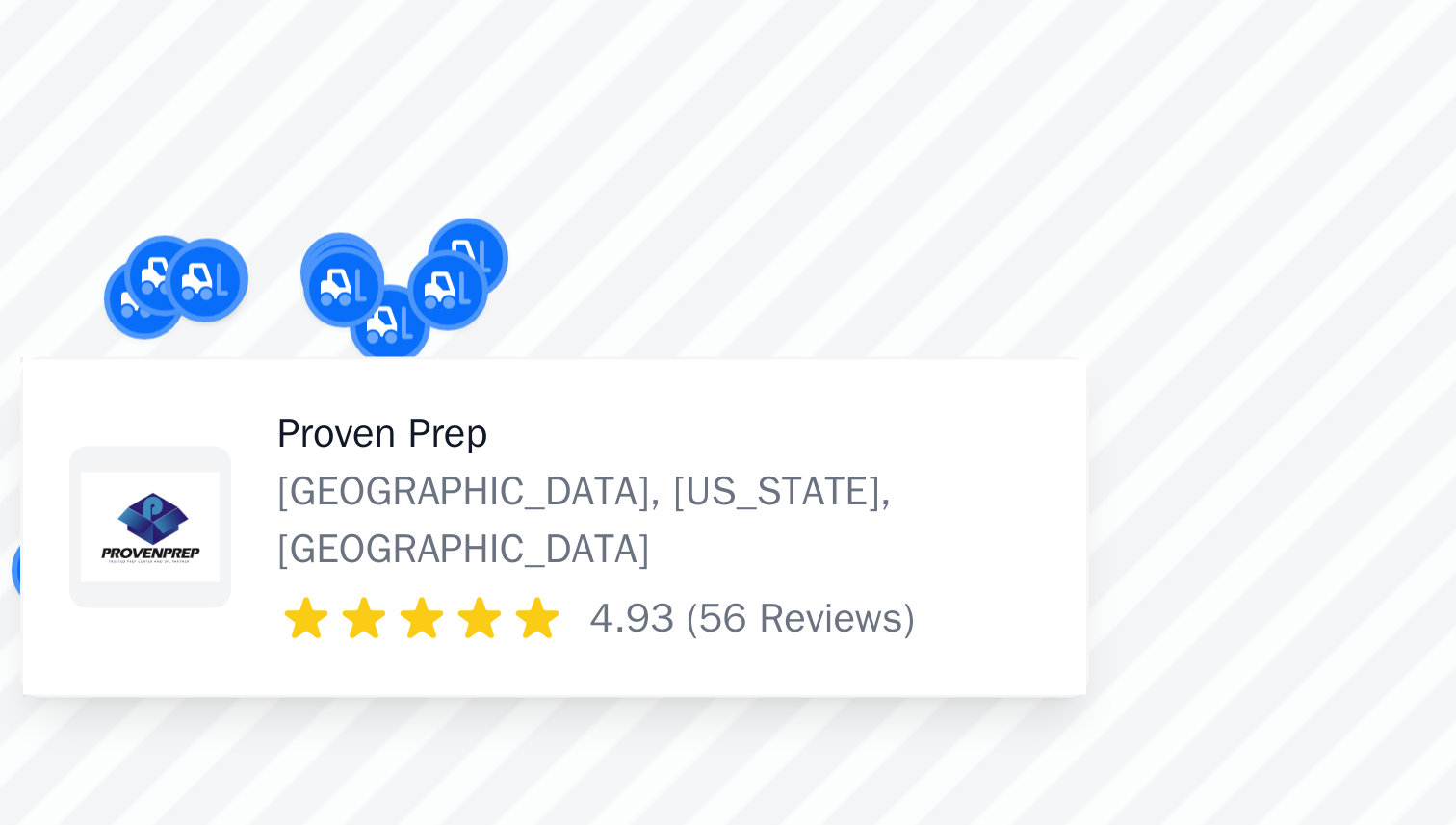 click on "Proven Prep" at bounding box center (425, 331) 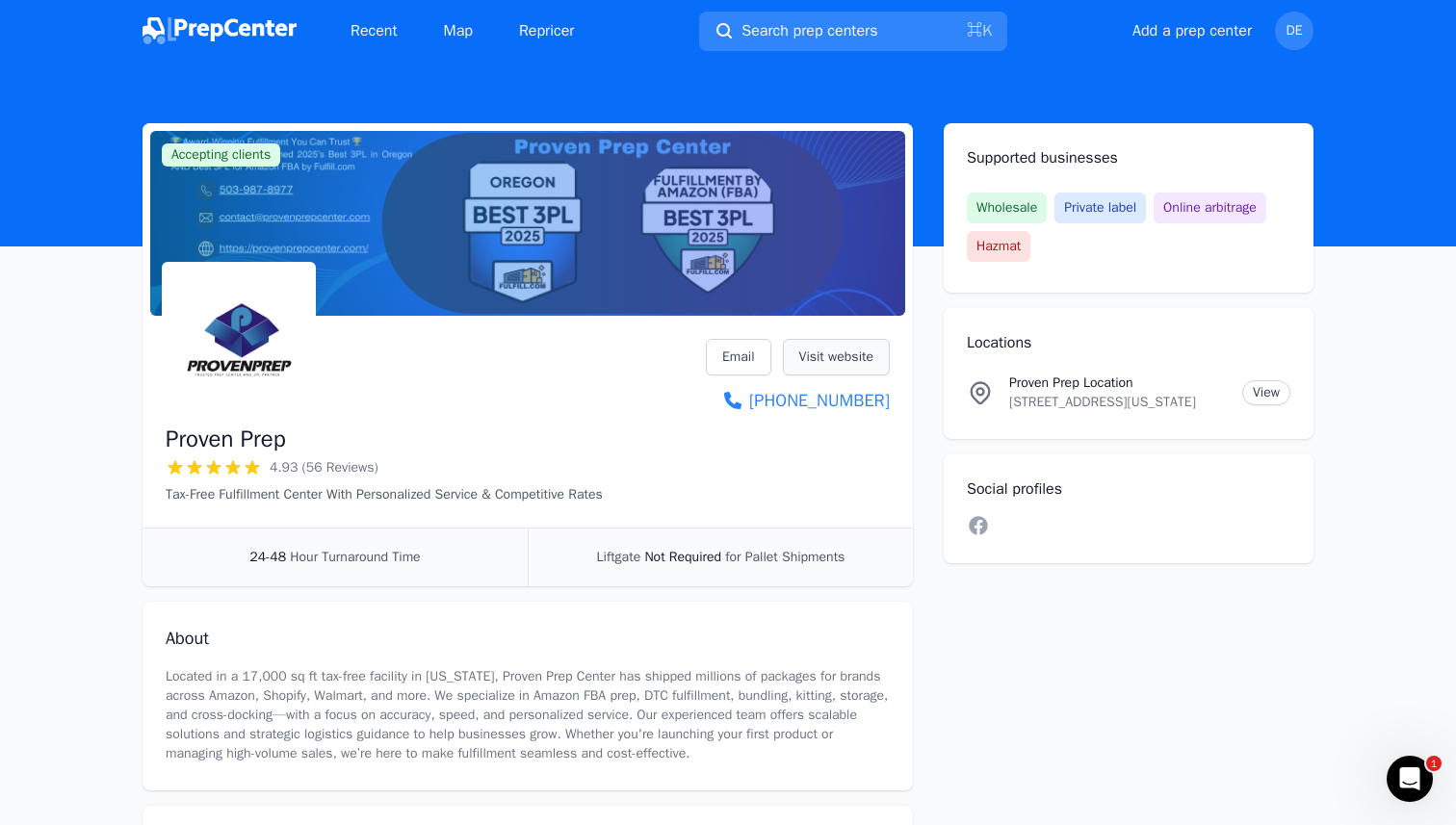 click on "Visit website" at bounding box center [836, 357] 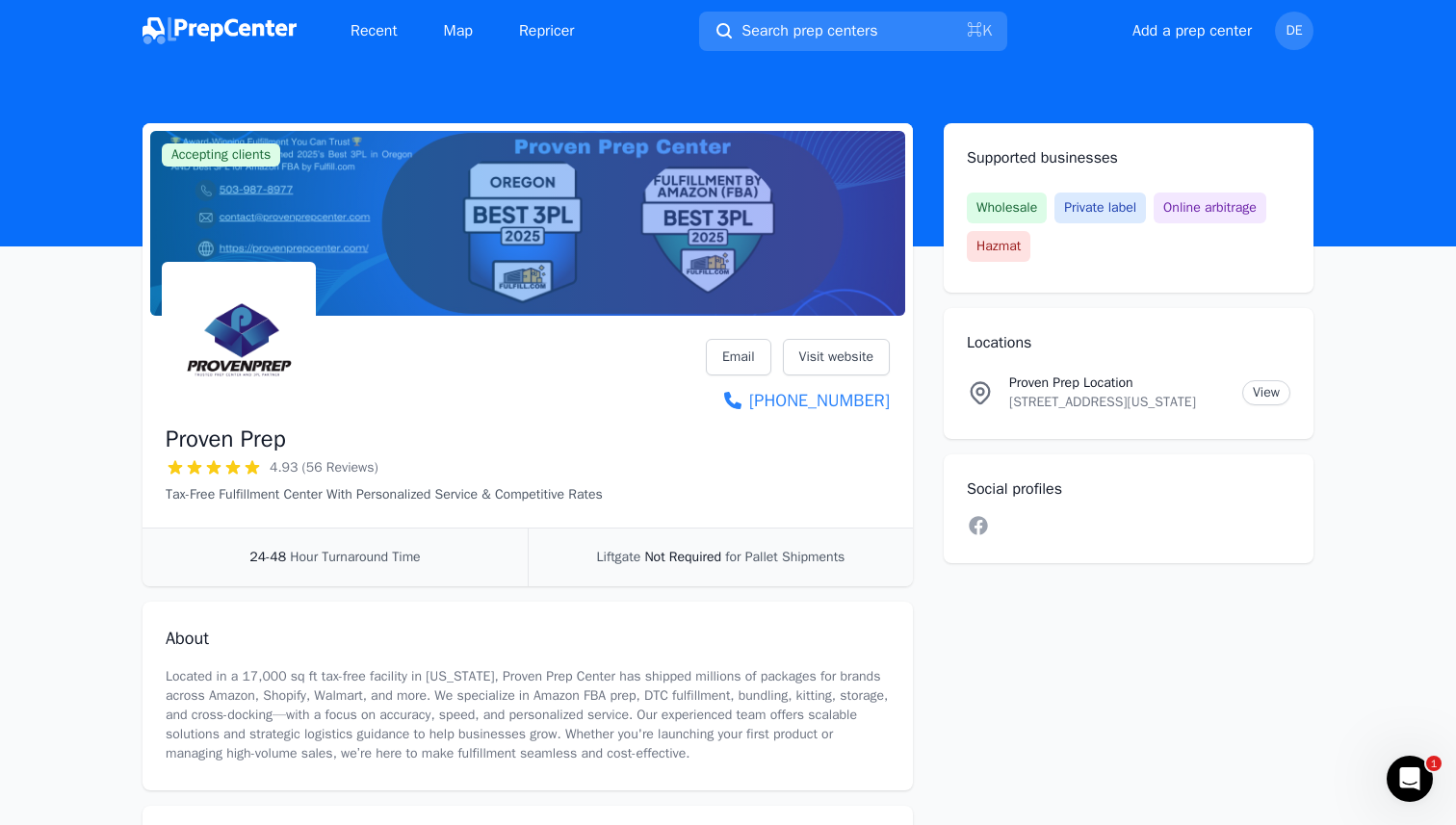 scroll, scrollTop: 0, scrollLeft: 0, axis: both 